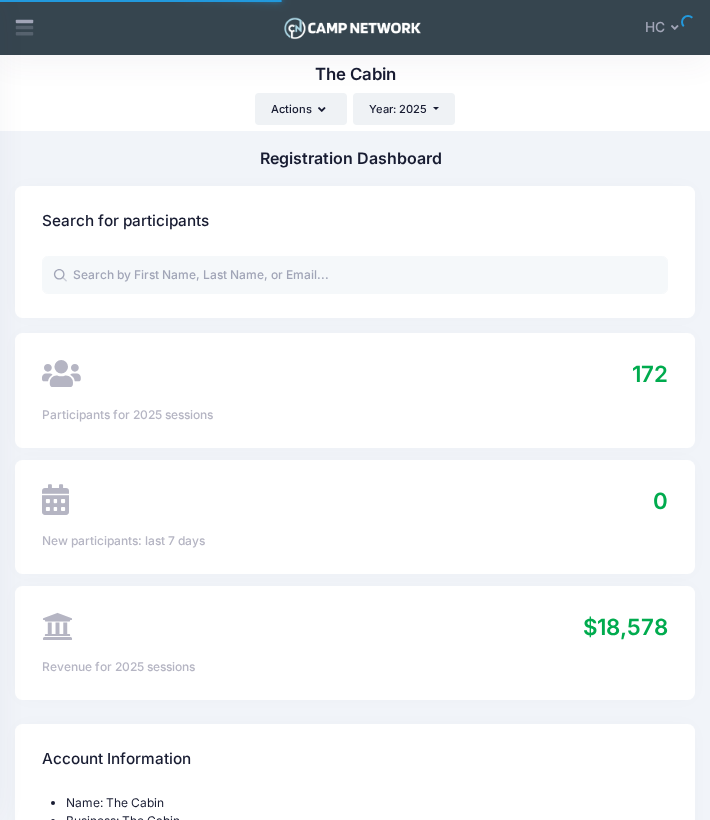 scroll, scrollTop: 0, scrollLeft: 0, axis: both 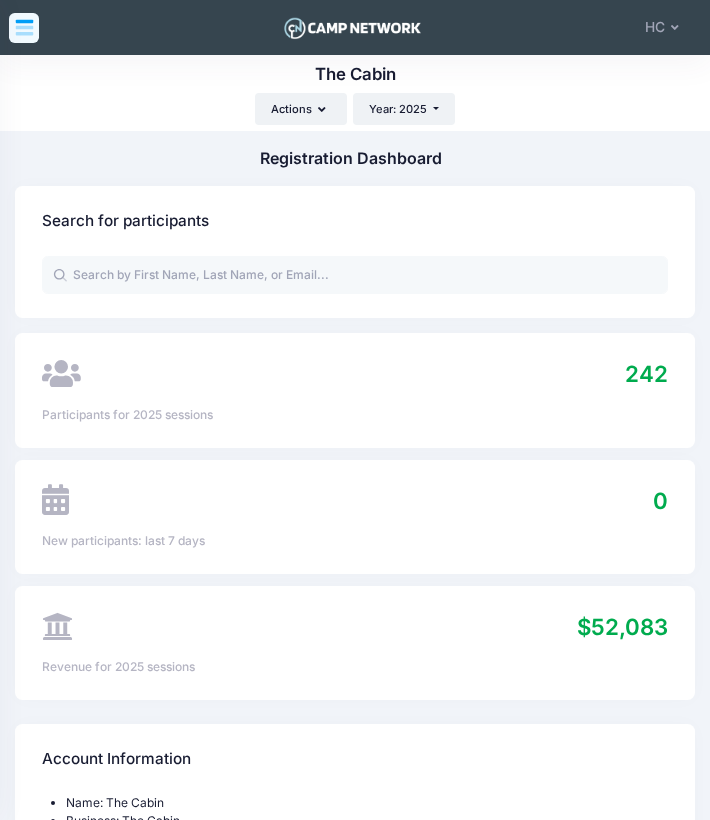 click 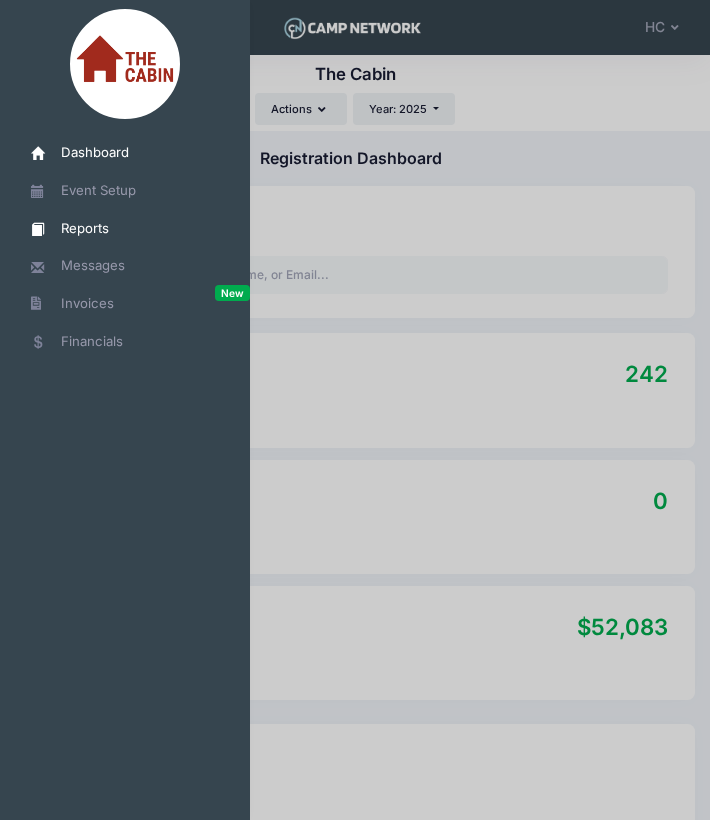 click on "Reports" at bounding box center [135, 229] 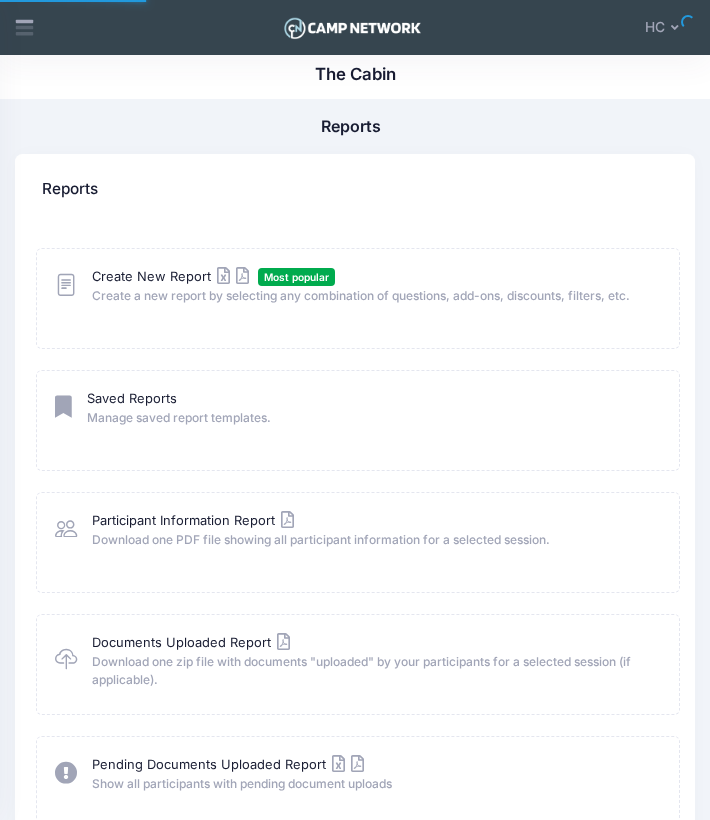 scroll, scrollTop: 0, scrollLeft: 0, axis: both 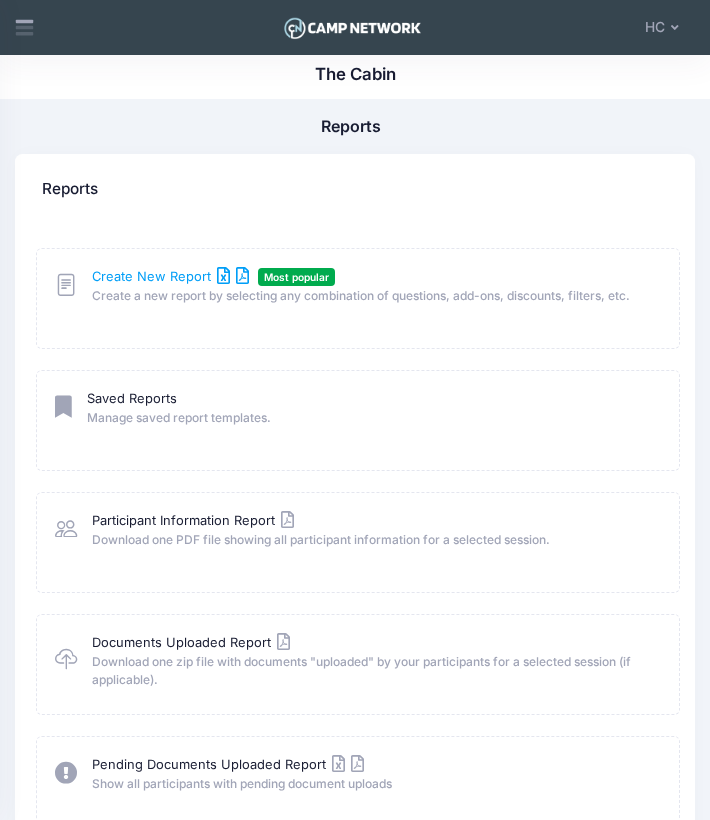 click on "Create New Report" at bounding box center (170, 276) 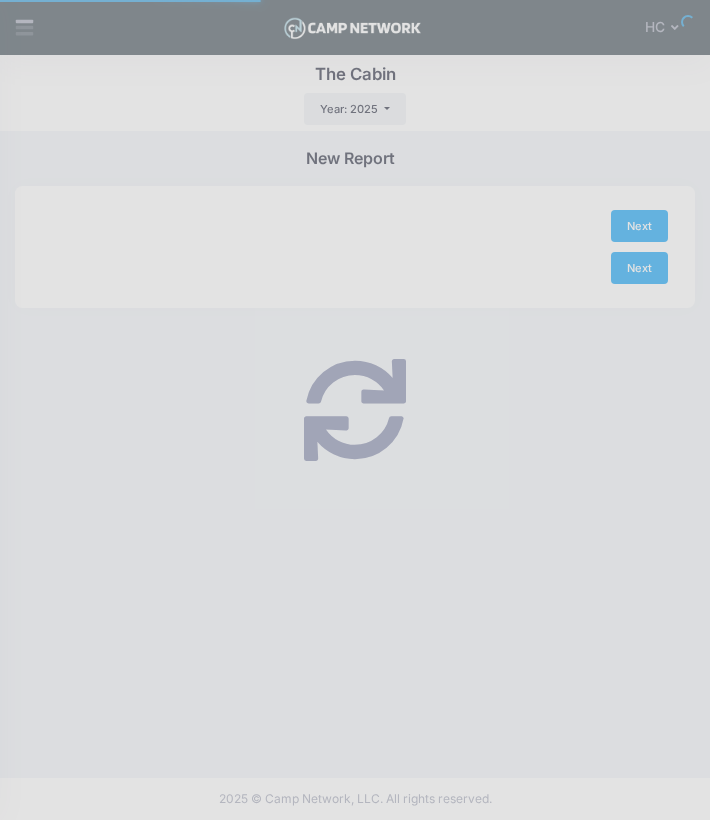 scroll, scrollTop: 0, scrollLeft: 0, axis: both 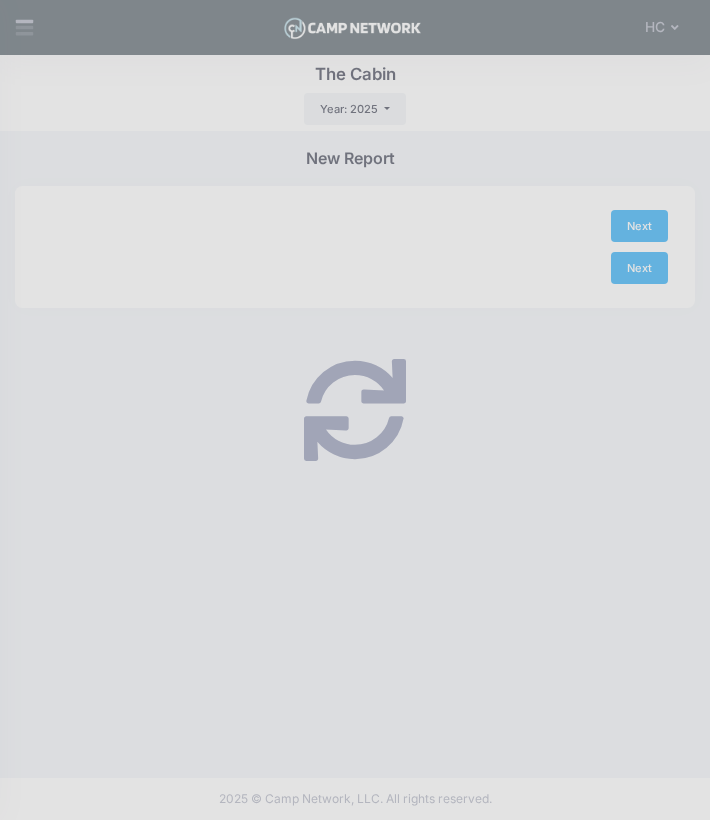 checkbox on "true" 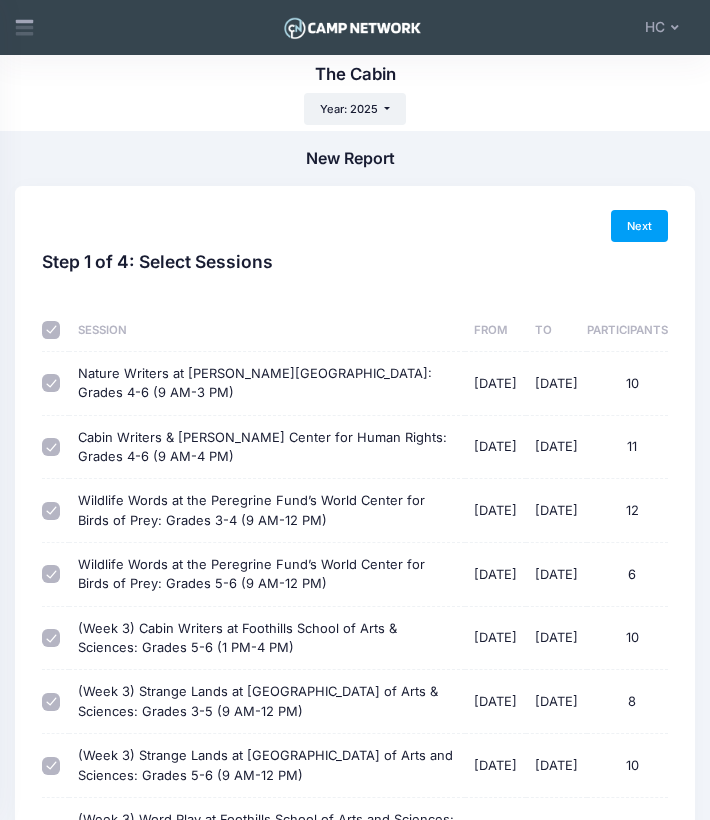 click at bounding box center (51, 330) 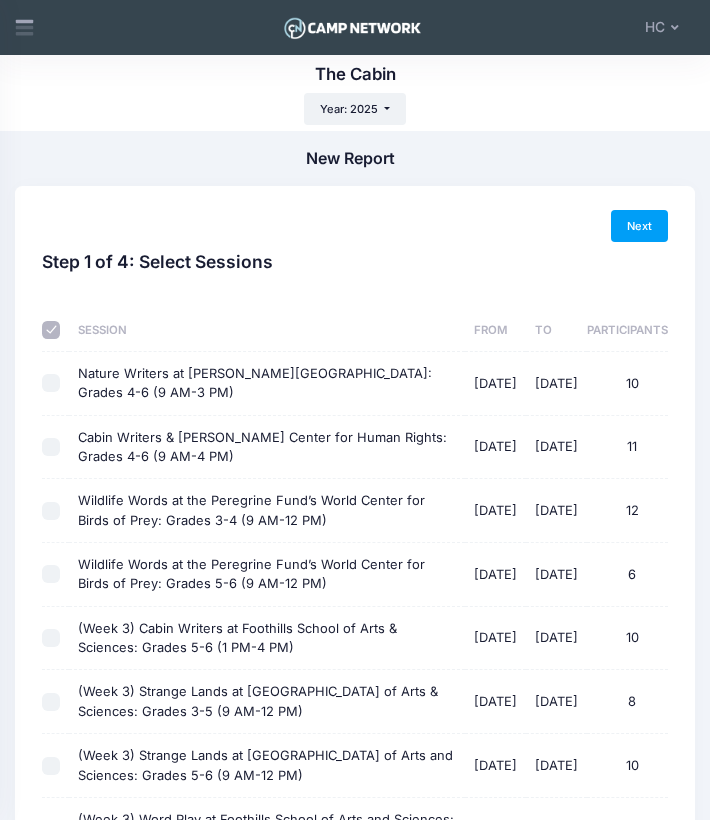 checkbox on "false" 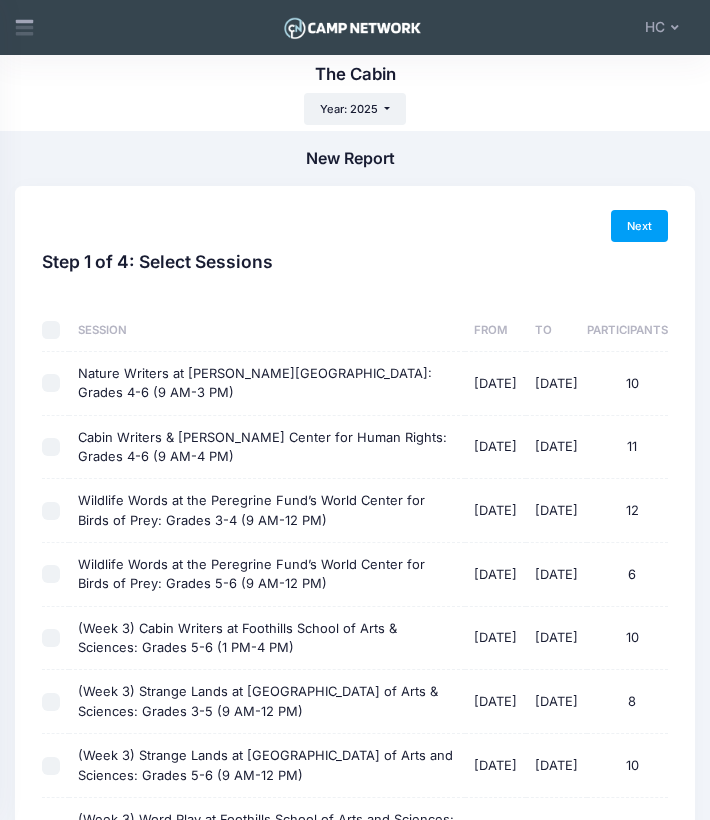 checkbox on "false" 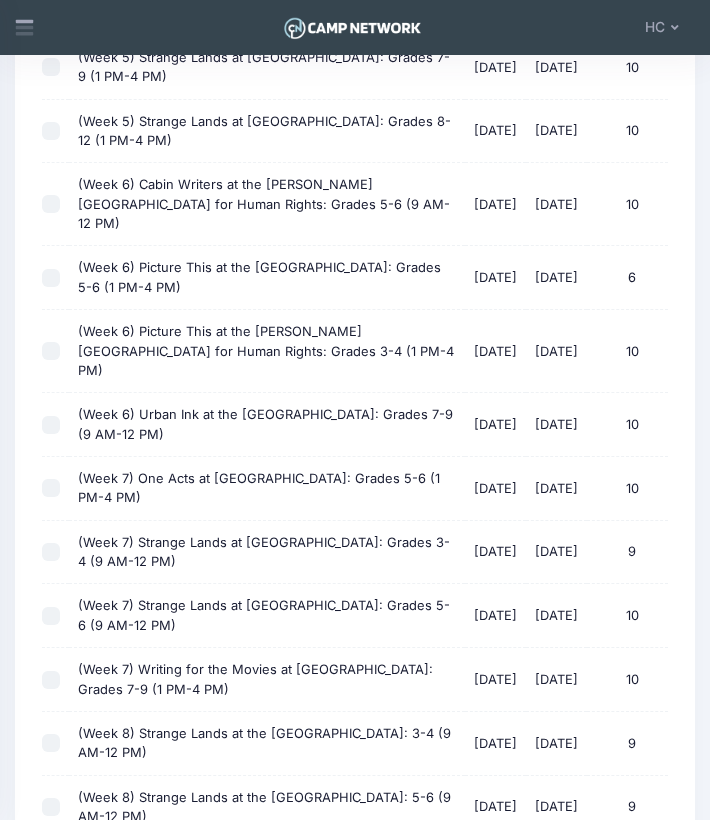 scroll, scrollTop: 1212, scrollLeft: 0, axis: vertical 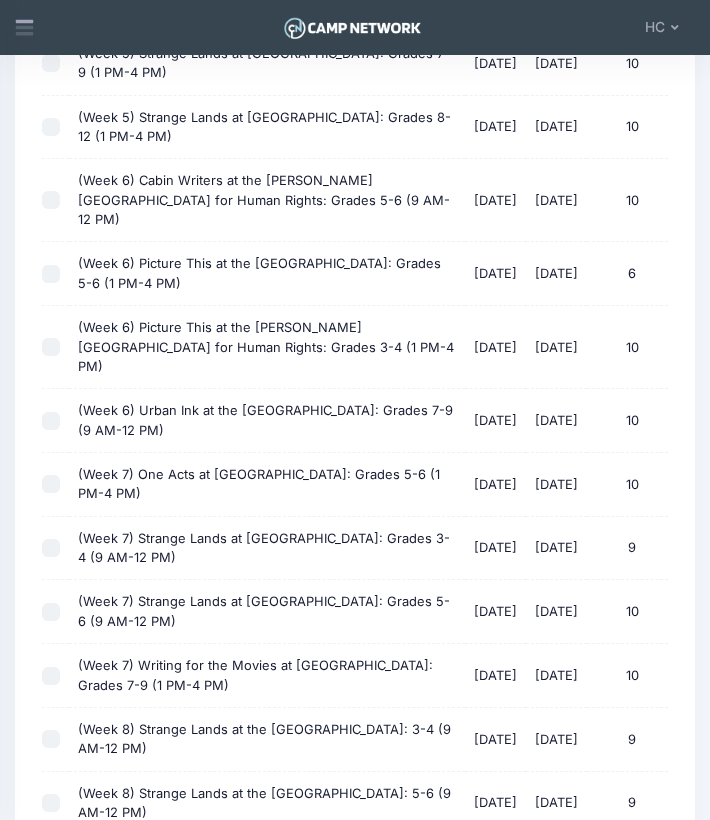 click on "(Week 6) Cabin Writers at the Wassmuth Center for Human Rights: Grades 5-6 (9 AM-12 PM) 07/21/2025 - 07/25/2025  10" at bounding box center (51, 200) 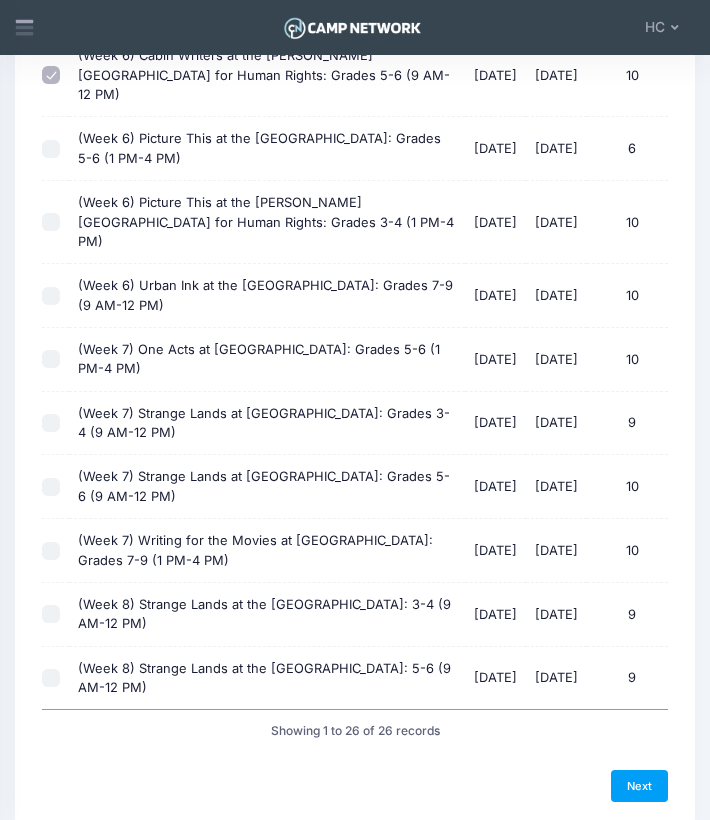 scroll, scrollTop: 1338, scrollLeft: 0, axis: vertical 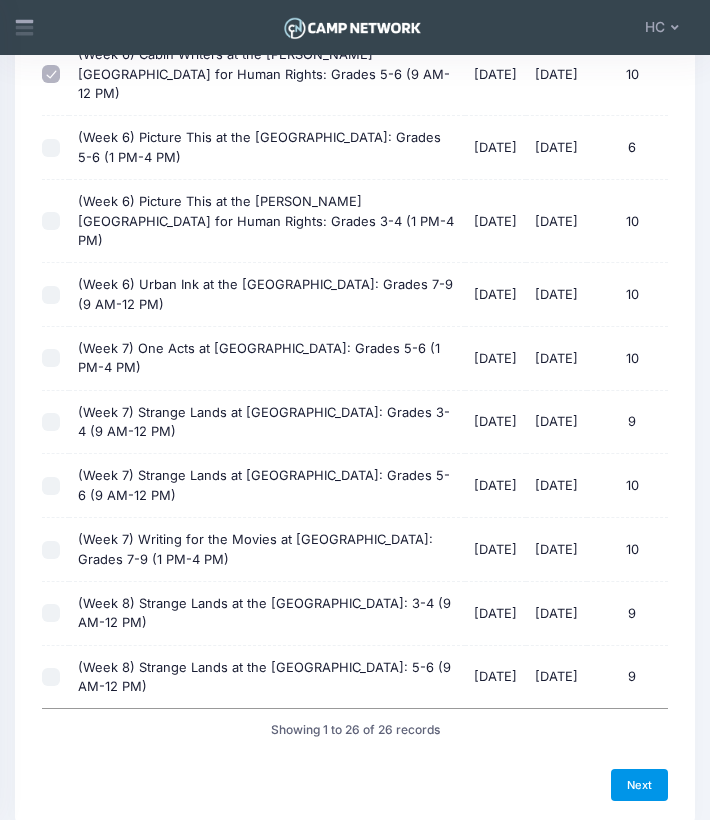 click on "Next" at bounding box center [639, 785] 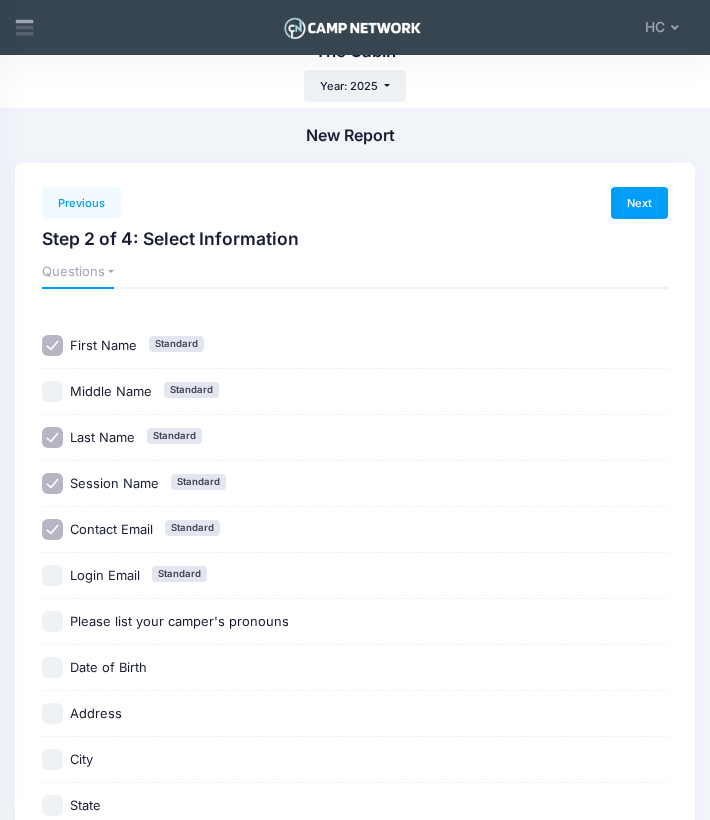 scroll, scrollTop: 0, scrollLeft: 0, axis: both 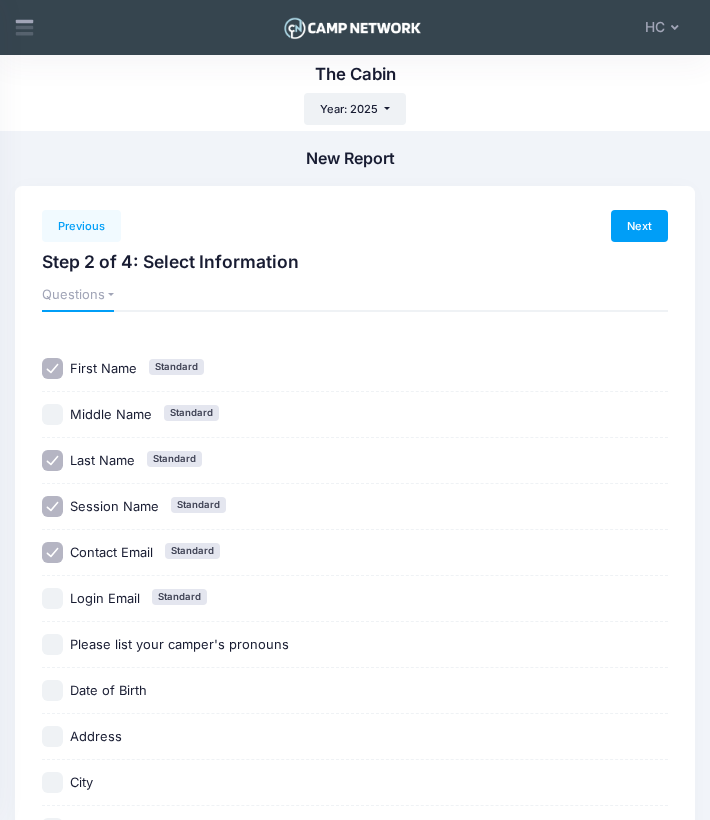 click on "Session Name Standard" at bounding box center (52, 506) 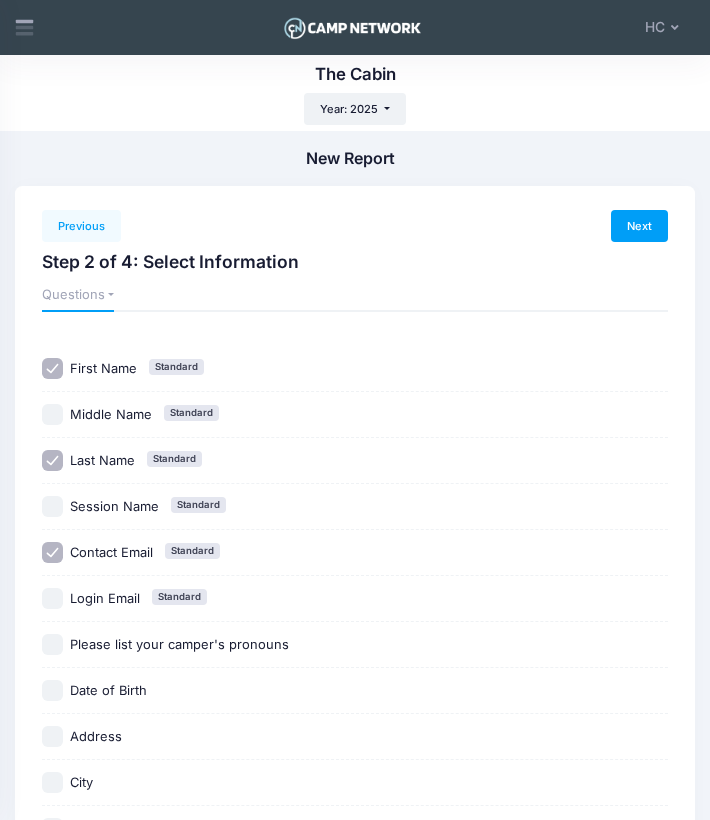 click on "Contact Email Standard" at bounding box center [52, 552] 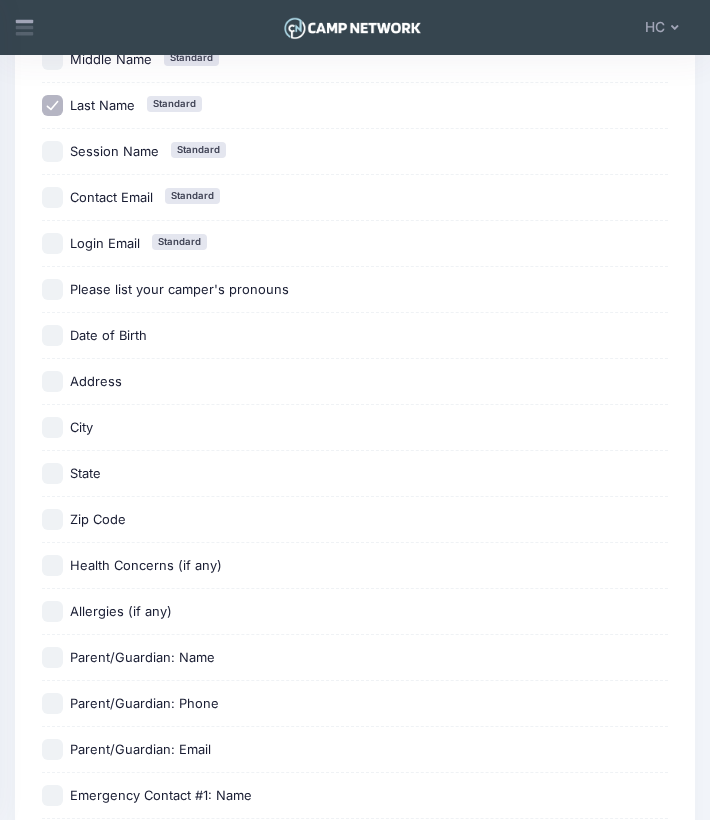 scroll, scrollTop: 356, scrollLeft: 0, axis: vertical 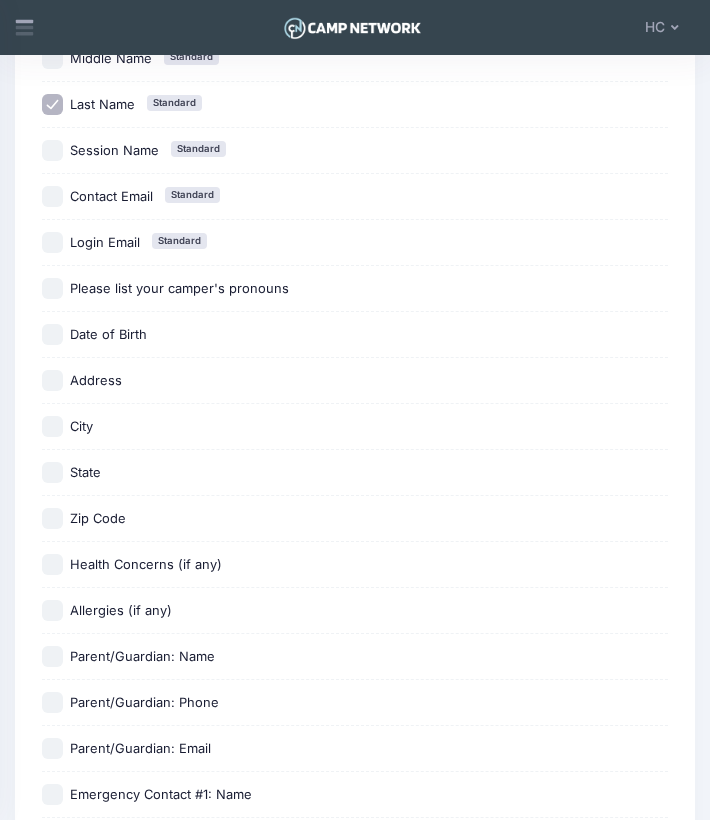 click on "Please list your camper's pronouns" at bounding box center [52, 288] 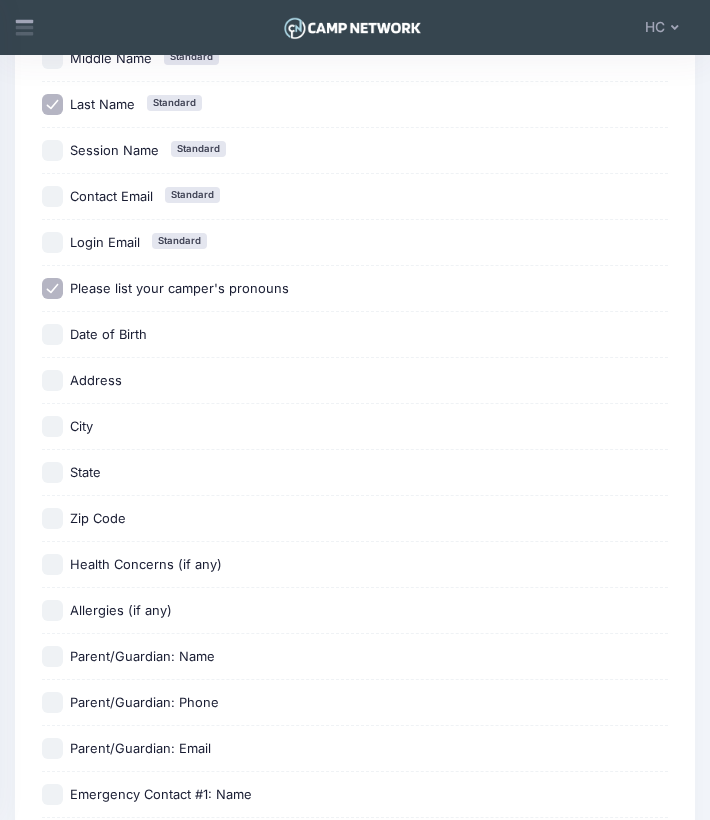click on "Date of Birth" at bounding box center [52, 334] 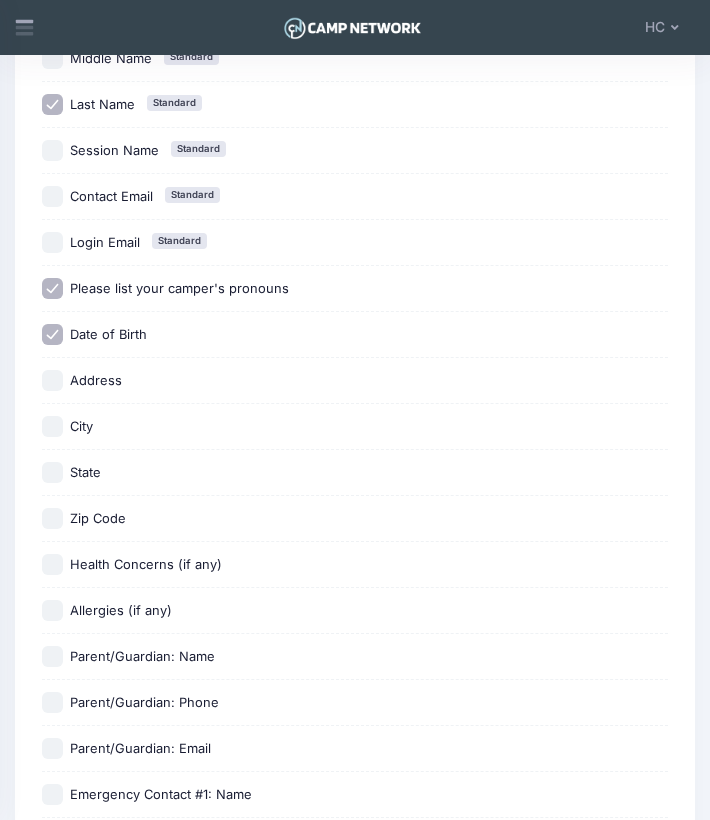 click on "Health Concerns (if any)" at bounding box center (52, 564) 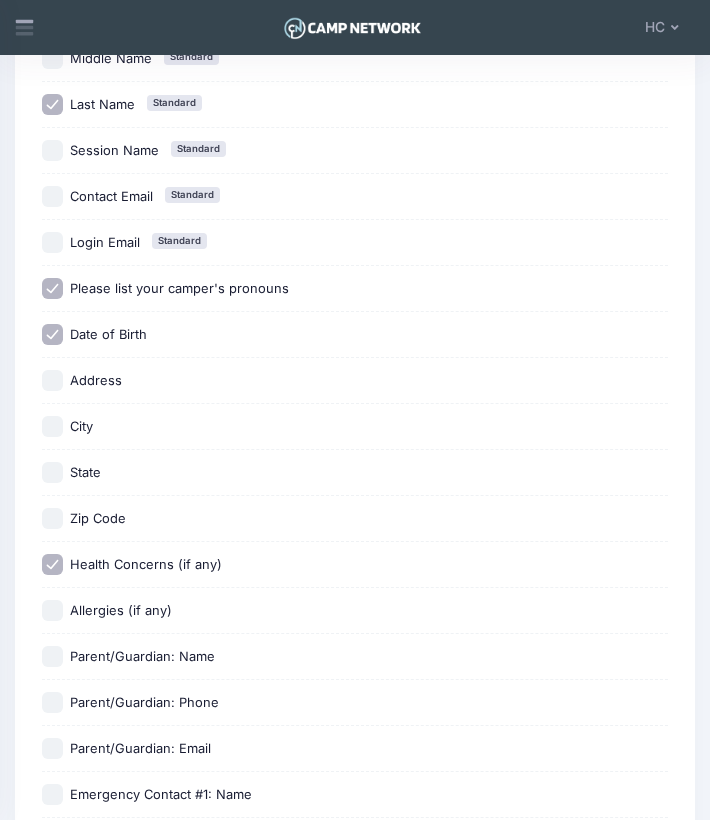 click on "Allergies (if any)" at bounding box center (52, 610) 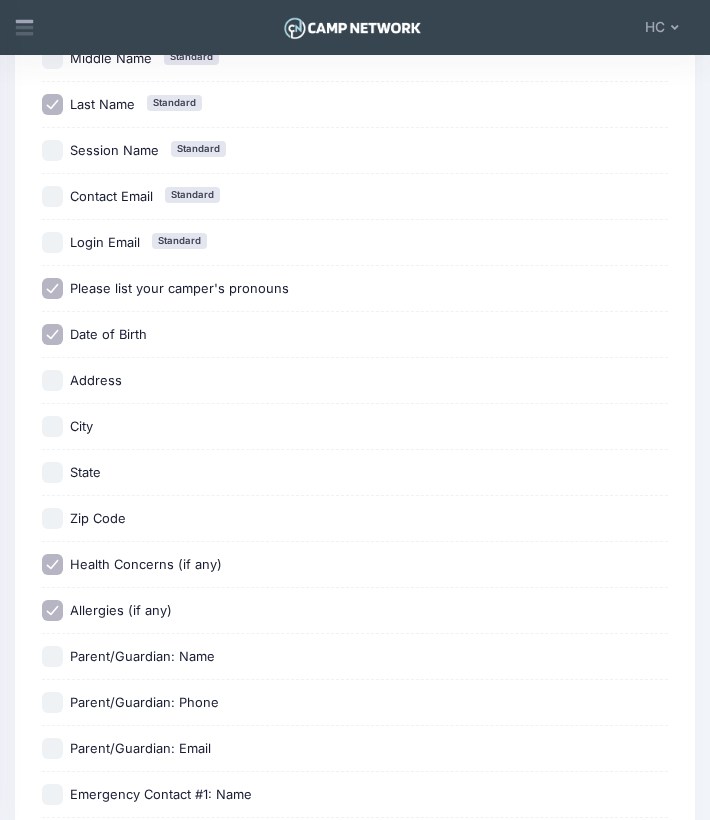 click on "Parent/Guardian: Name" at bounding box center (52, 656) 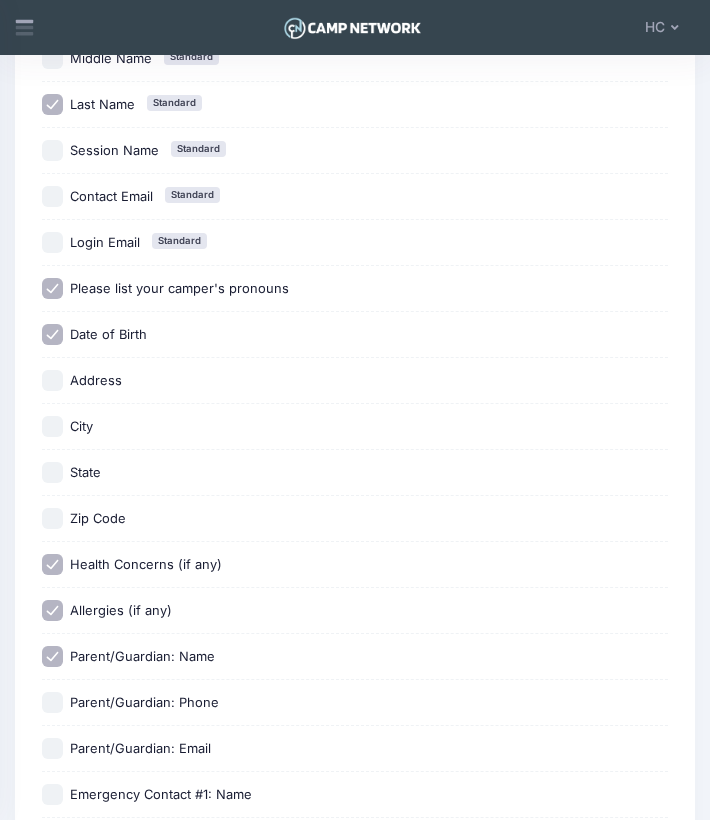 click on "Parent/Guardian: Phone" at bounding box center [52, 702] 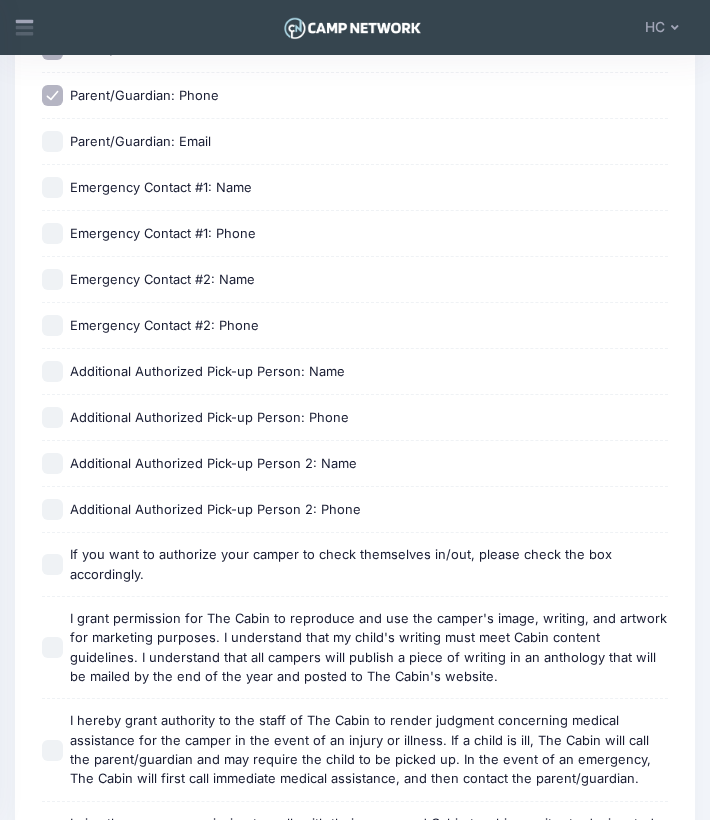 scroll, scrollTop: 964, scrollLeft: 0, axis: vertical 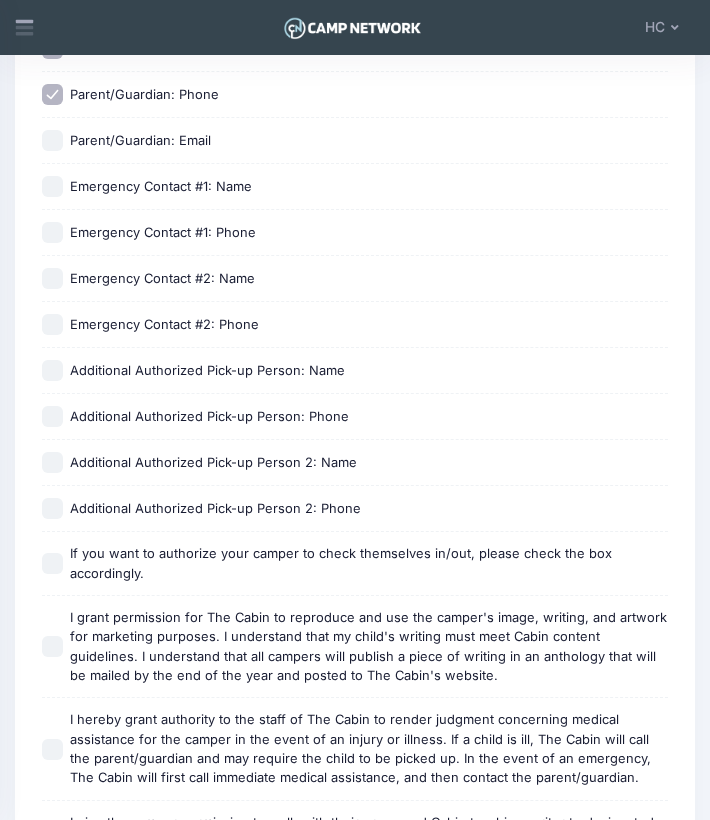 click on "Emergency Contact #1: Name" at bounding box center [52, 186] 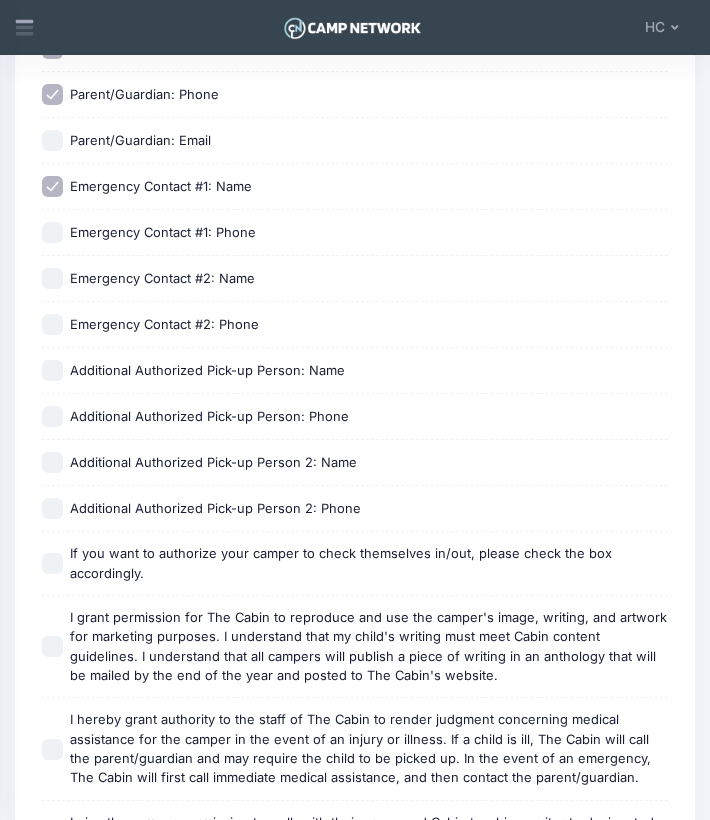 click on "Emergency Contact #1: Phone" at bounding box center (52, 232) 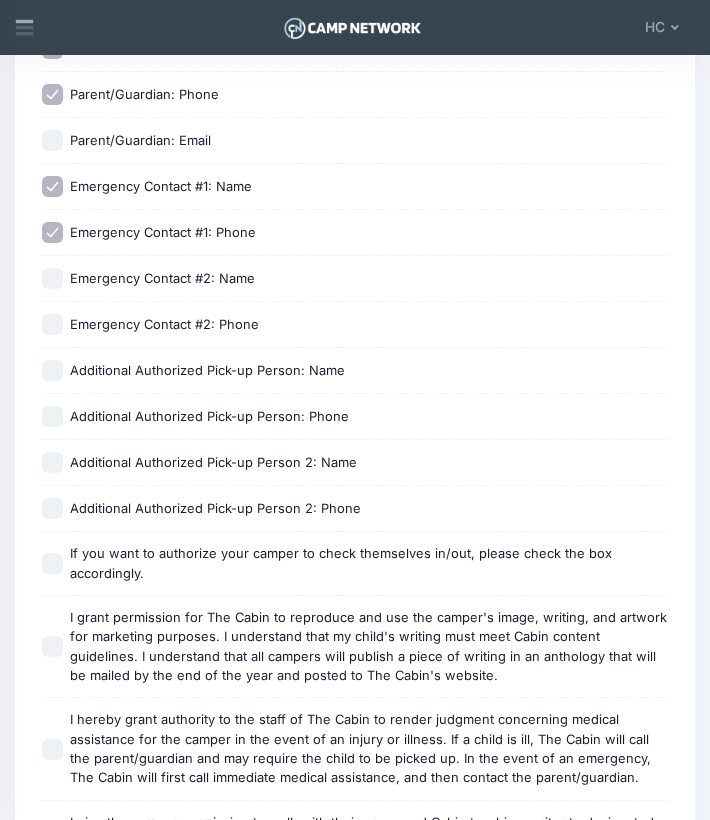 click on "Additional Authorized Pick-up Person: Name" at bounding box center [52, 370] 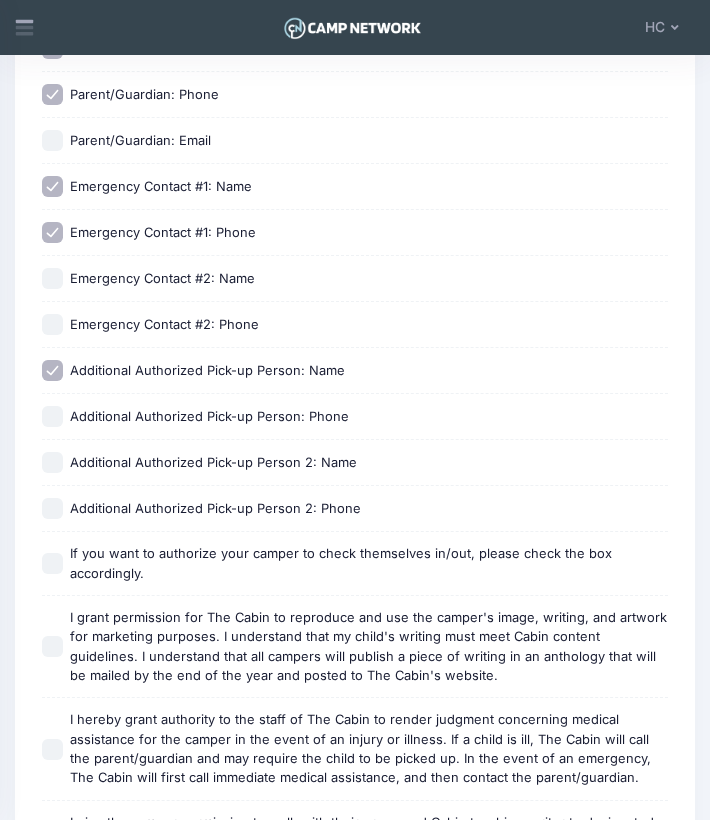 click on "Additional Authorized Pick-up Person 2: Name" at bounding box center [52, 462] 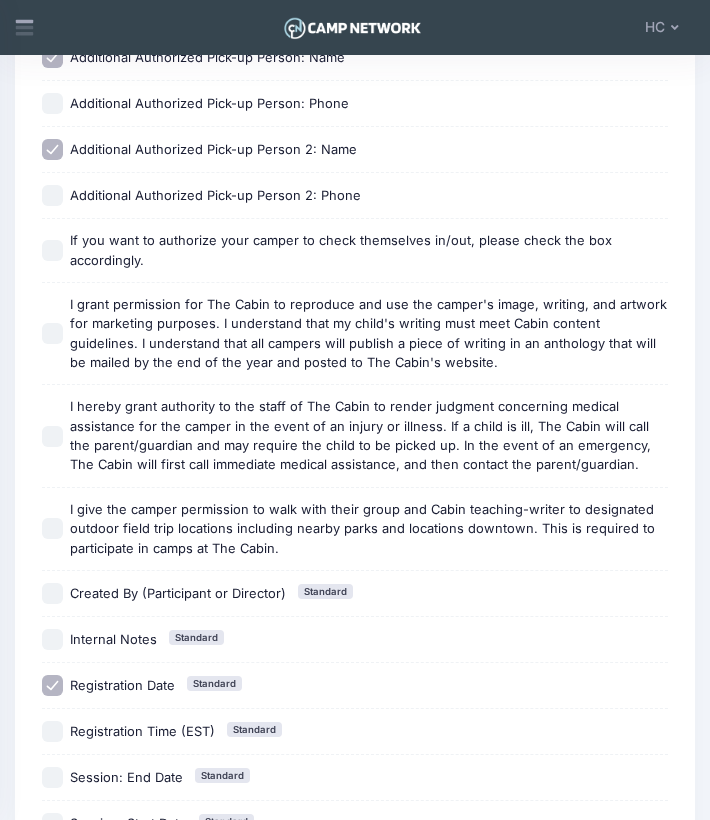 scroll, scrollTop: 1305, scrollLeft: 0, axis: vertical 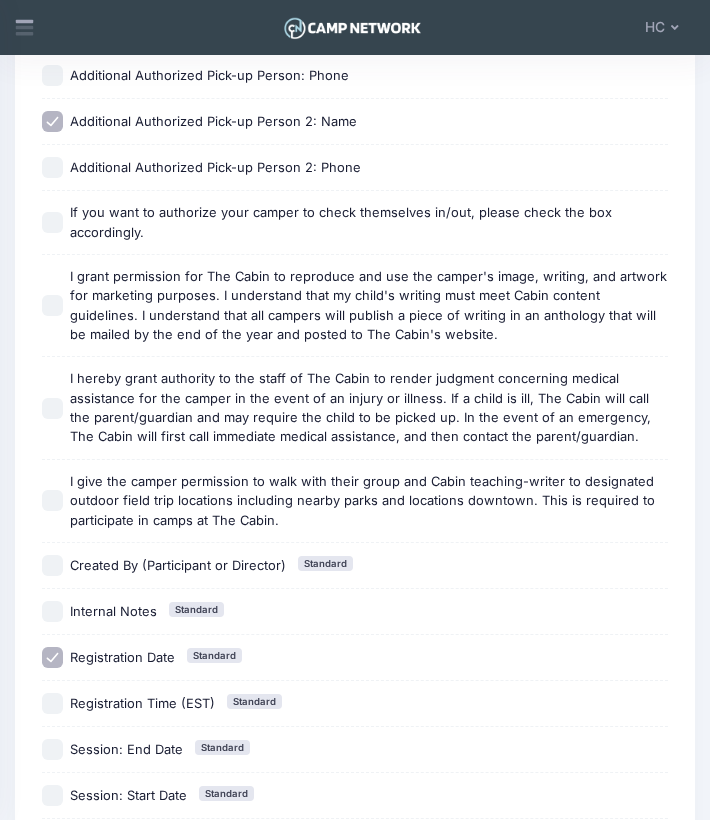 click on "If you want to authorize your camper to check themselves in/out, please check the box accordingly." at bounding box center [52, 222] 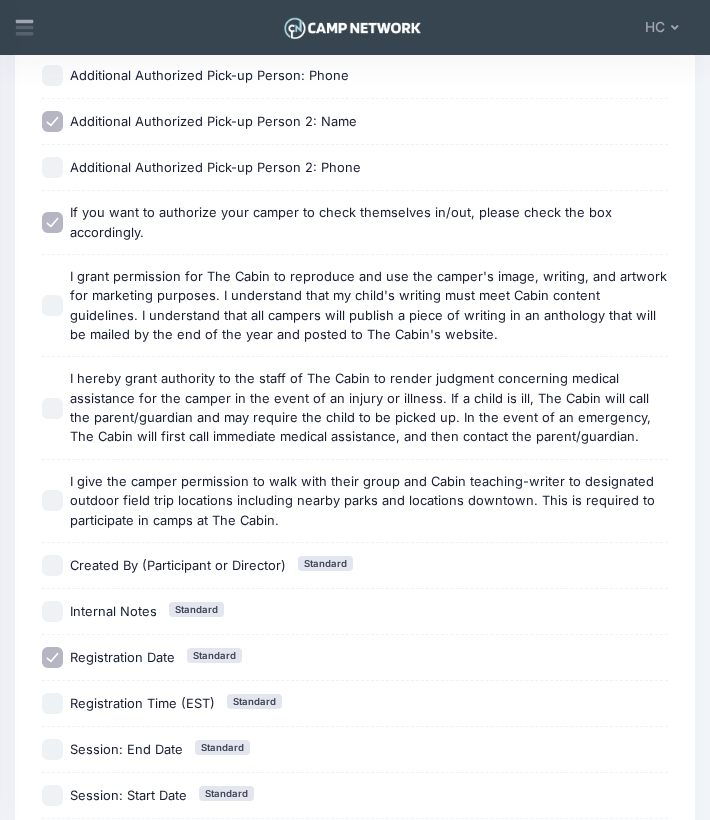 click on "I grant permission for The Cabin to reproduce and use the camper's image, writing, and artwork for marketing purposes. I understand that my child's writing must meet Cabin content guidelines. I understand that all campers will publish a piece of writing in an anthology that will be mailed by the end of the year and posted to The Cabin's website." at bounding box center (355, 305) 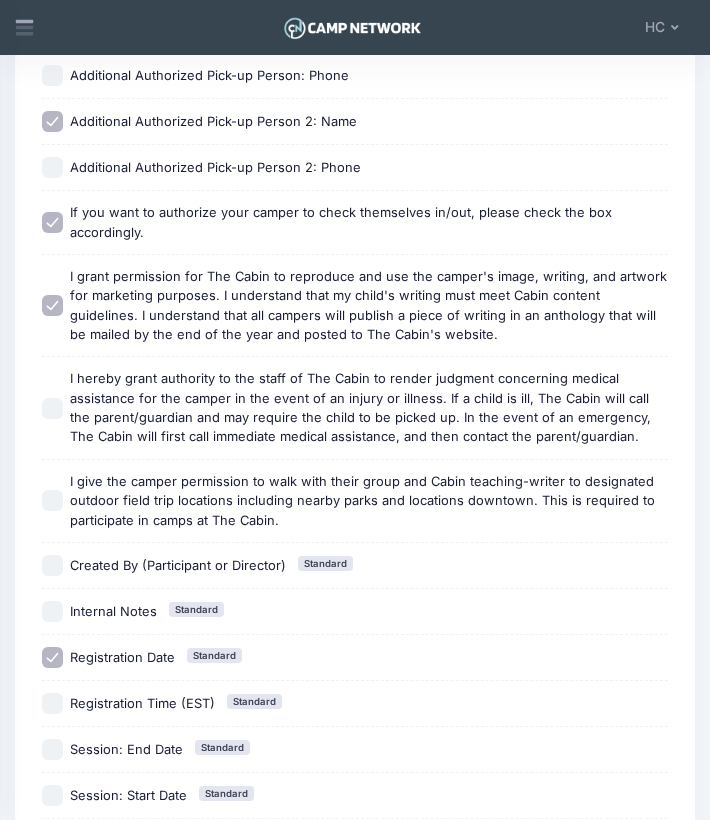 click on "I hereby grant authority to the staff of The Cabin to render judgment concerning medical assistance for the camper in the event of an injury or illness. If a child is ill, The Cabin will call the parent/guardian and may require the child to be picked up. In the event of an emergency, The Cabin will first call immediate medical assistance, and then contact the parent/guardian." at bounding box center [52, 408] 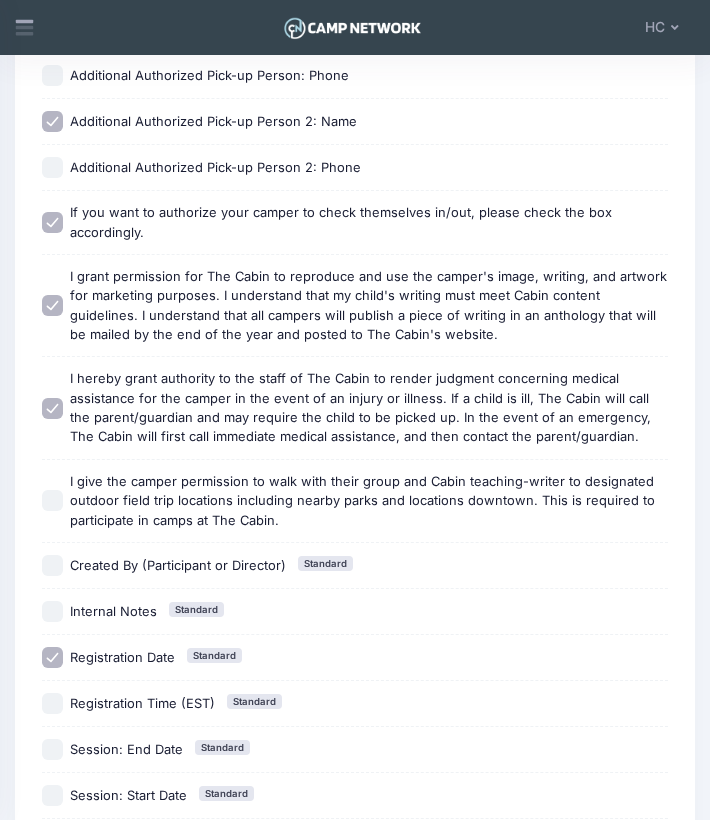 click on "I give the camper permission to walk with their group and Cabin teaching-writer to designated outdoor field trip locations including nearby parks and locations downtown. This is required to participate in camps at The Cabin." at bounding box center (52, 500) 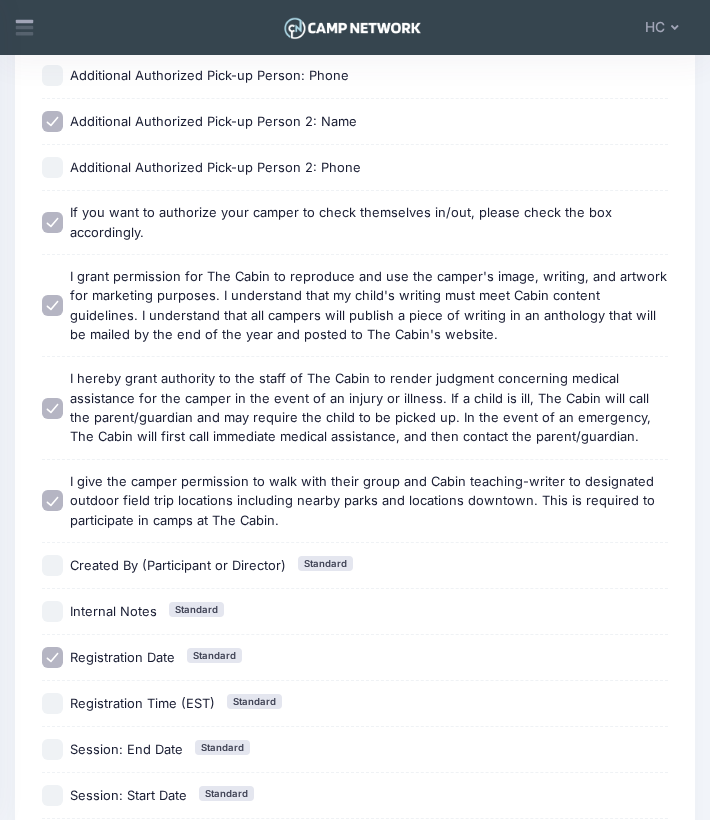 click on "Registration Date Standard" at bounding box center [52, 657] 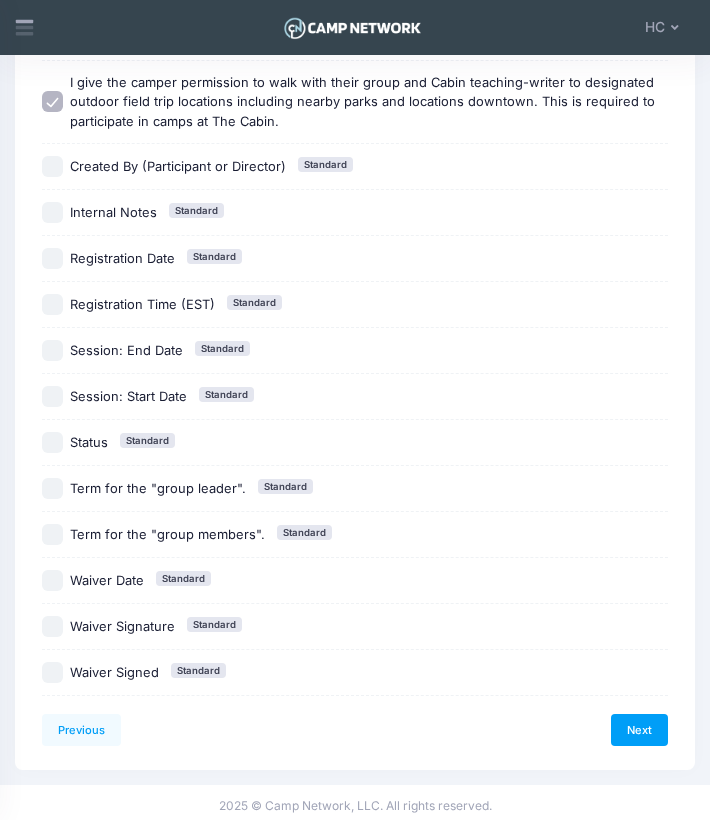 scroll, scrollTop: 1703, scrollLeft: 0, axis: vertical 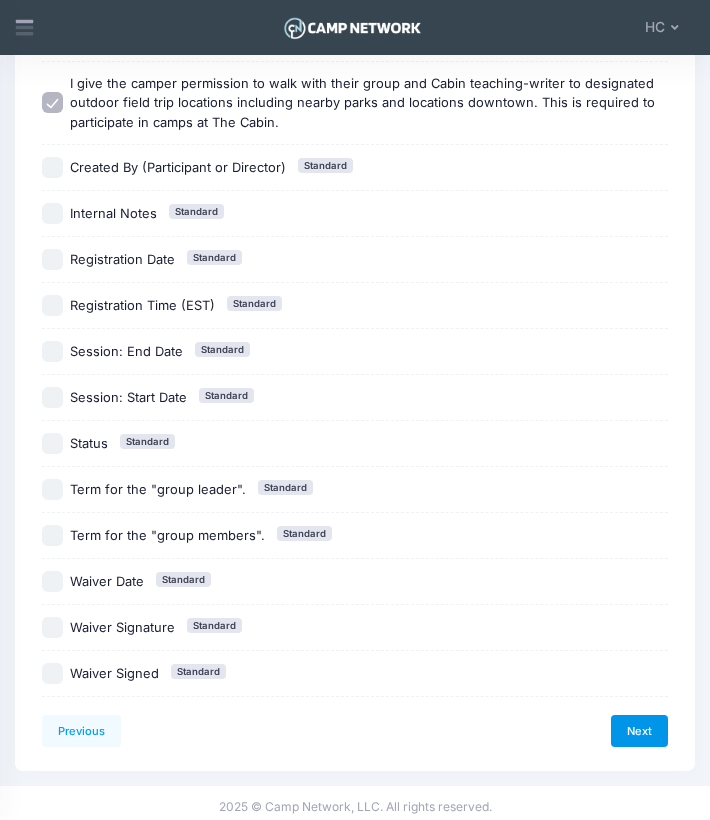 click on "Next" at bounding box center [639, 731] 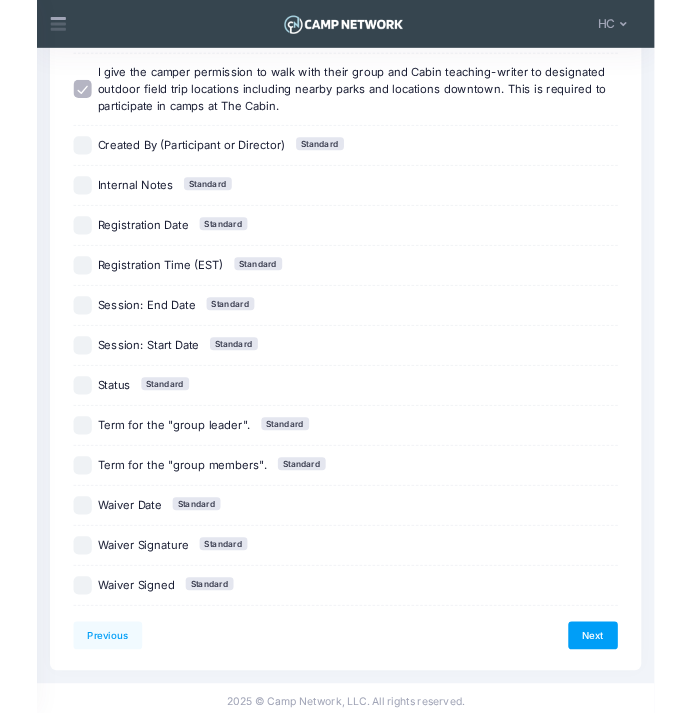 scroll, scrollTop: 0, scrollLeft: 0, axis: both 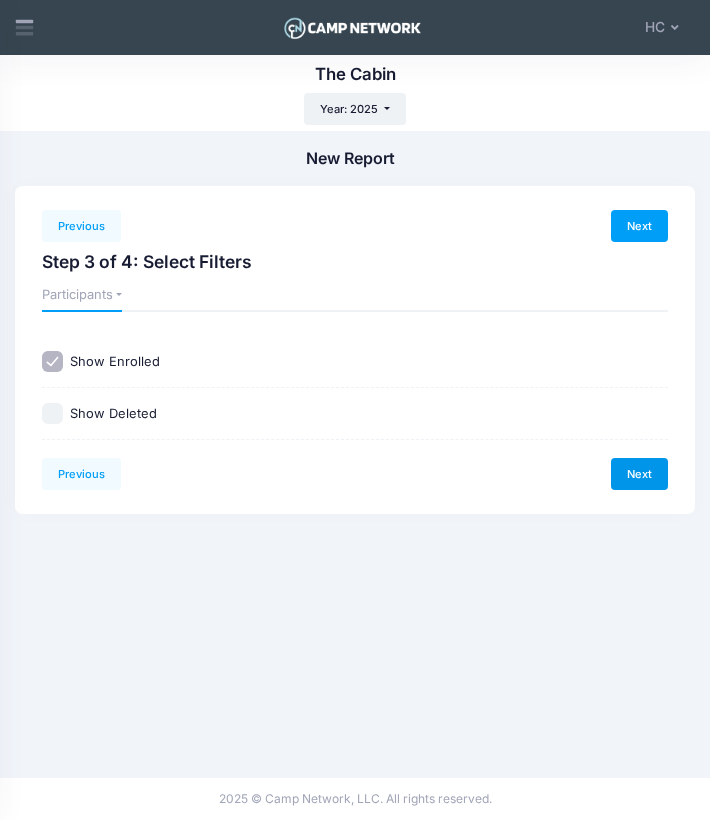 click on "Next" at bounding box center [639, 474] 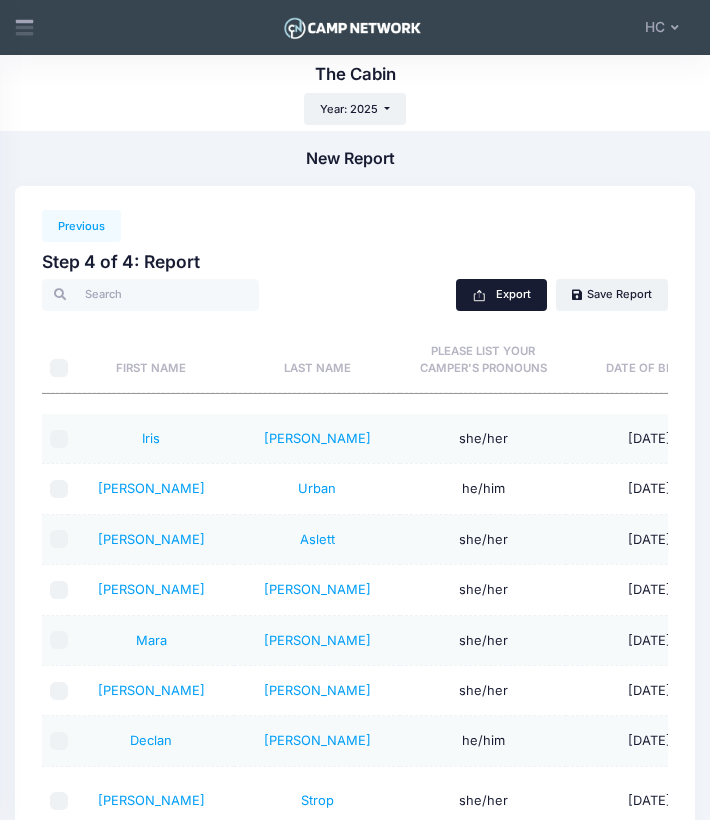 click on "Export" at bounding box center (501, 295) 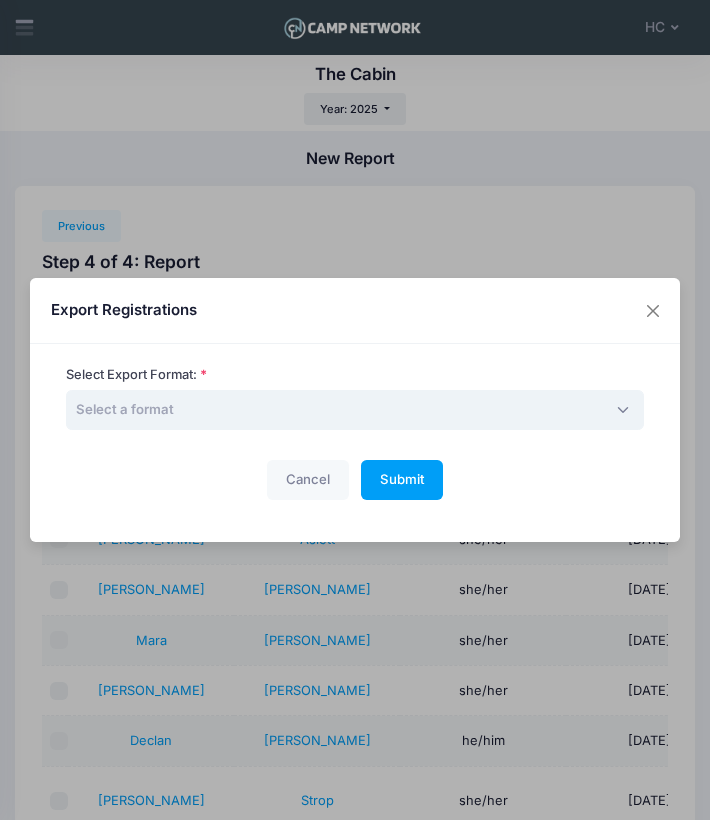 click on "Select a format" at bounding box center (355, 410) 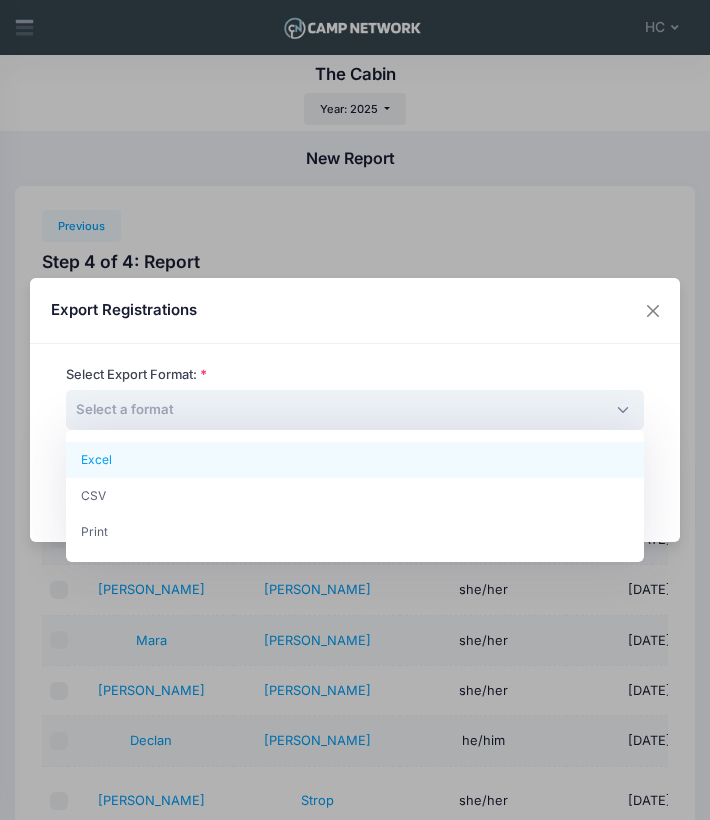 select on "excel" 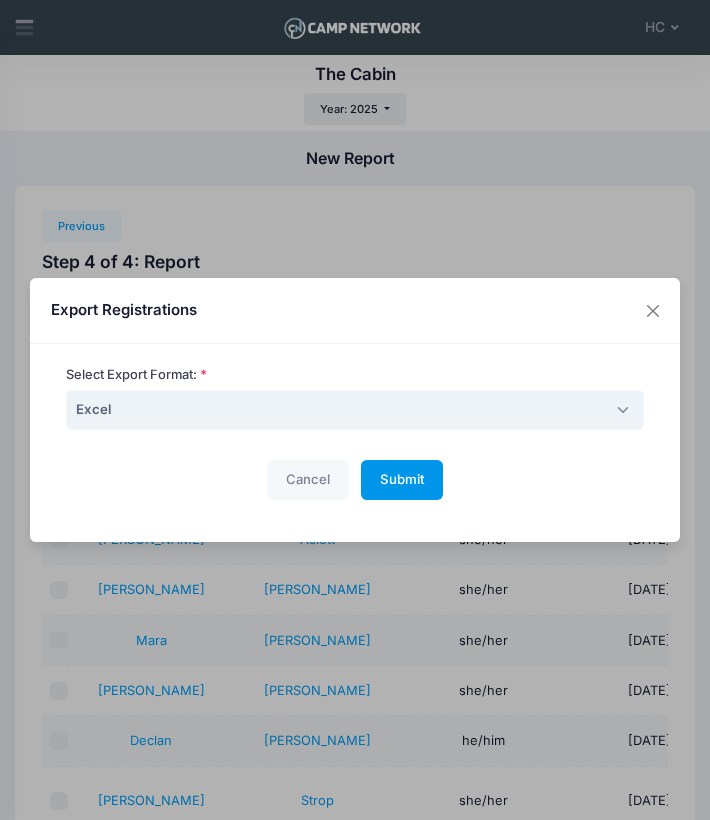 click on "Submit" at bounding box center (402, 479) 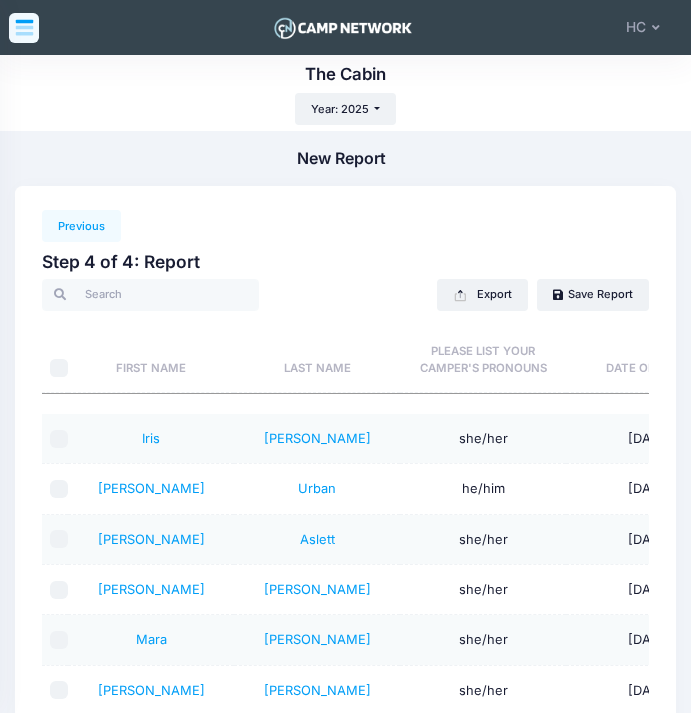 click 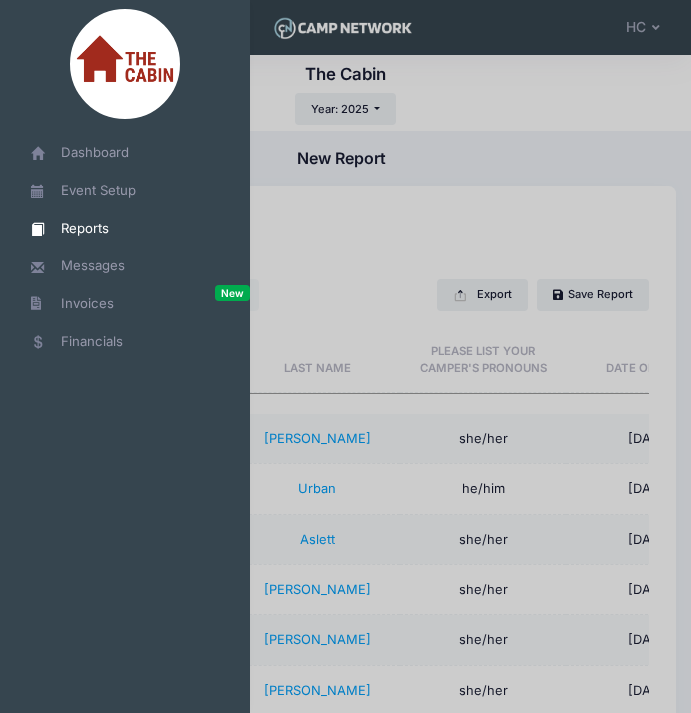 click on "Reports" at bounding box center [135, 229] 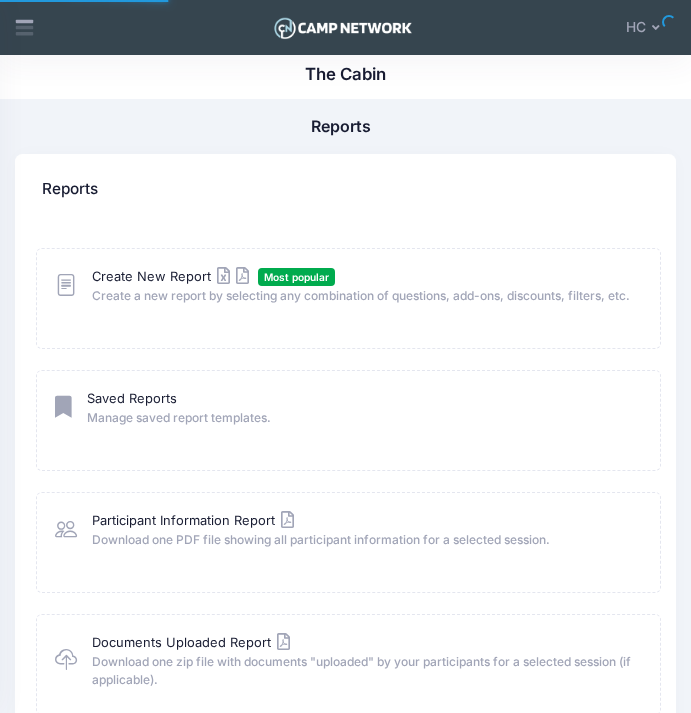 scroll, scrollTop: 0, scrollLeft: 0, axis: both 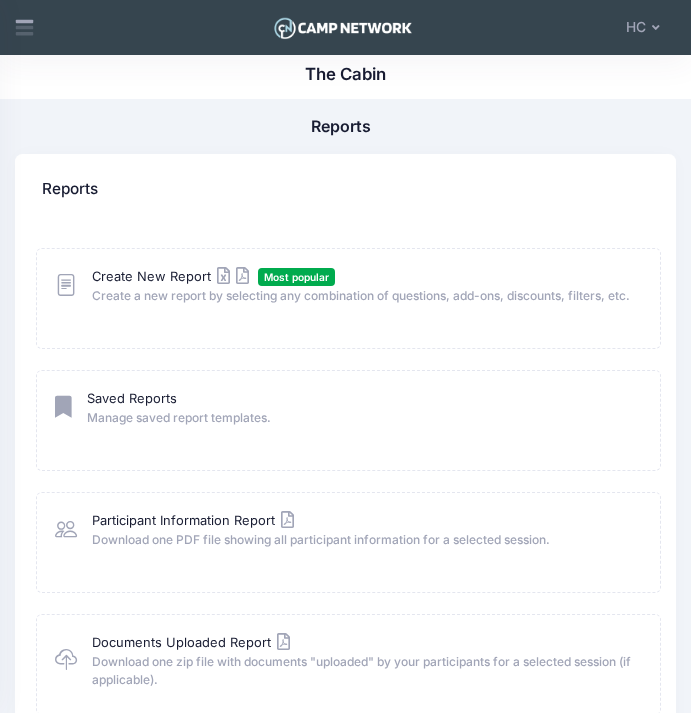 click on "Create a new report by selecting any combination of questions, add-ons, discounts, filters, etc." at bounding box center (364, 296) 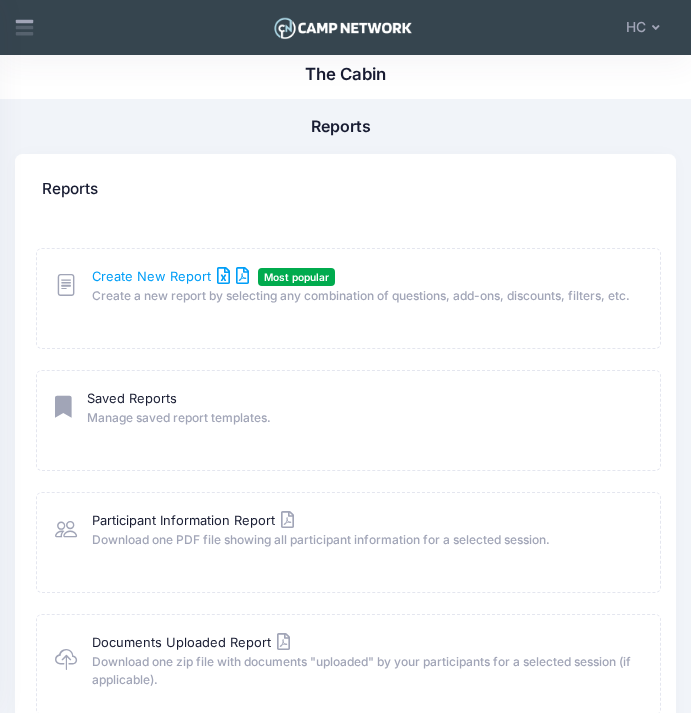 click on "Create New Report" at bounding box center (170, 276) 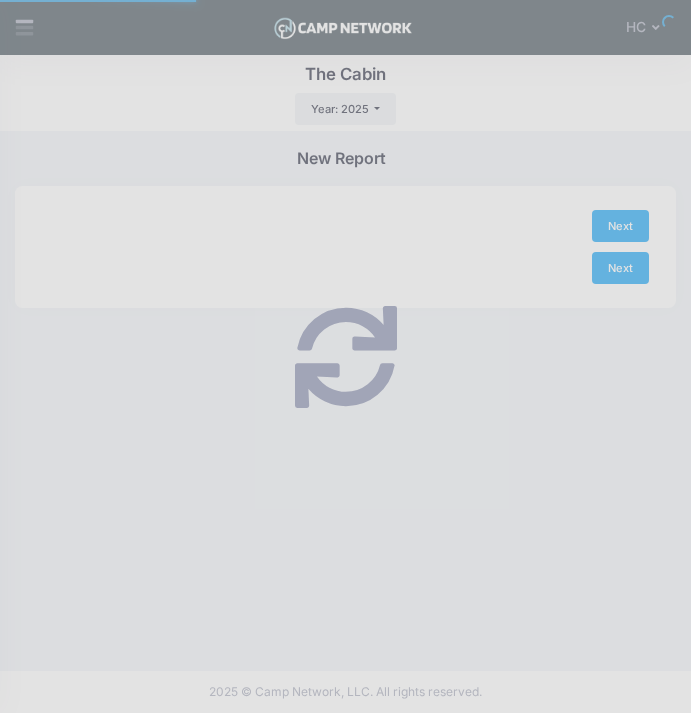 scroll, scrollTop: 0, scrollLeft: 0, axis: both 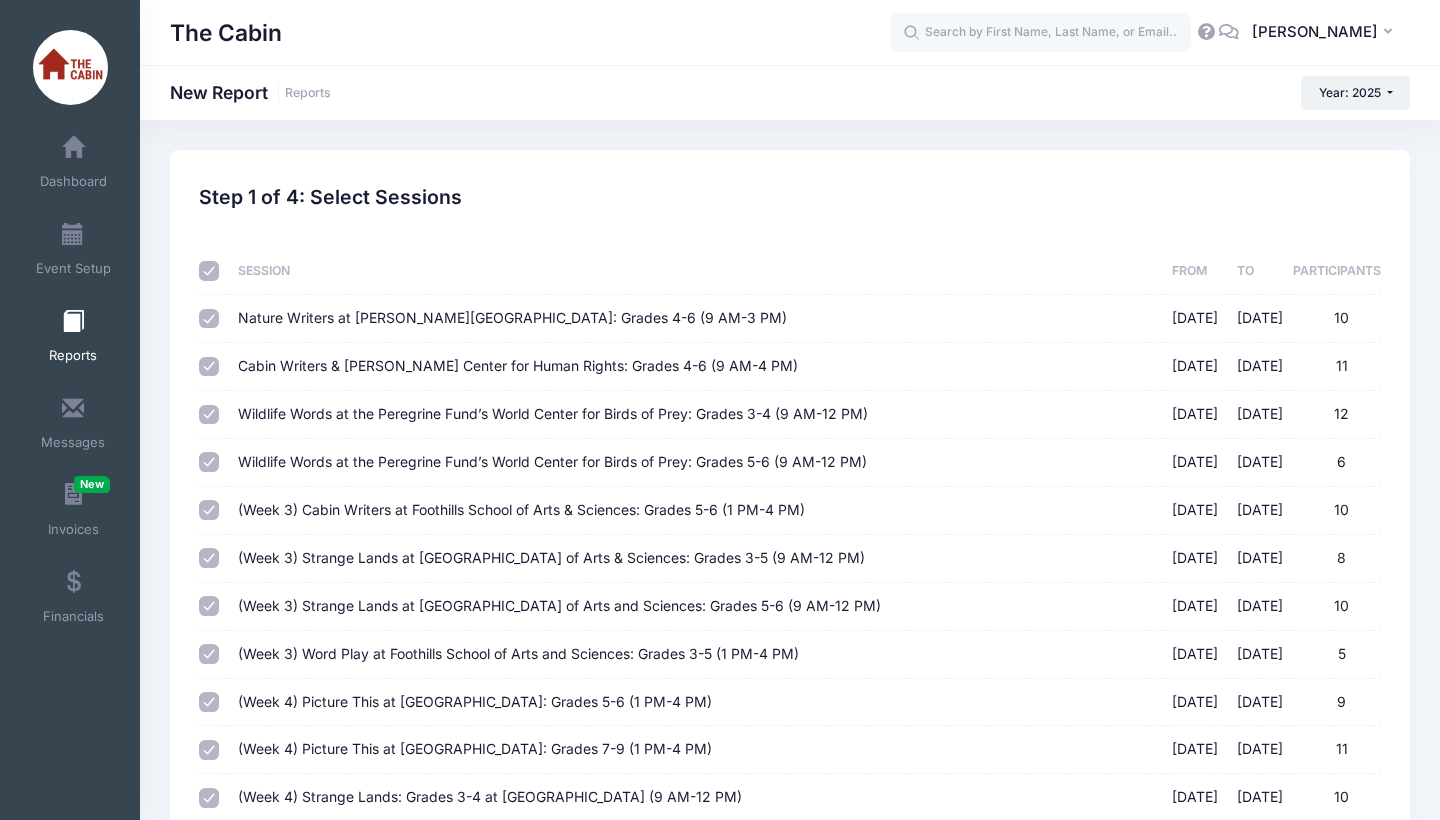 click at bounding box center [209, 271] 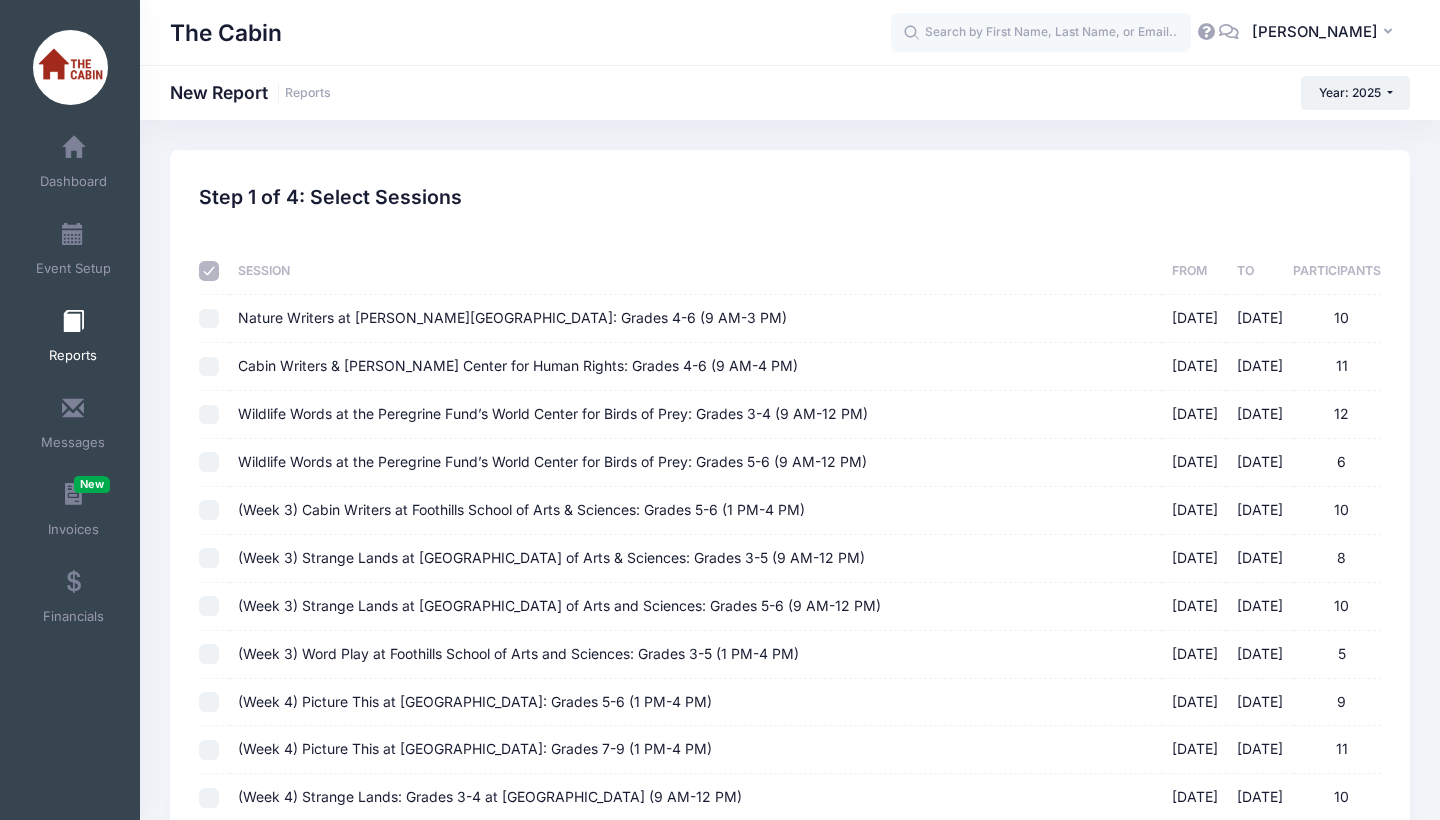 checkbox on "false" 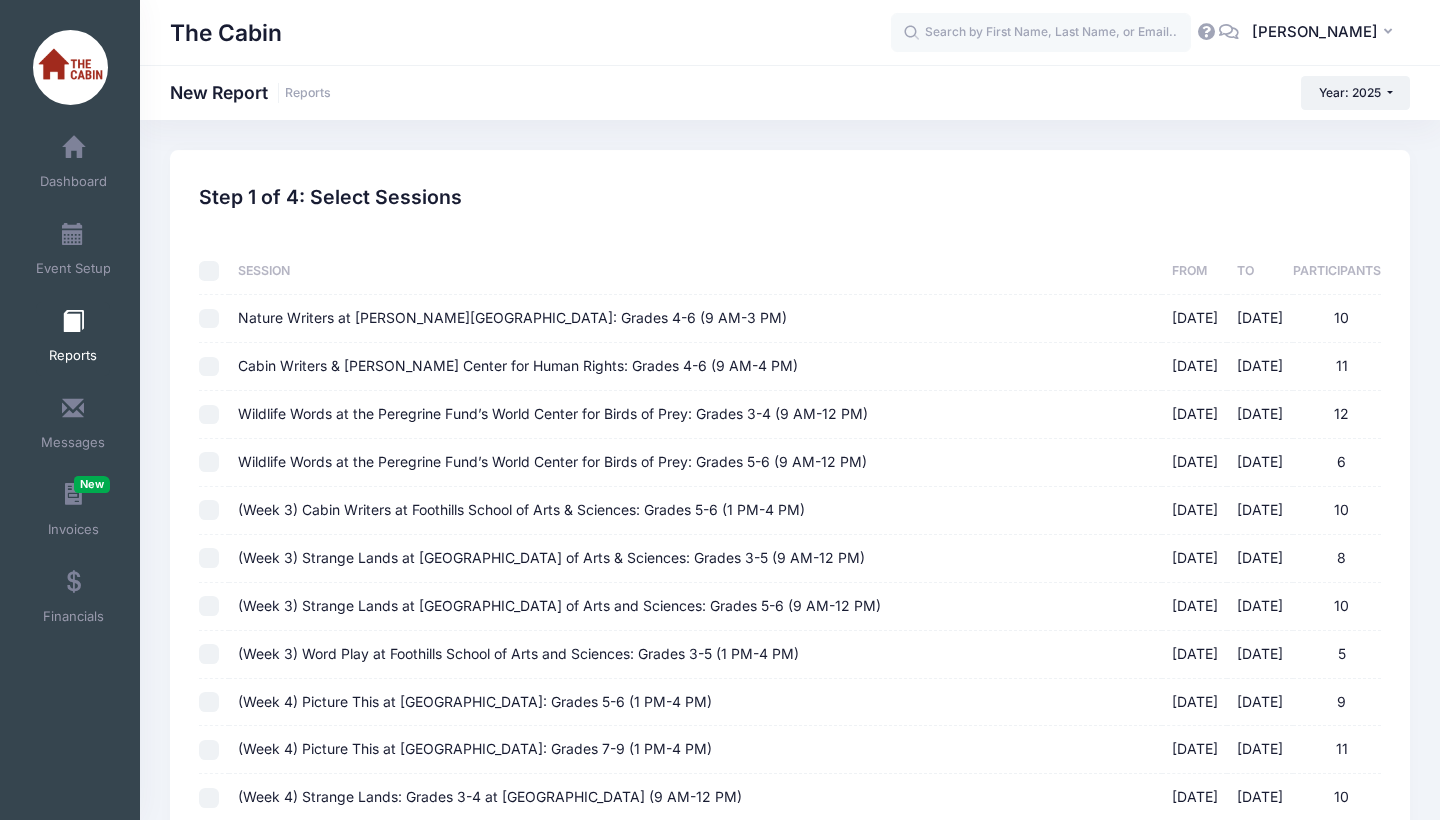 checkbox on "false" 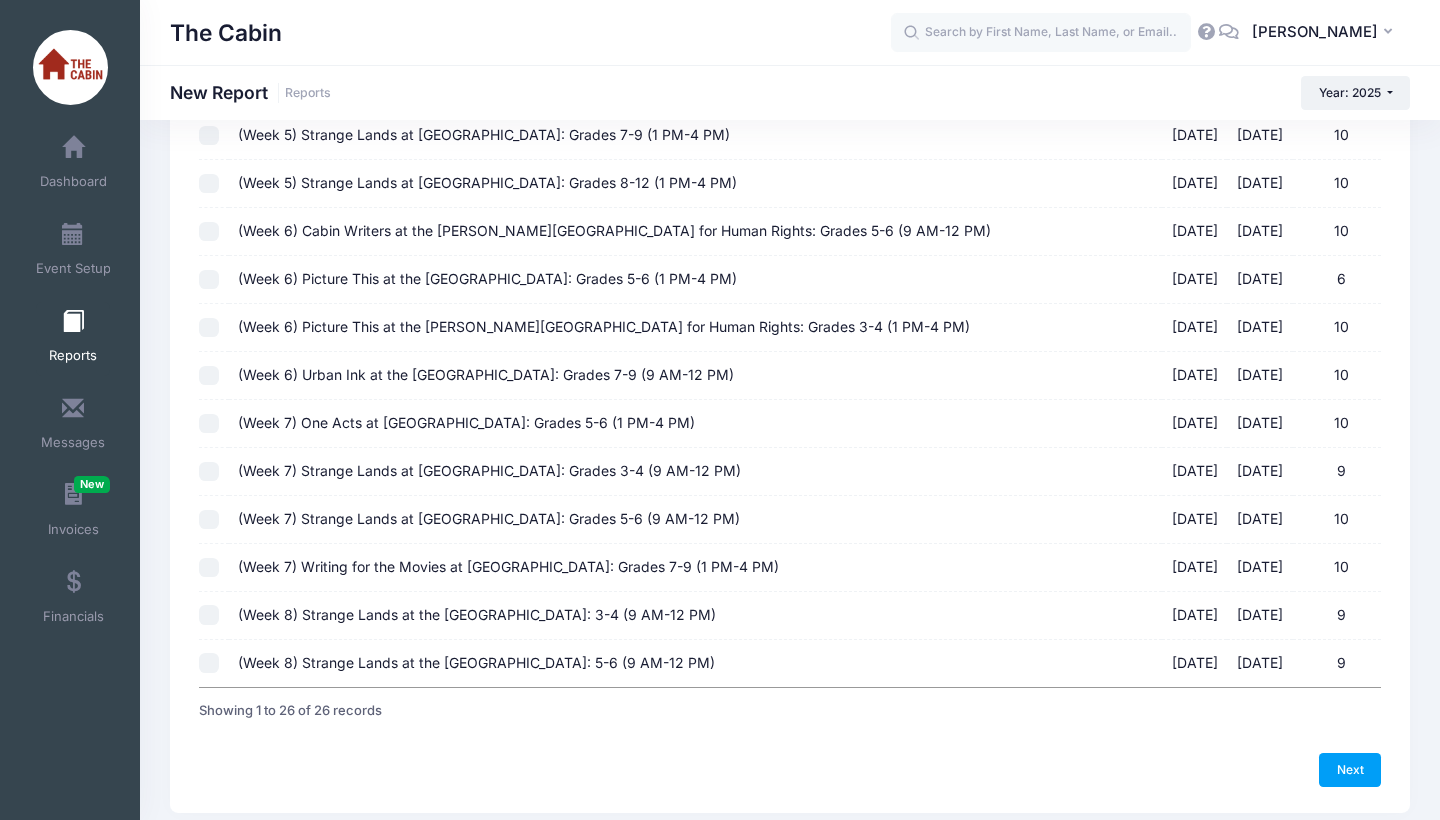 scroll, scrollTop: 853, scrollLeft: 0, axis: vertical 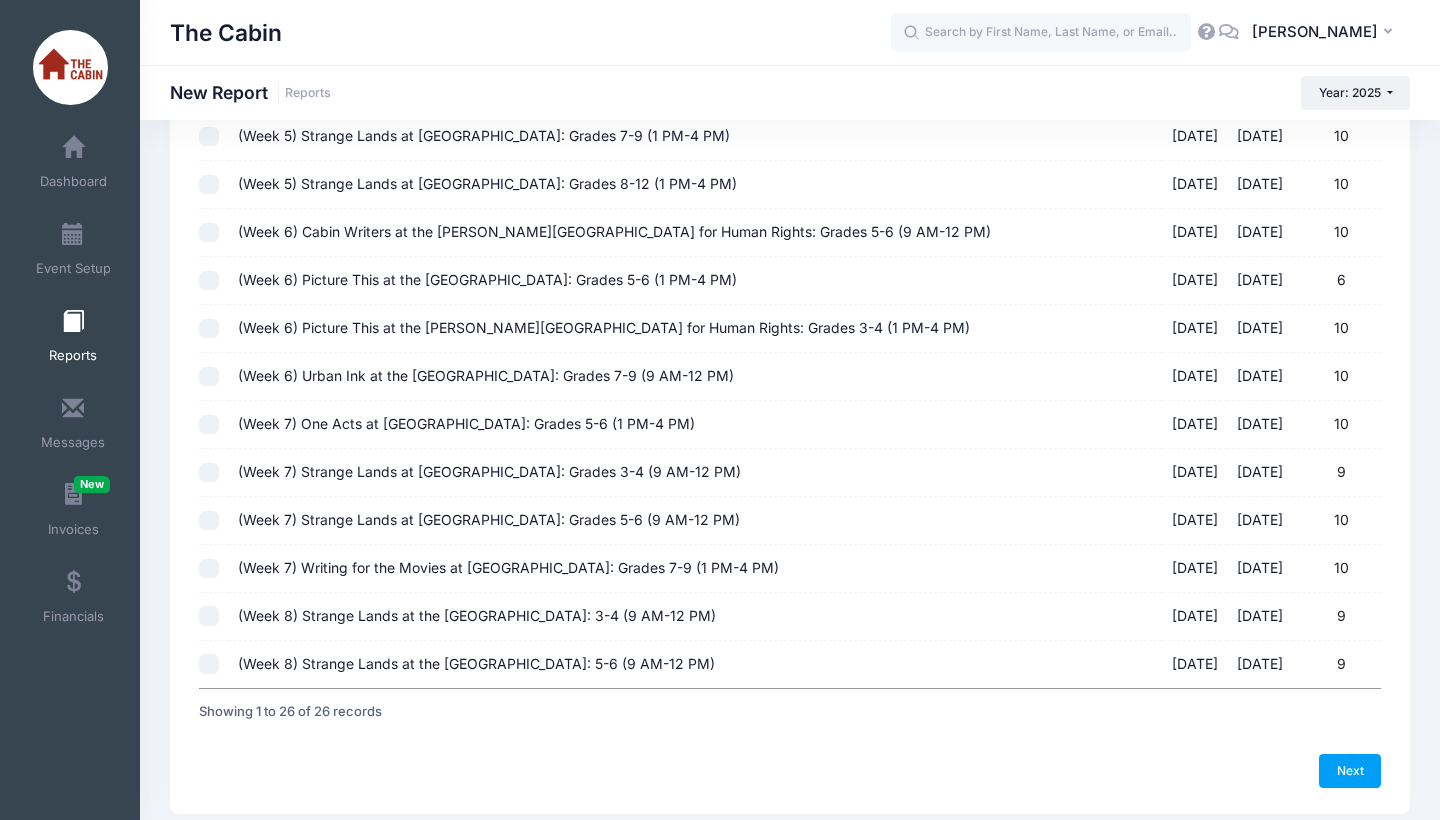 click on "(Week 6) Urban Ink at the BSU Library: Grades 7-9 (9 AM-12 PM) 07/21/2025 - 07/25/2025  10" at bounding box center [209, 377] 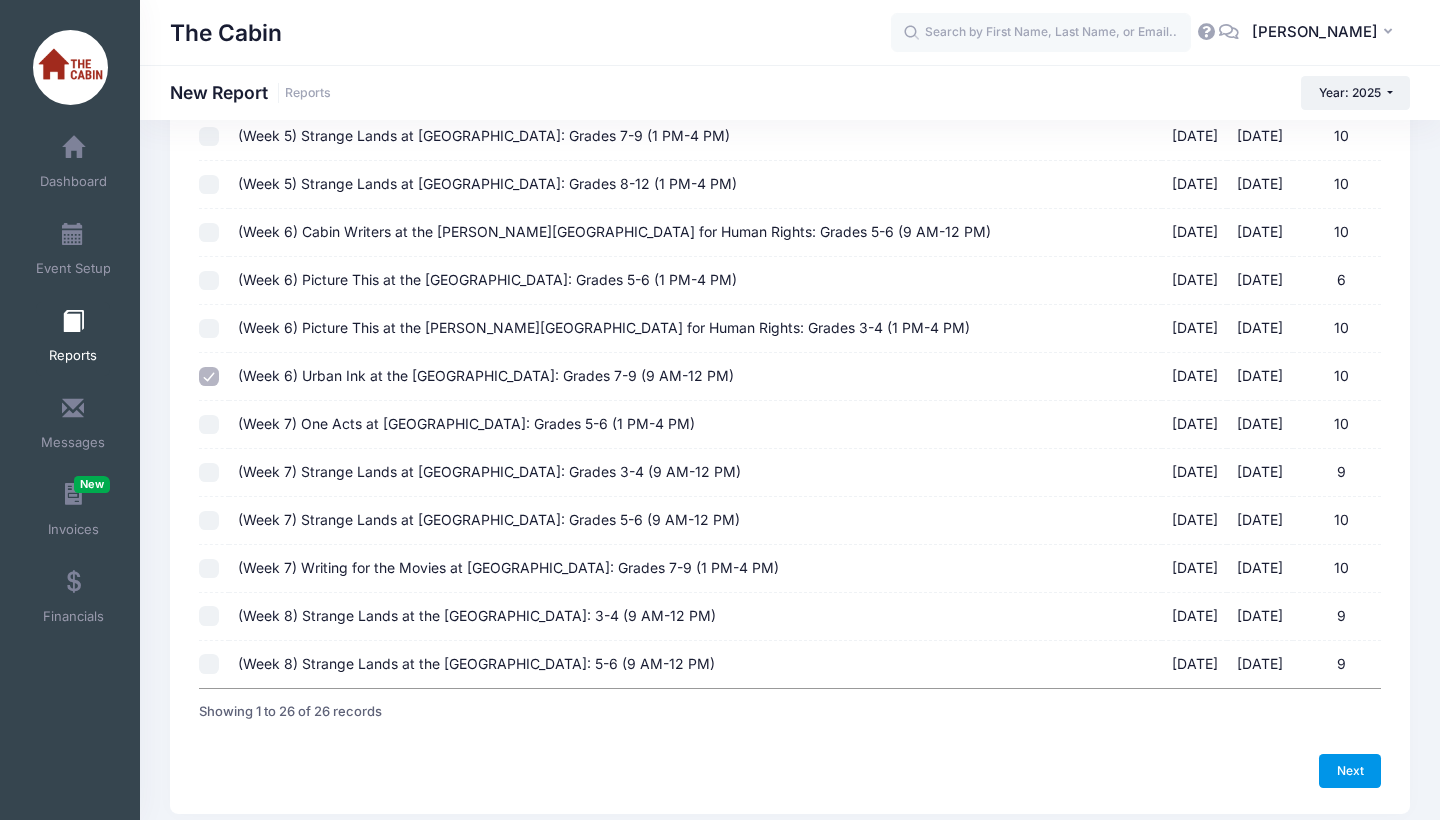 click on "Next" at bounding box center [1350, 771] 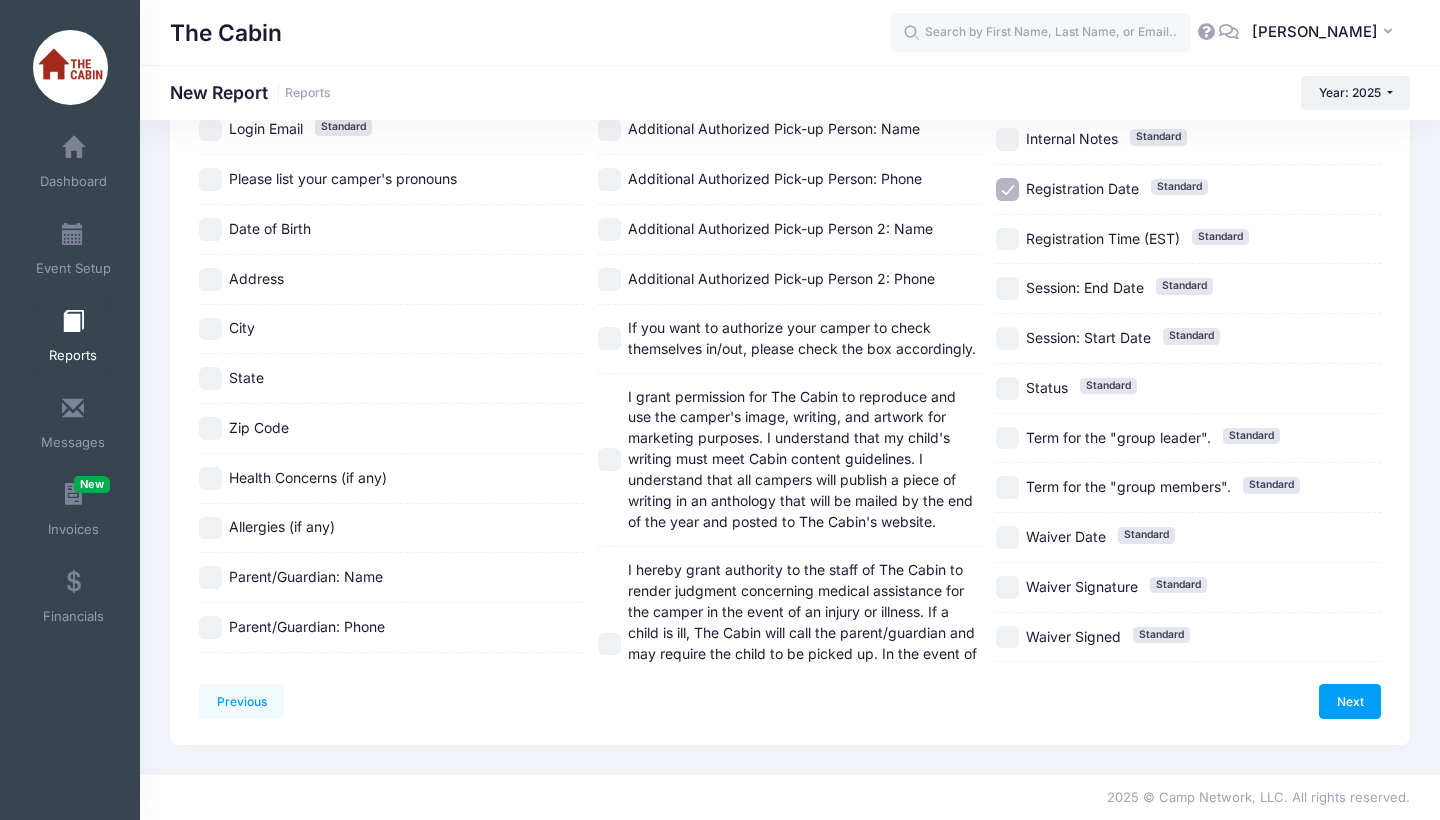 scroll, scrollTop: 0, scrollLeft: 0, axis: both 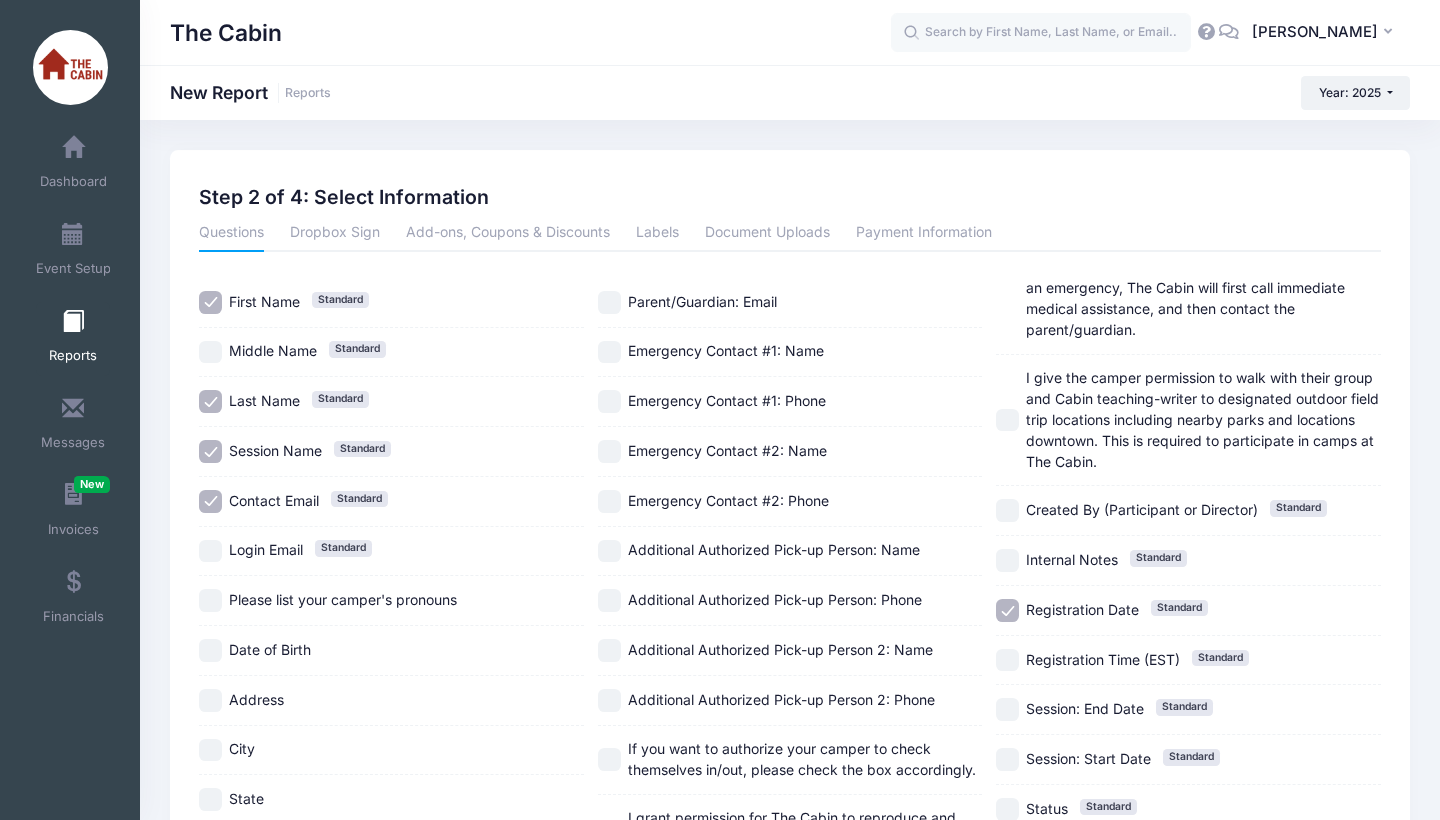 click on "Session Name Standard" at bounding box center (210, 451) 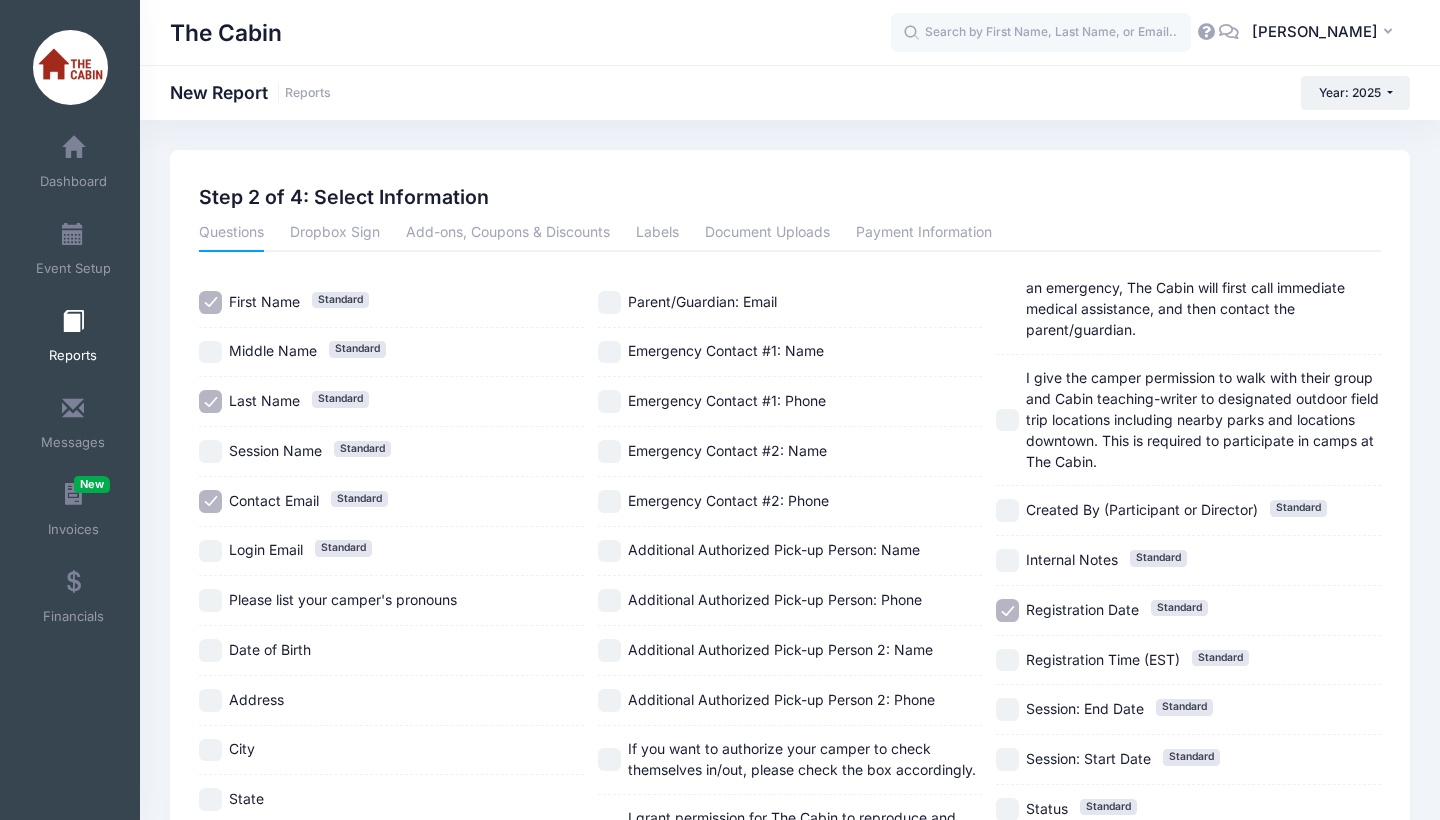 click on "Contact Email Standard" at bounding box center [210, 501] 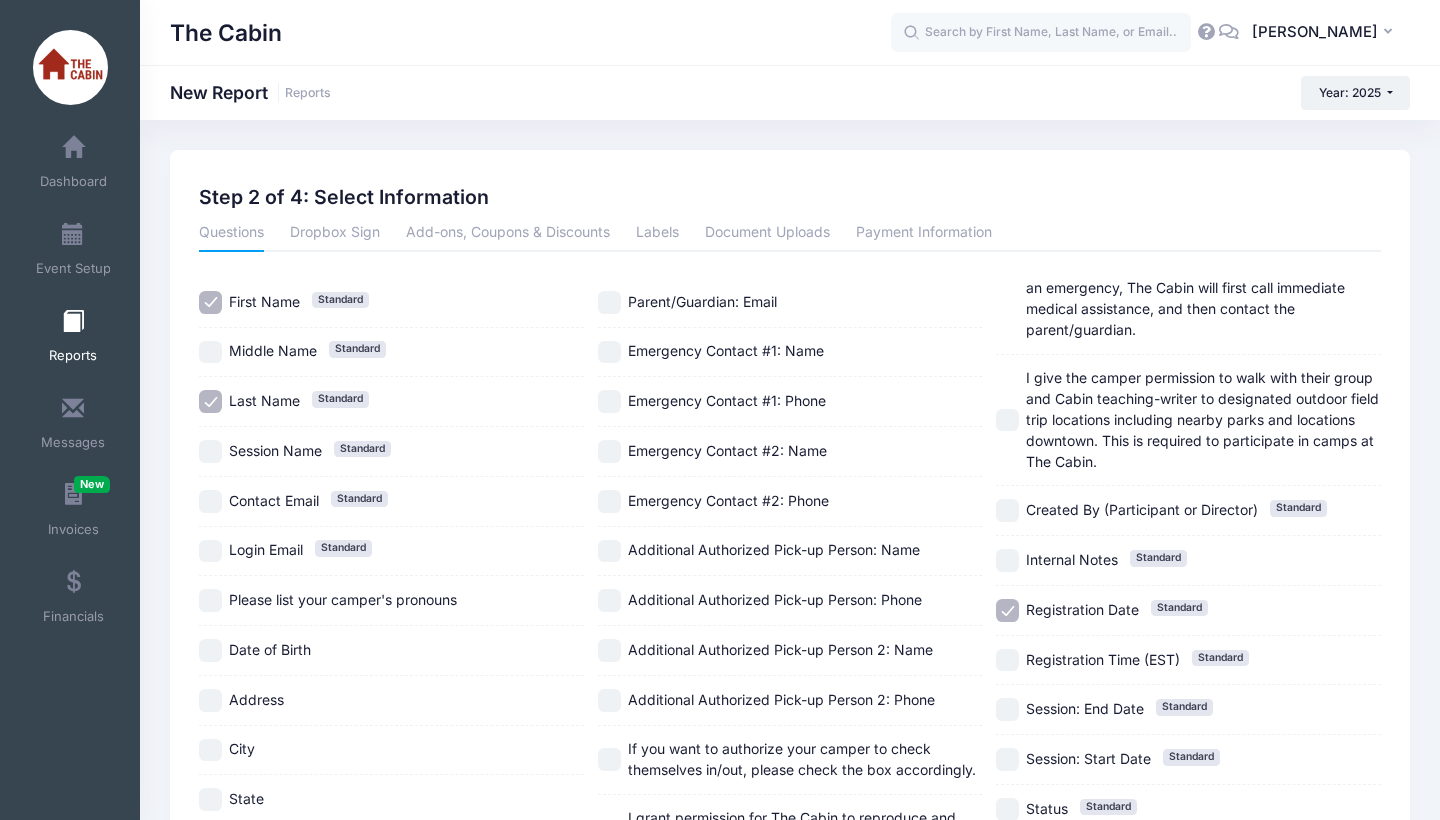 click on "Please list your camper's pronouns" at bounding box center (210, 600) 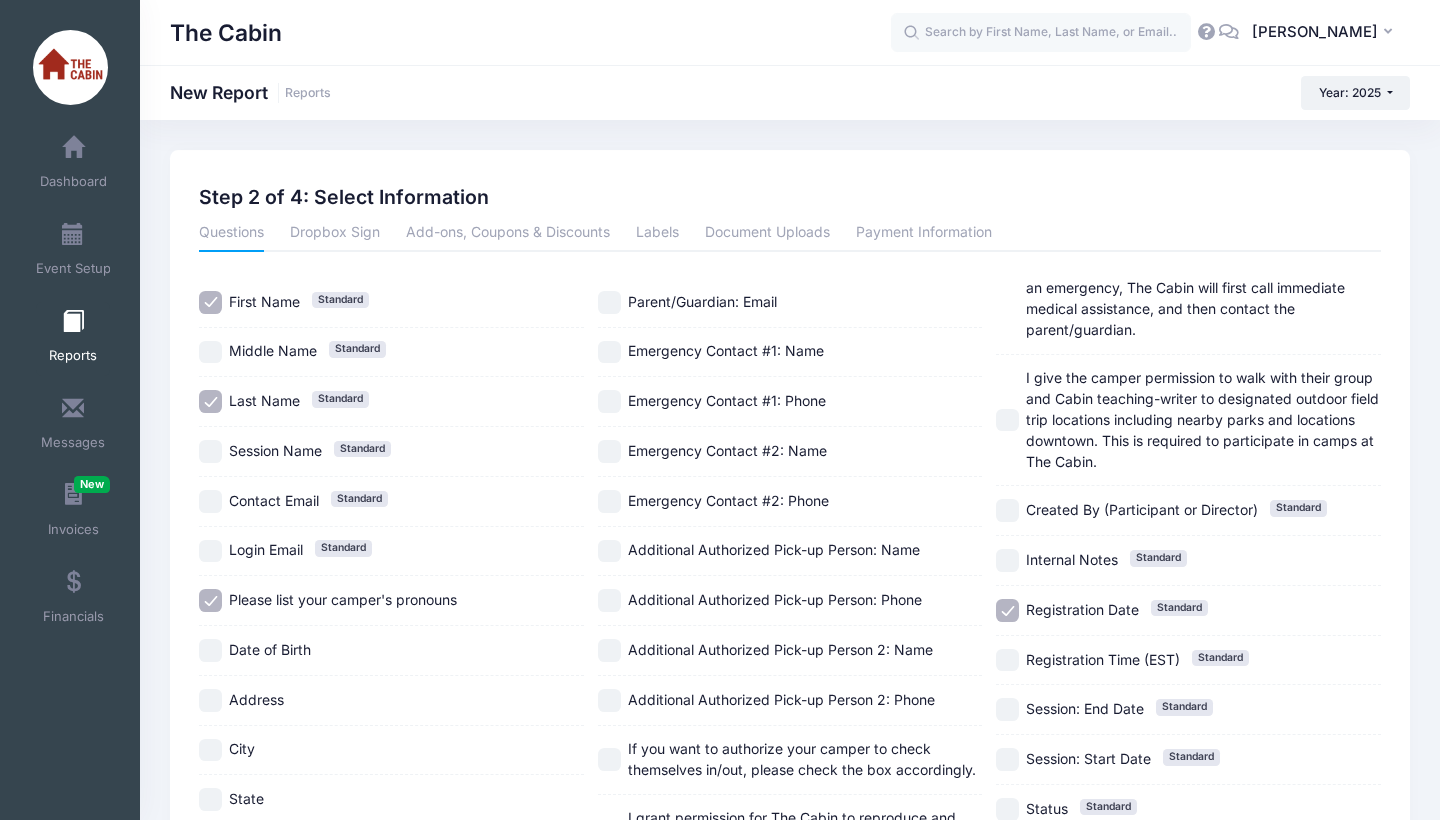 click on "Date of Birth" at bounding box center [210, 650] 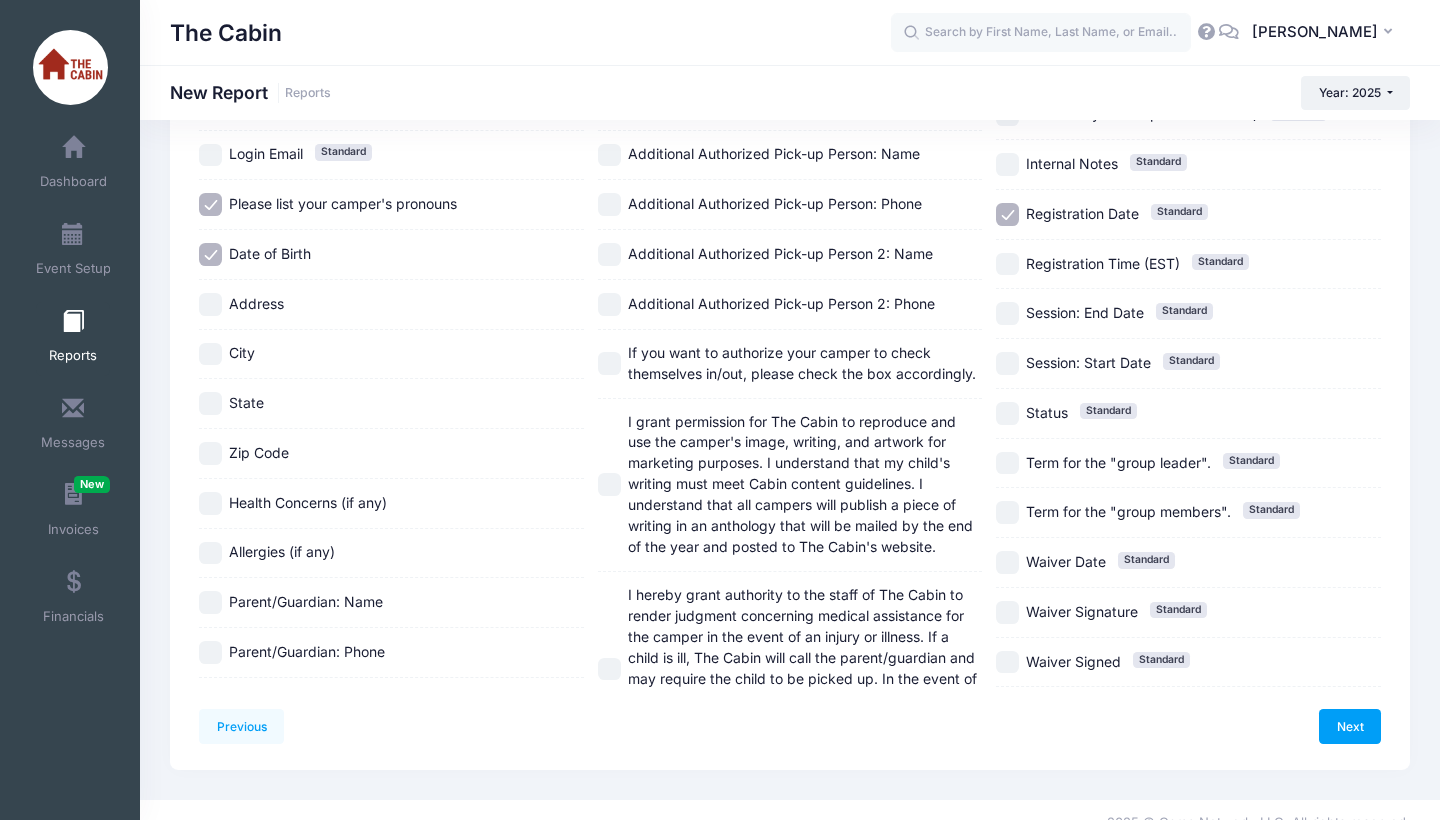 scroll, scrollTop: 397, scrollLeft: 0, axis: vertical 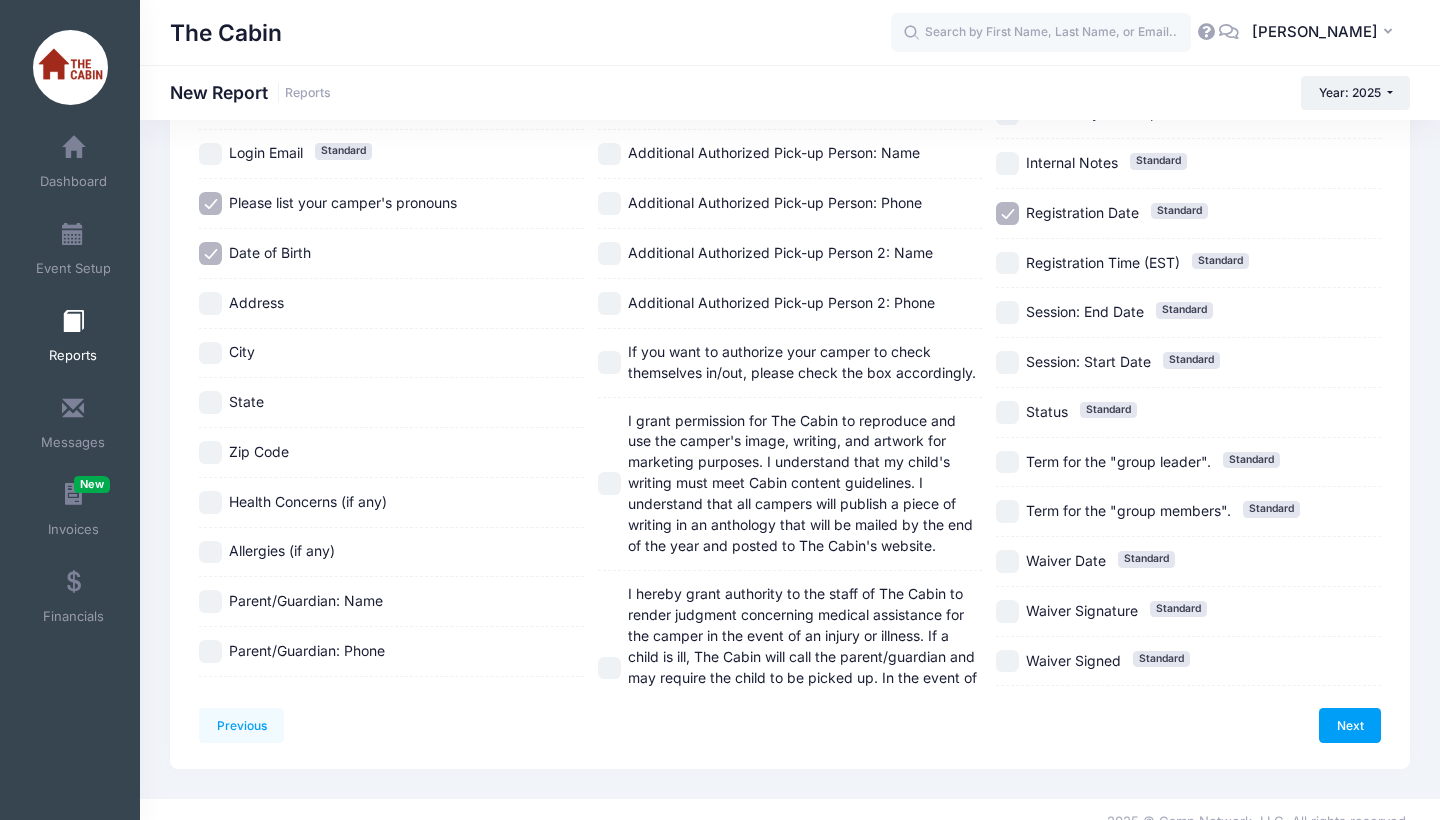 click on "Health Concerns (if any)" at bounding box center (210, 502) 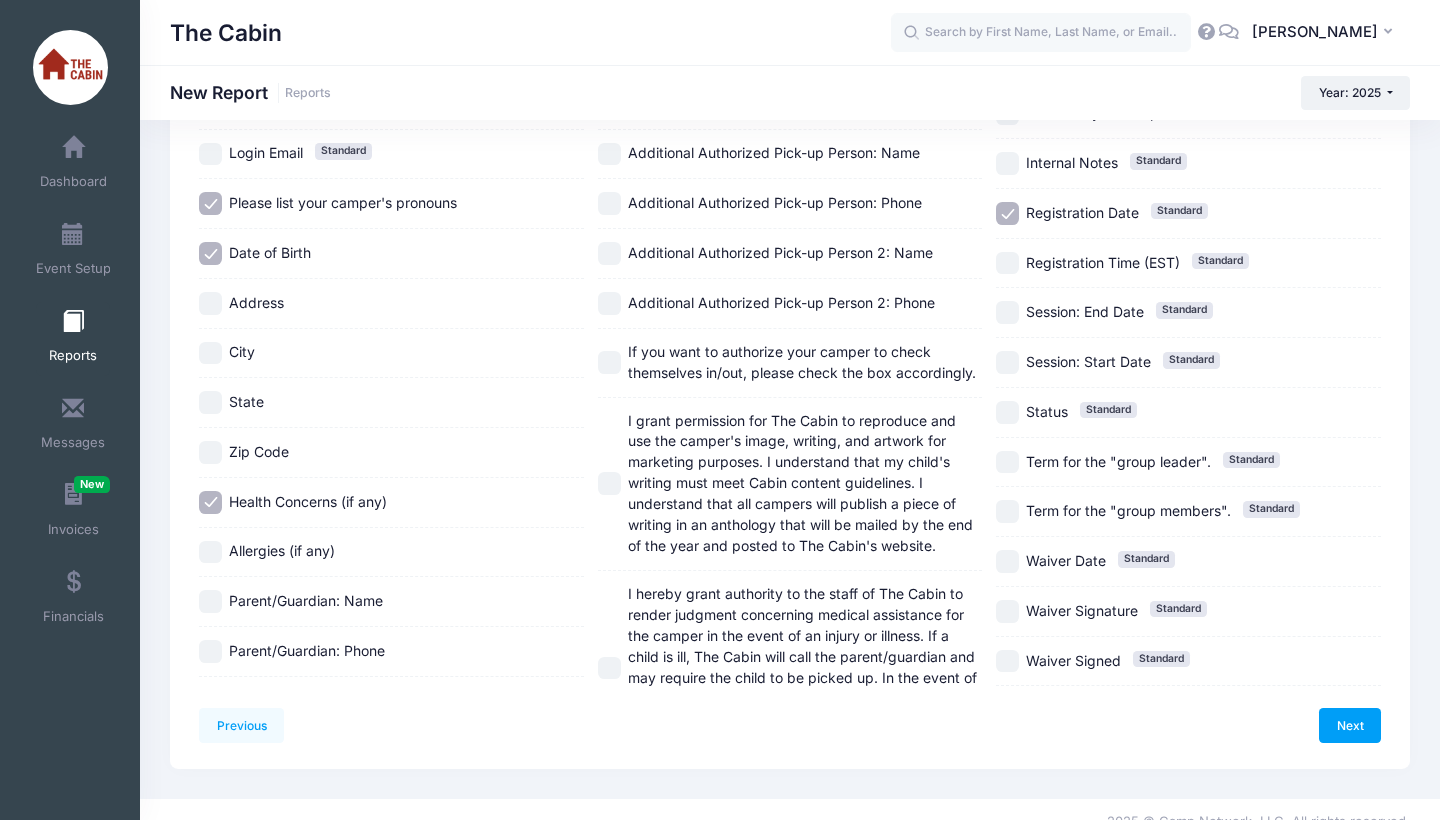 click on "Allergies (if any)" at bounding box center [210, 552] 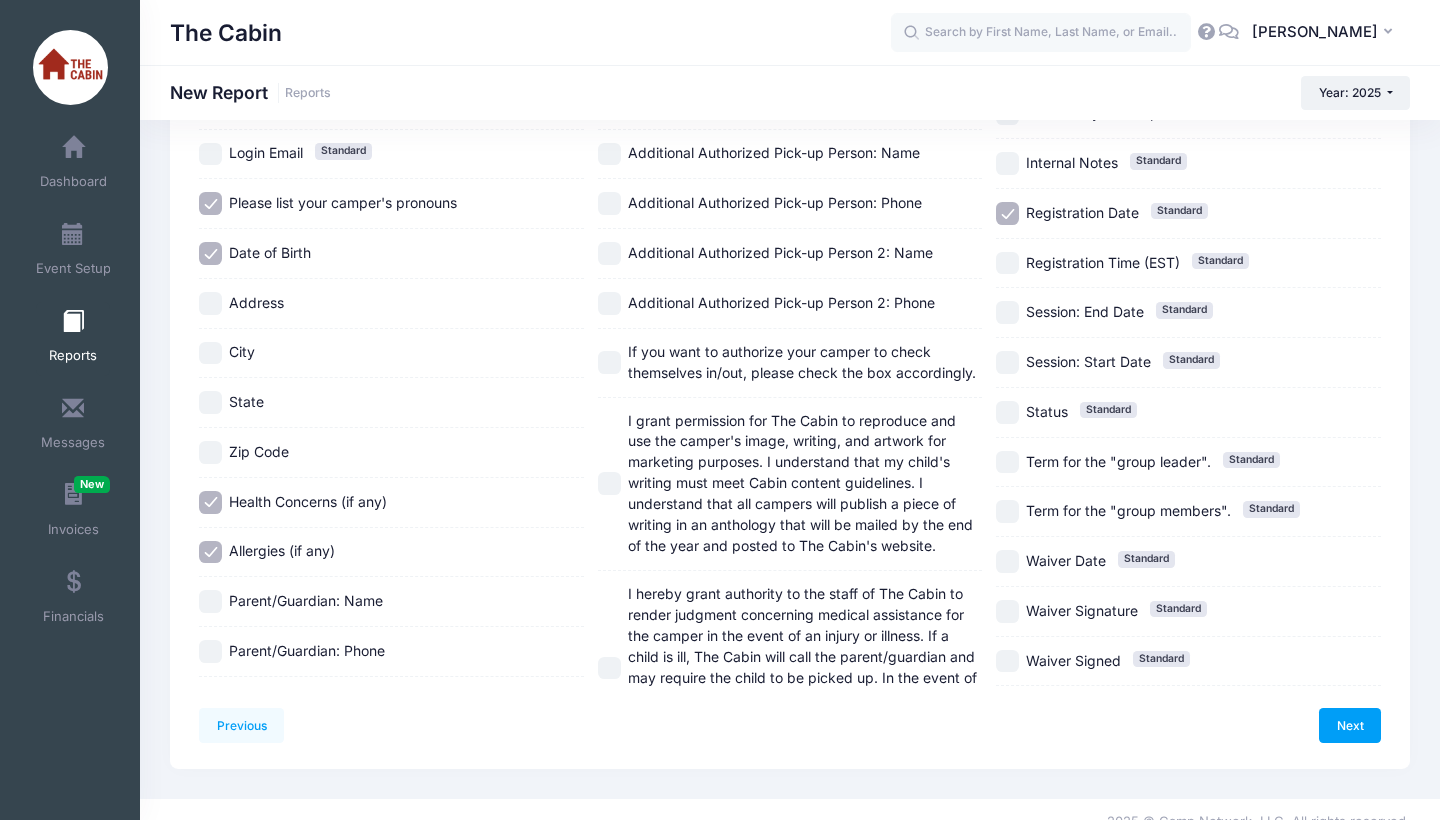 click on "Parent/Guardian: Name" at bounding box center [210, 601] 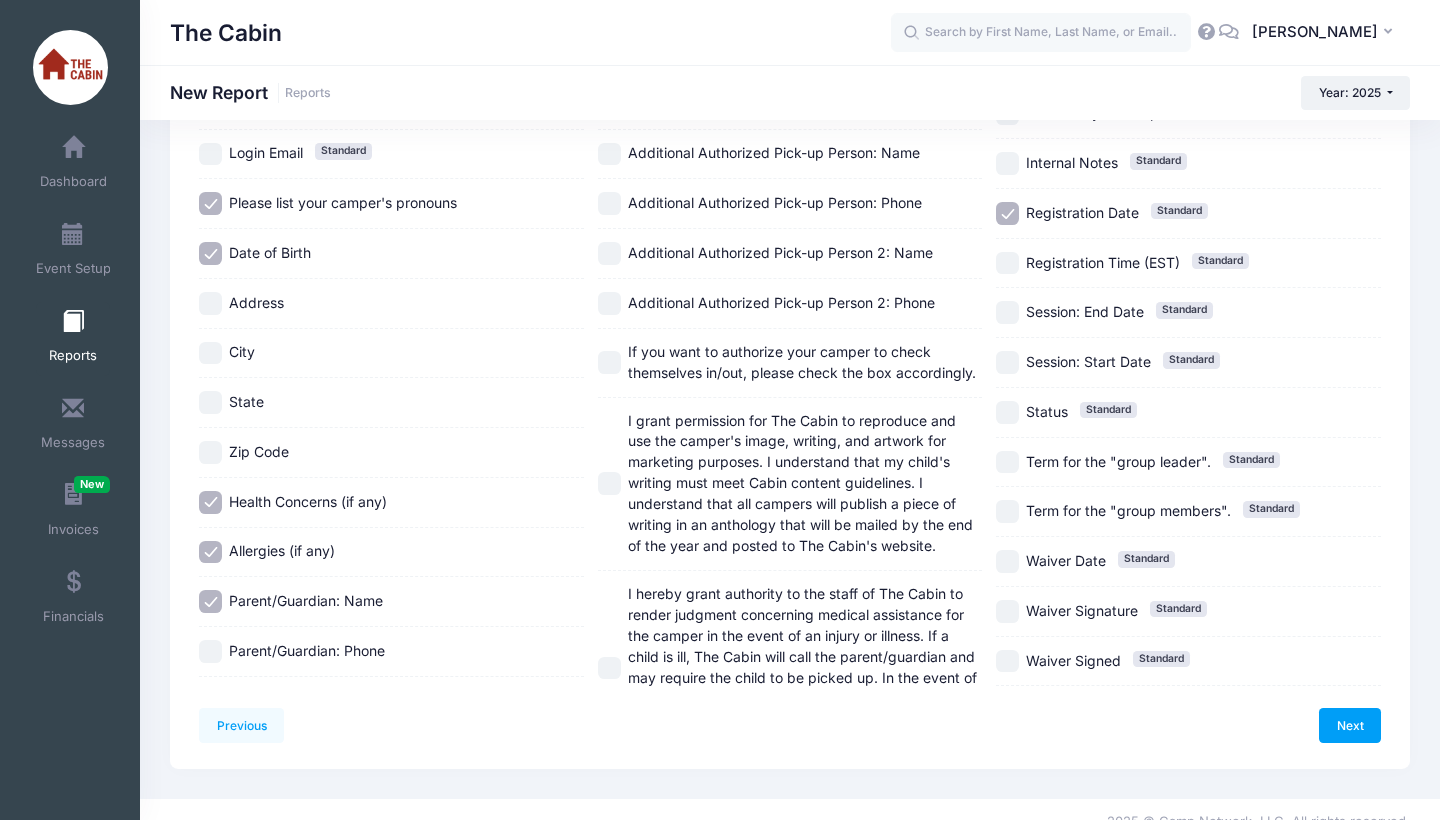 click on "Parent/Guardian: Phone" at bounding box center [210, 651] 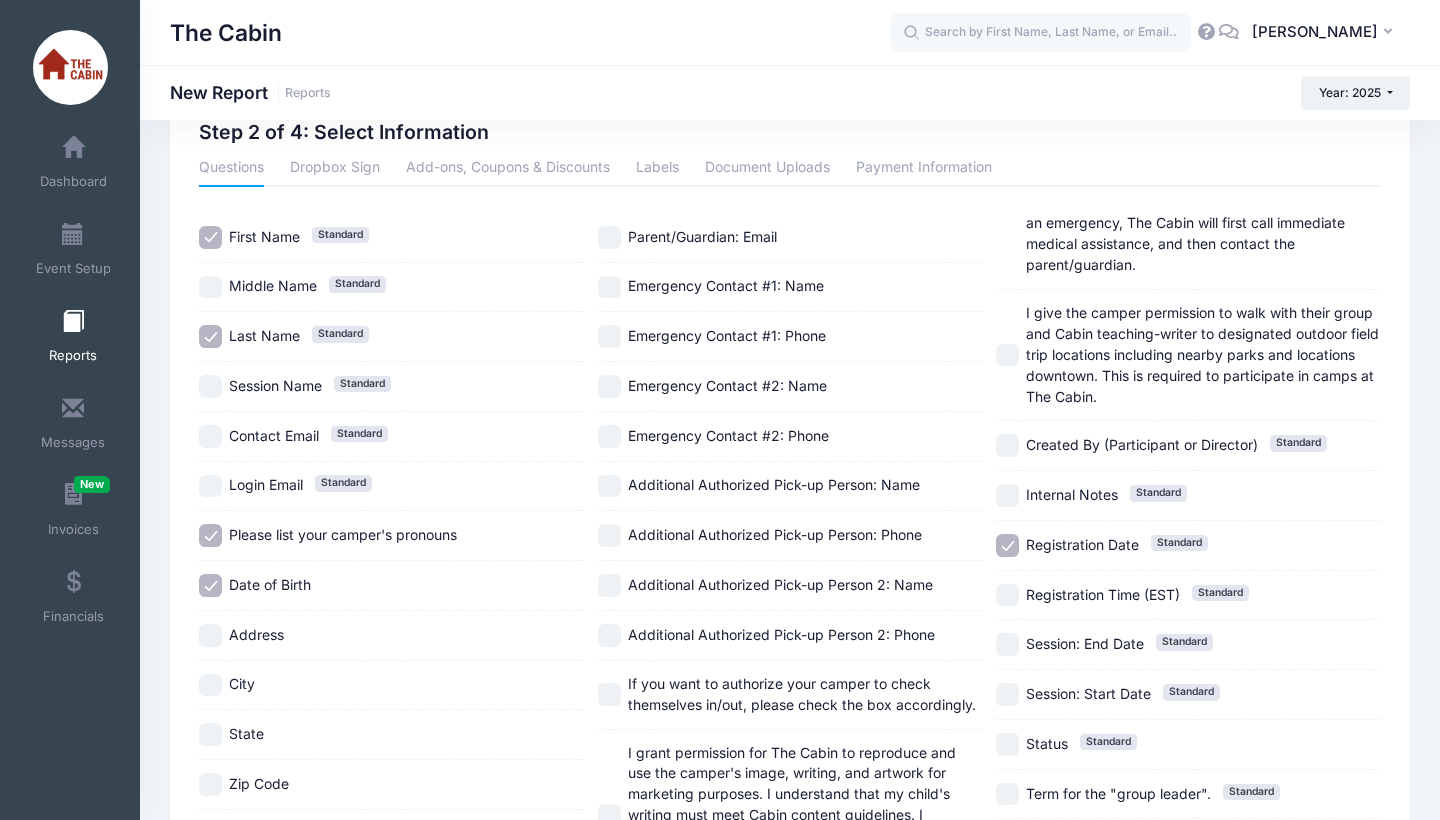 scroll, scrollTop: 60, scrollLeft: 0, axis: vertical 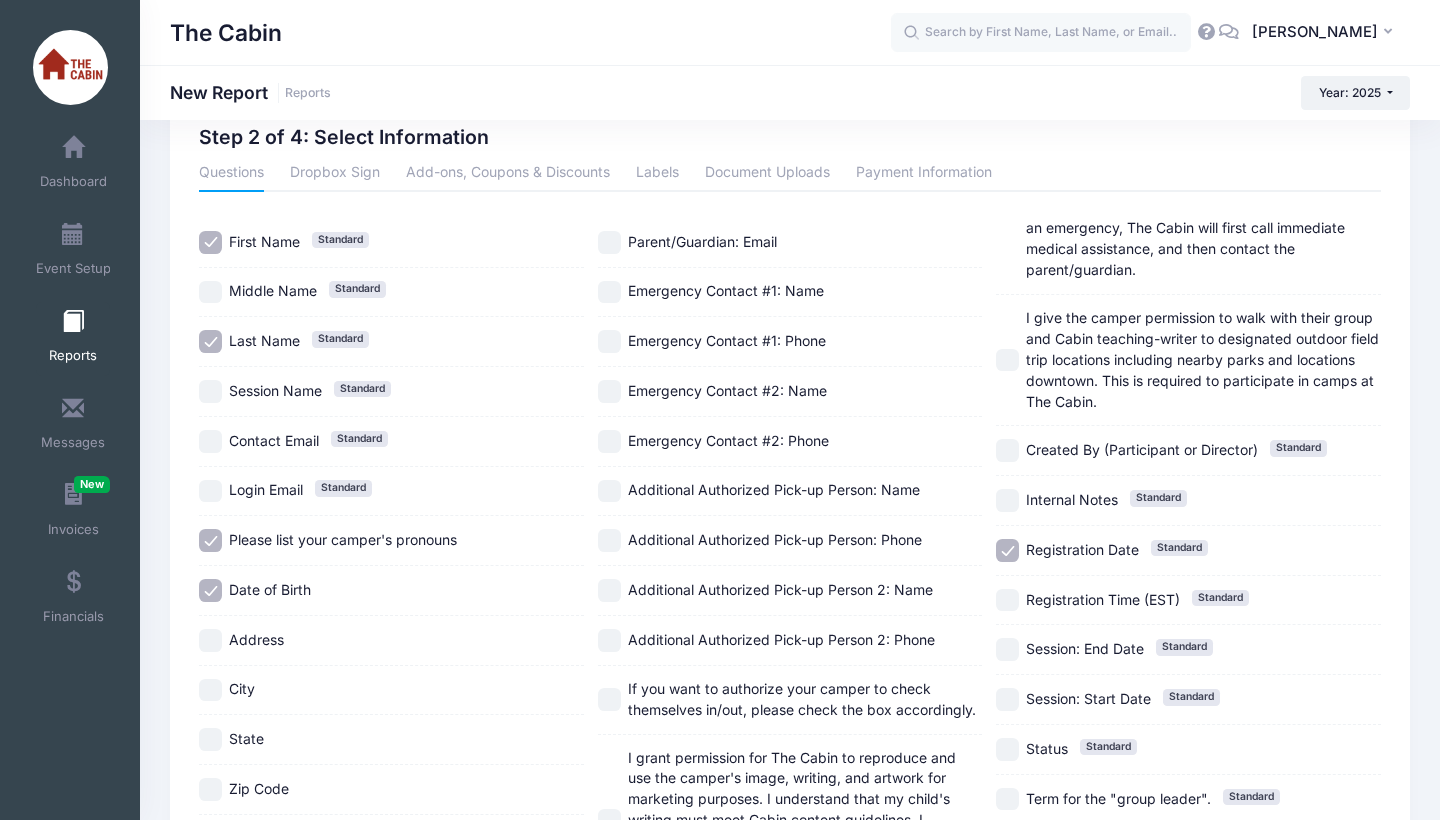 click on "Emergency Contact #1: Name" at bounding box center [790, 293] 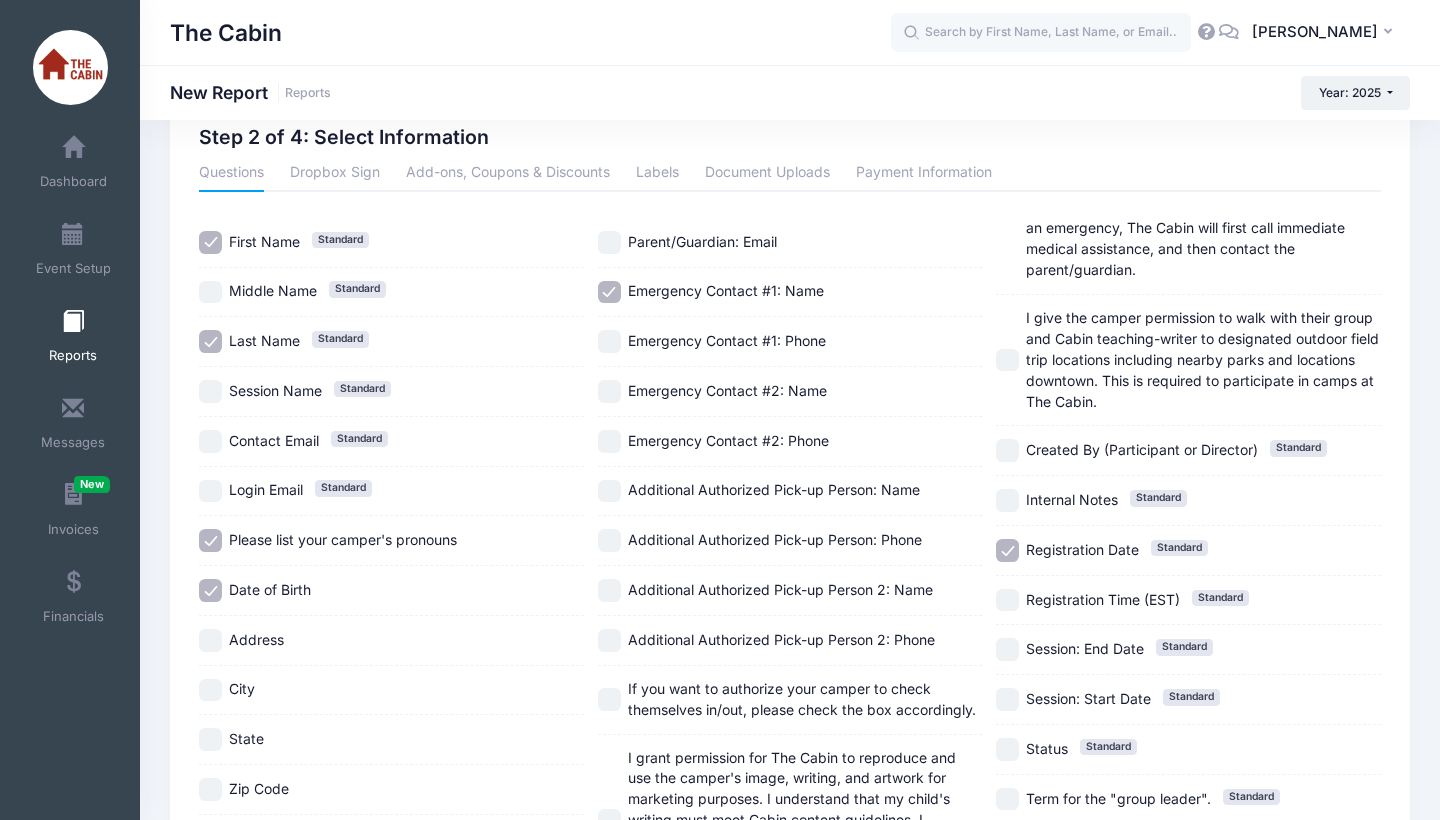 click on "Emergency Contact #1: Phone" at bounding box center [609, 341] 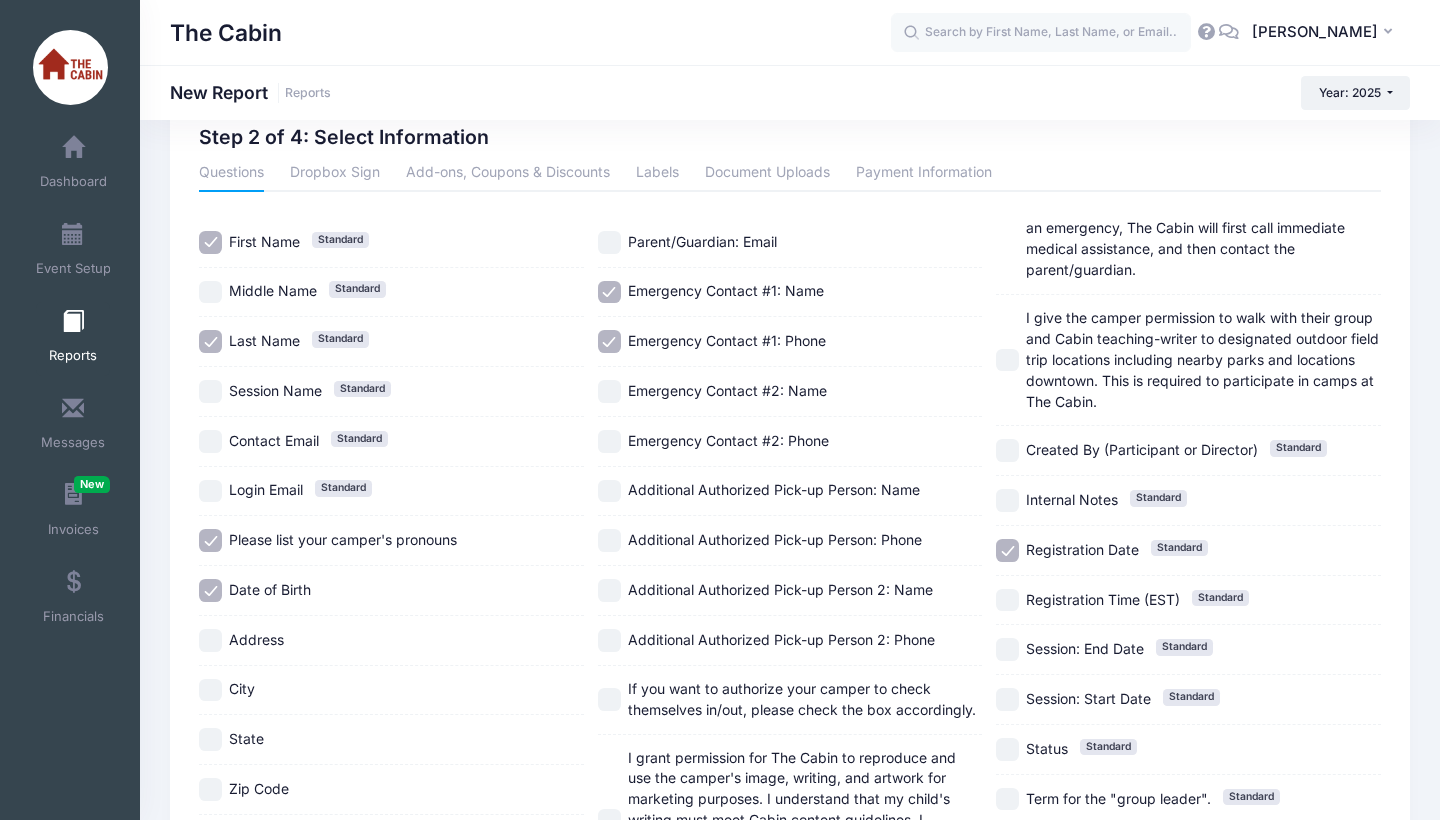 click on "Additional Authorized Pick-up Person: Name" at bounding box center [609, 491] 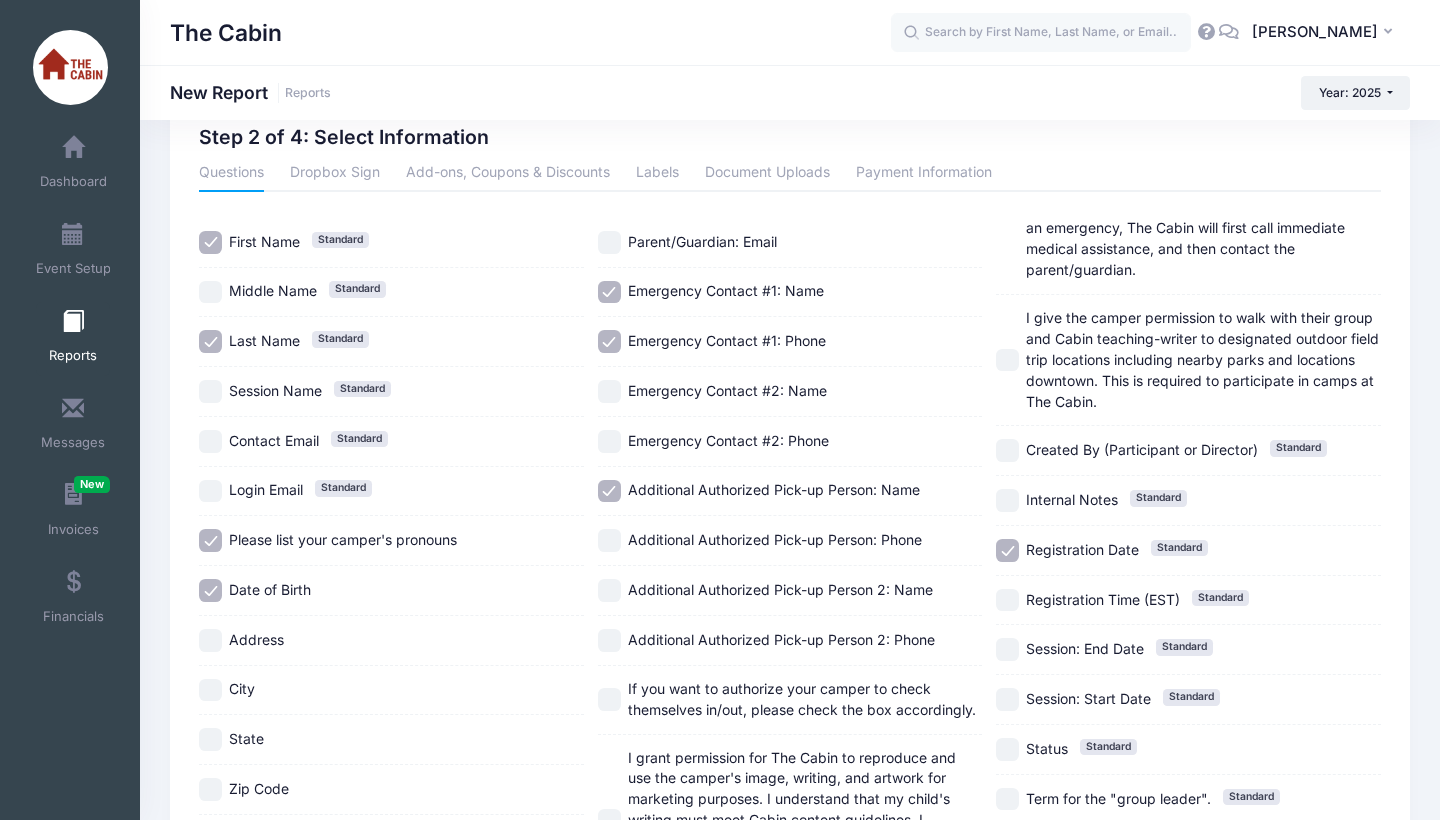 click on "Additional Authorized Pick-up Person 2: Name" at bounding box center [790, 591] 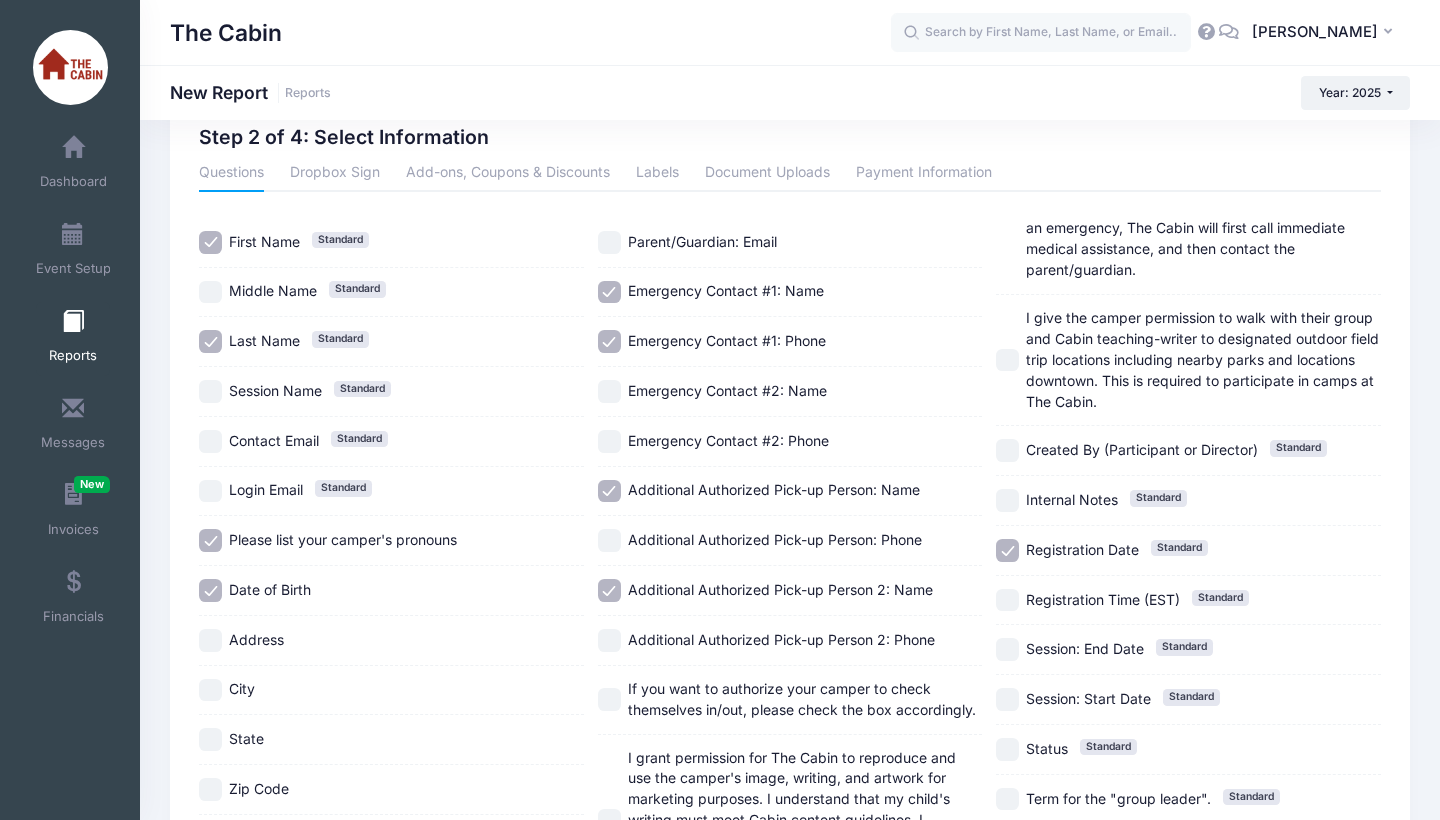 click on "Additional Authorized Pick-up Person 2: Name" at bounding box center (790, 591) 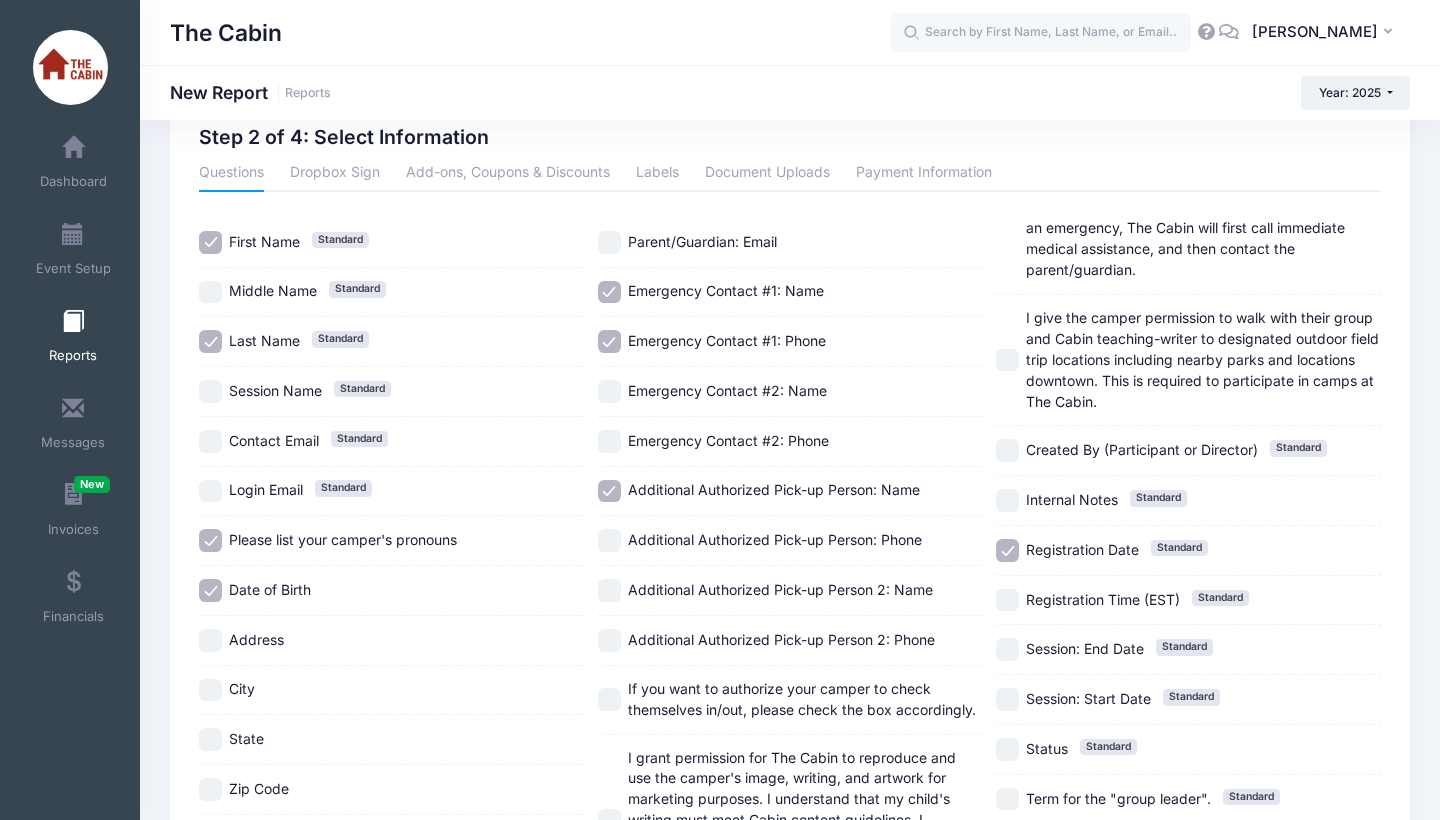 click on "Additional Authorized Pick-up Person 2: Name" at bounding box center (609, 590) 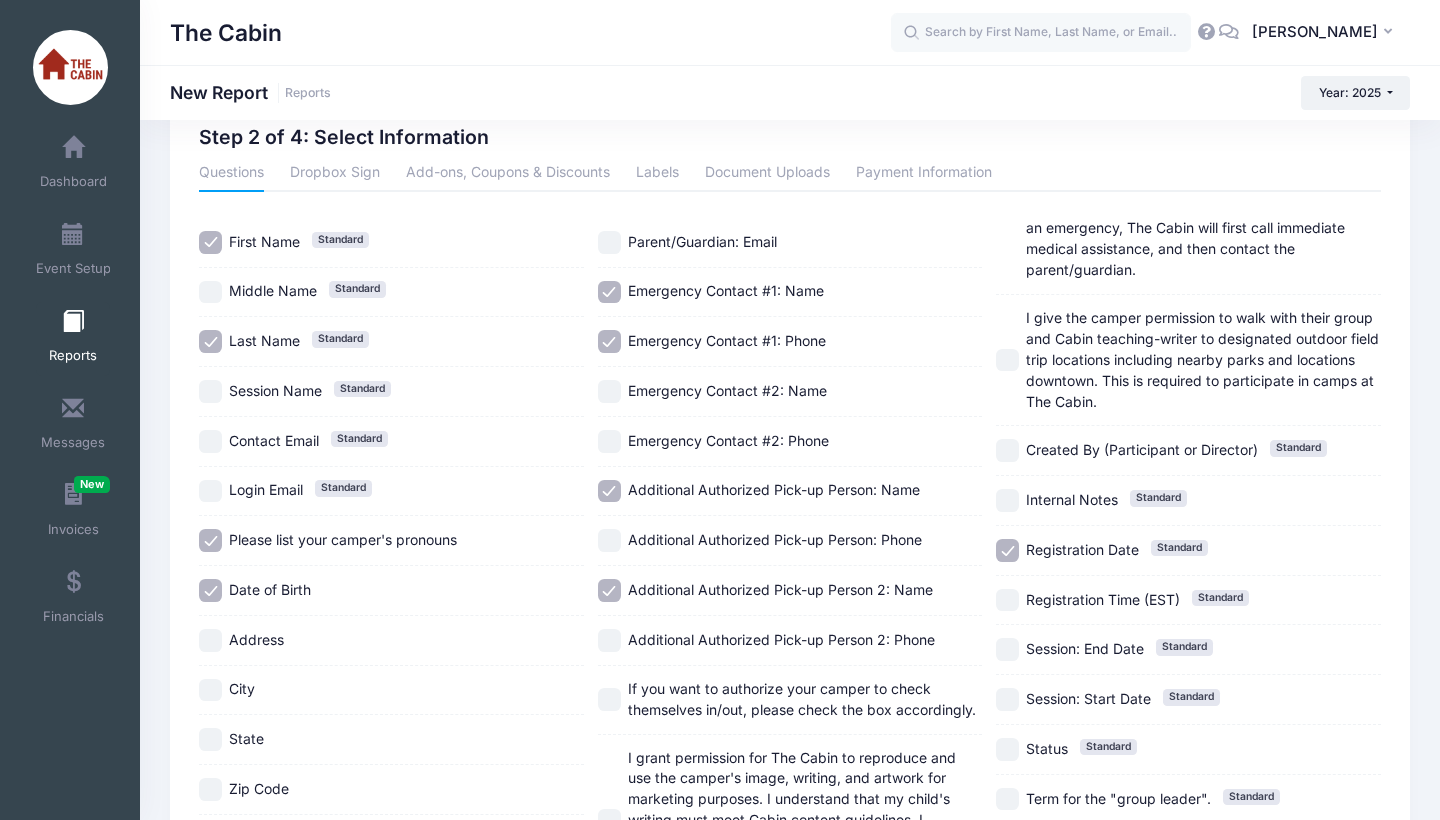click on "If you want to authorize your camper to check themselves in/out, please check the box accordingly." at bounding box center (609, 699) 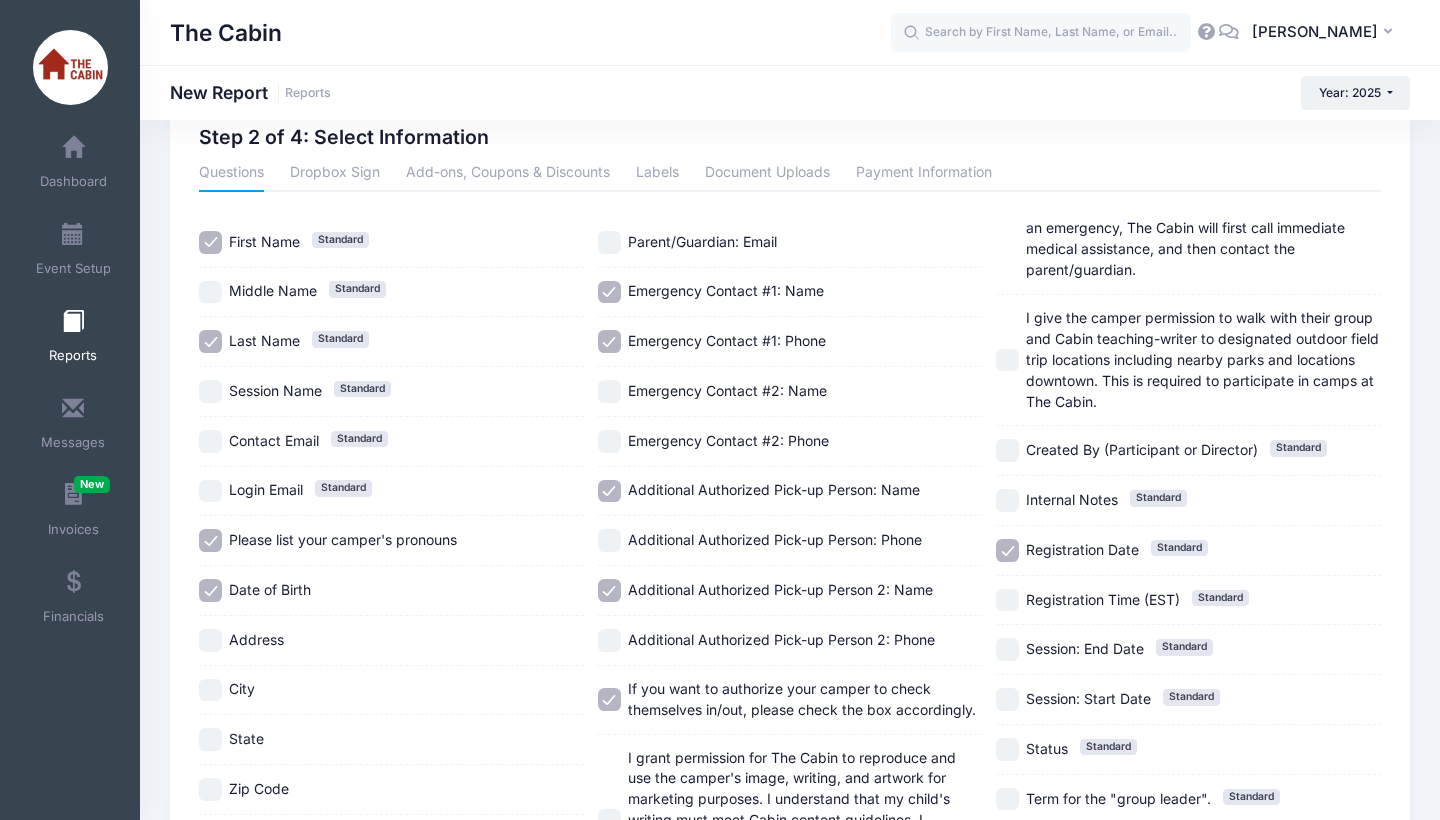 click on "I grant permission for The Cabin to reproduce and use the camper's image, writing, and artwork for marketing purposes. I understand that my child's writing must meet Cabin content guidelines. I understand that all campers will publish a piece of writing in an anthology that will be mailed by the end of the year and posted to The Cabin's website." at bounding box center (609, 820) 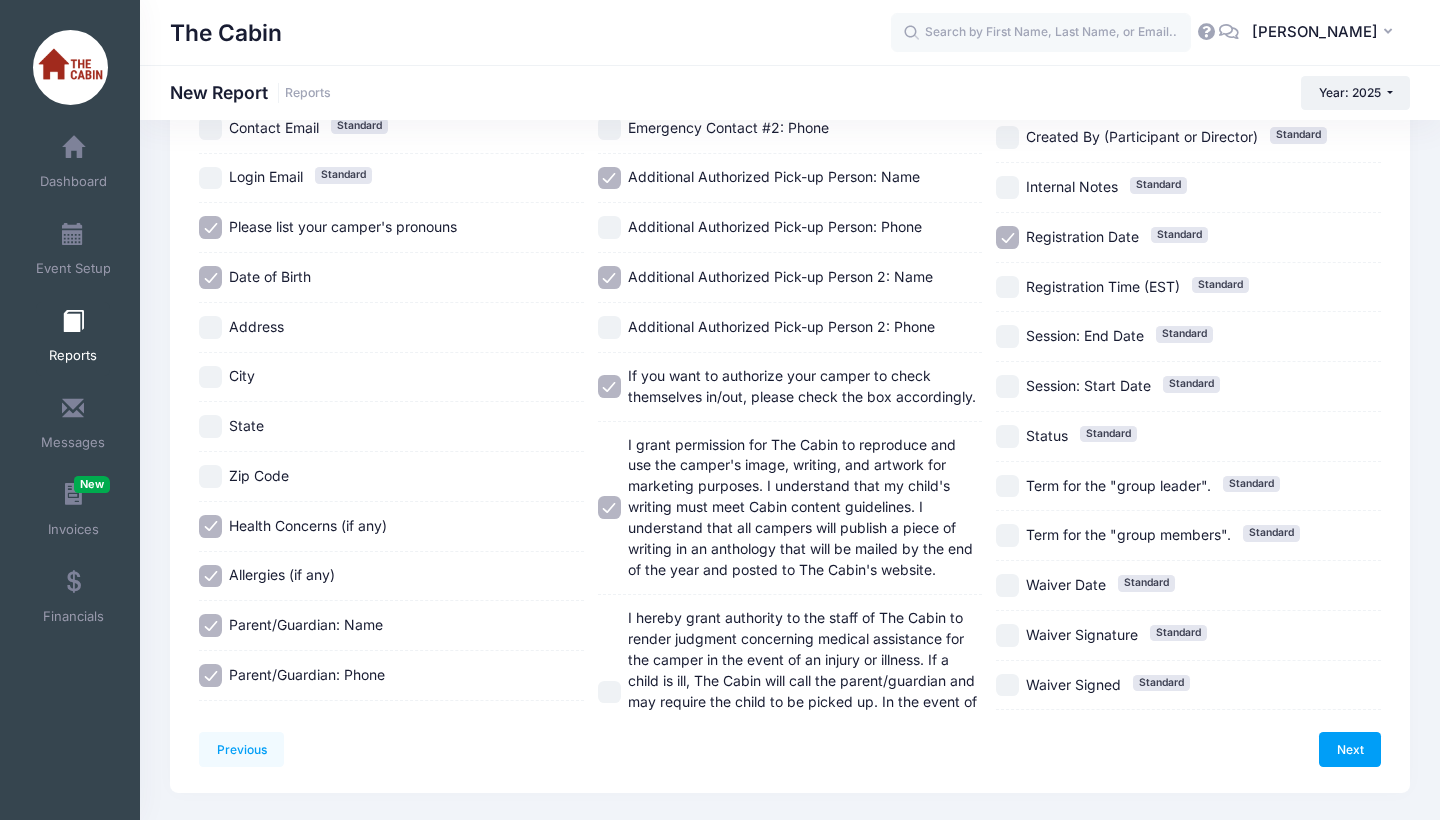 scroll, scrollTop: 381, scrollLeft: 0, axis: vertical 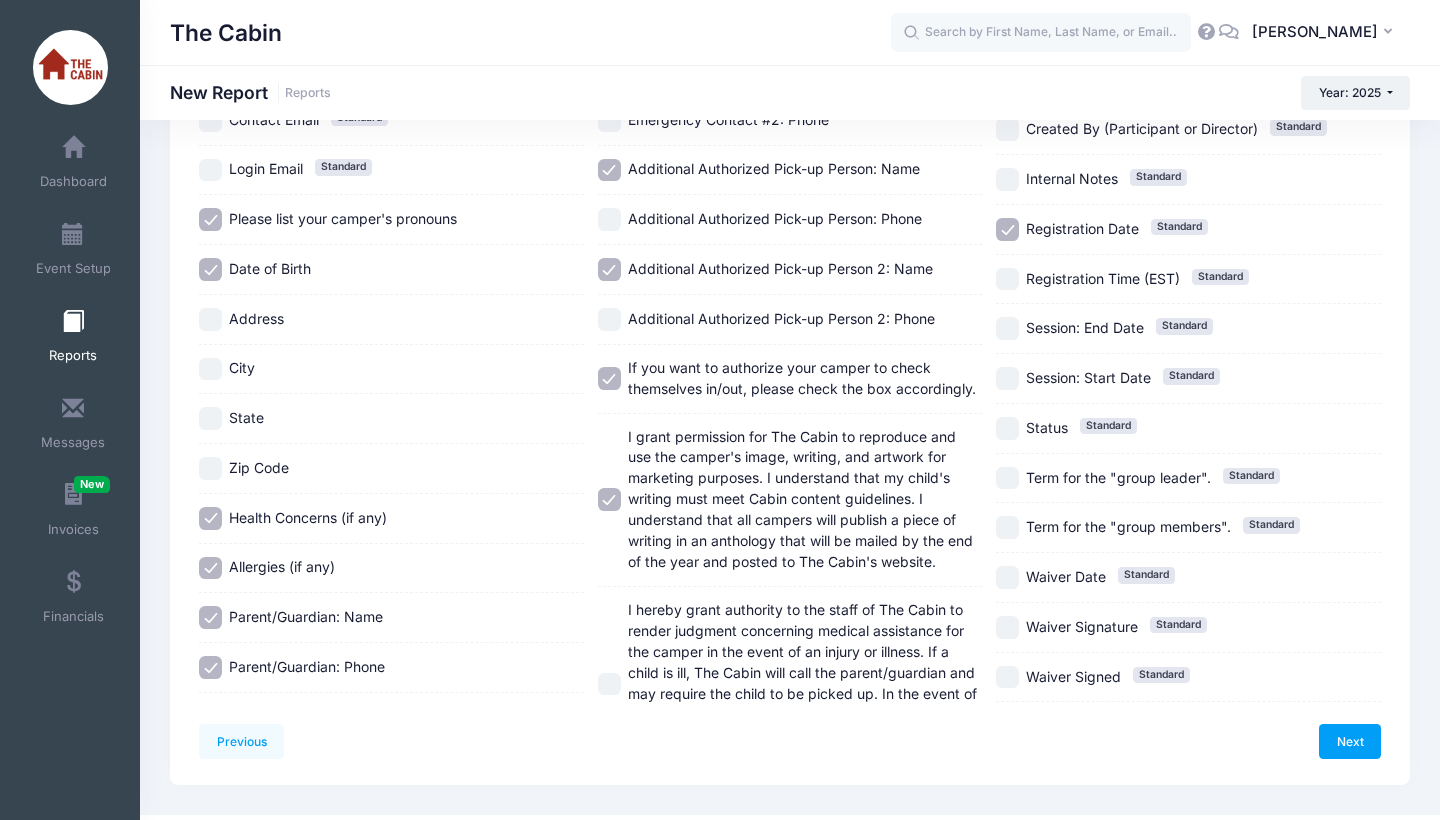 click on "I hereby grant authority to the staff of The Cabin to render judgment concerning medical assistance for the camper in the event of an injury or illness. If a child is ill, The Cabin will call the parent/guardian and may require the child to be picked up. In the event of an emergency, The Cabin will first call immediate medical assistance, and then contact the parent/guardian." at bounding box center [989, 301] 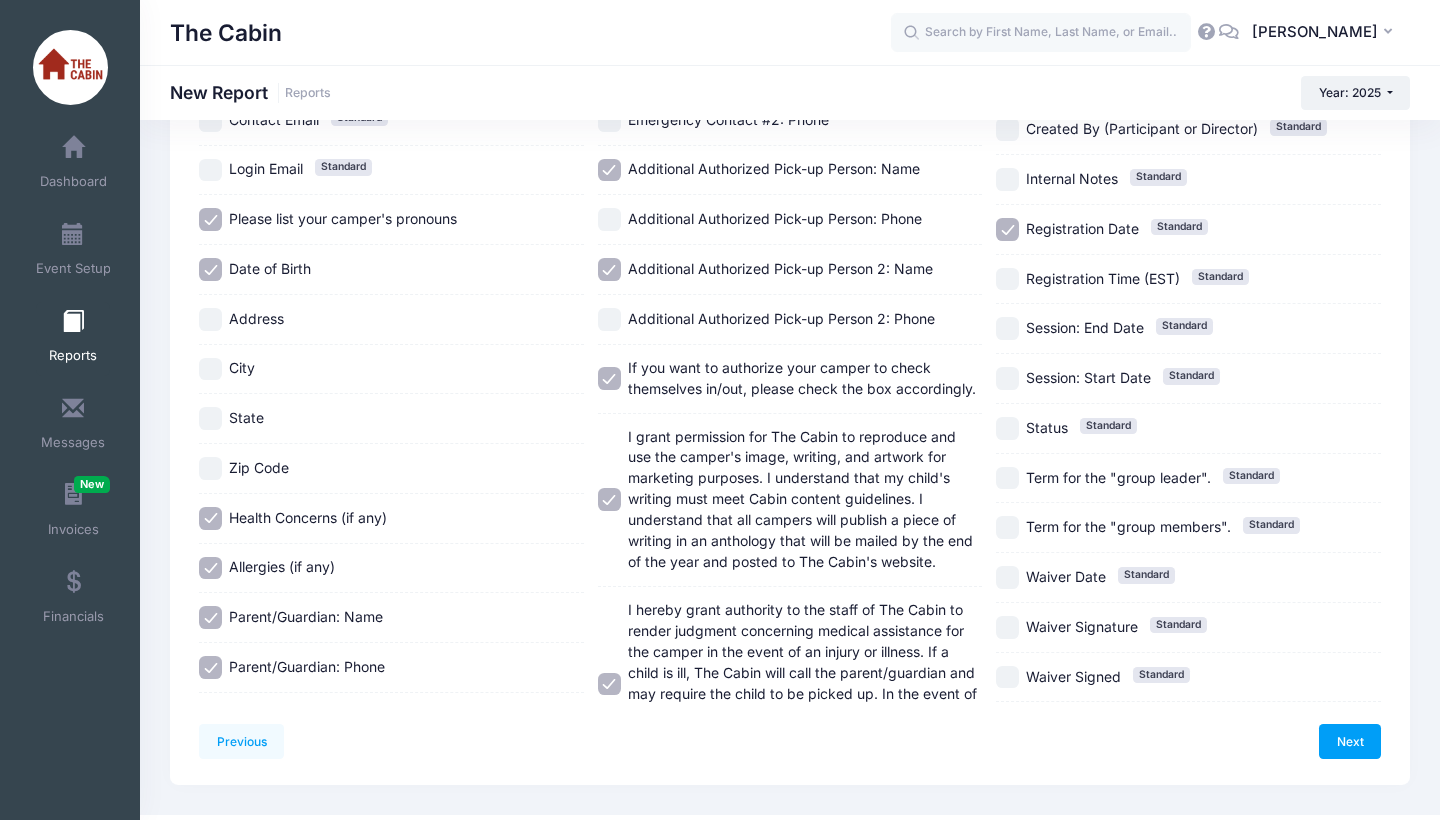 click on "I hereby grant authority to the staff of The Cabin to render judgment concerning medical assistance for the camper in the event of an injury or illness. If a child is ill, The Cabin will call the parent/guardian and may require the child to be picked up. In the event of an emergency, The Cabin will first call immediate medical assistance, and then contact the parent/guardian." at bounding box center [1004, 301] 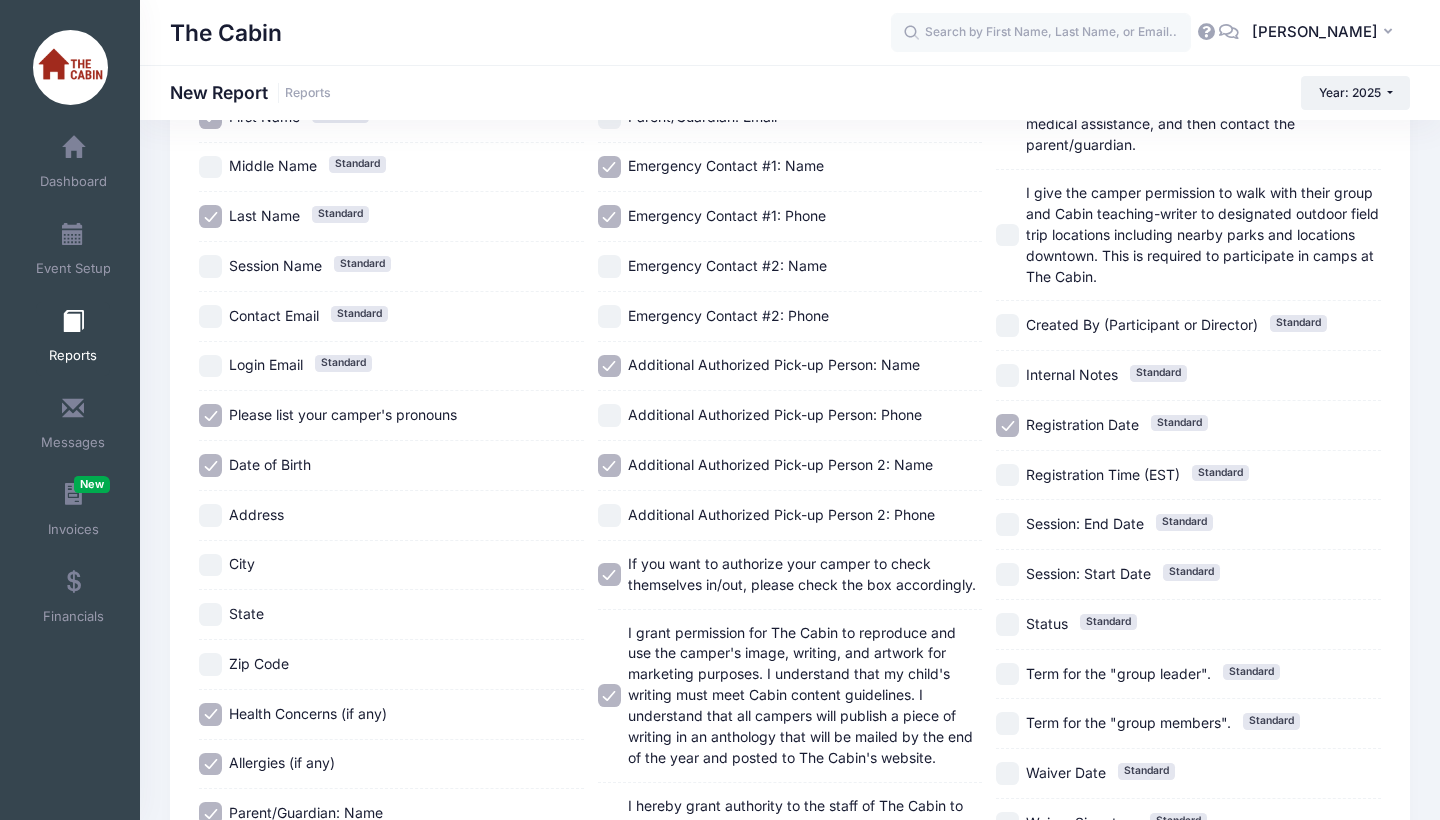 scroll, scrollTop: 177, scrollLeft: 0, axis: vertical 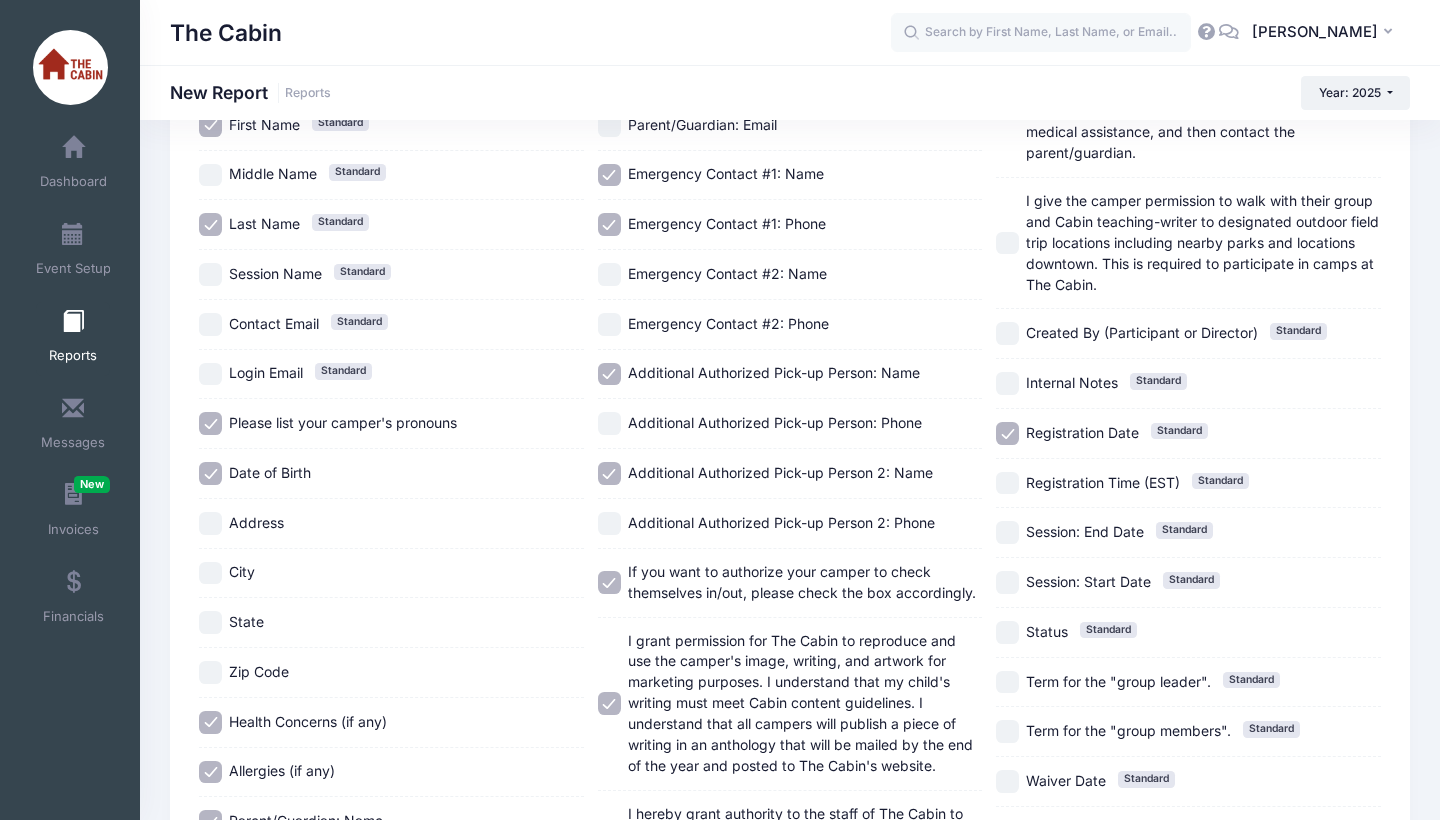 click on "Registration Date Standard" at bounding box center [1007, 433] 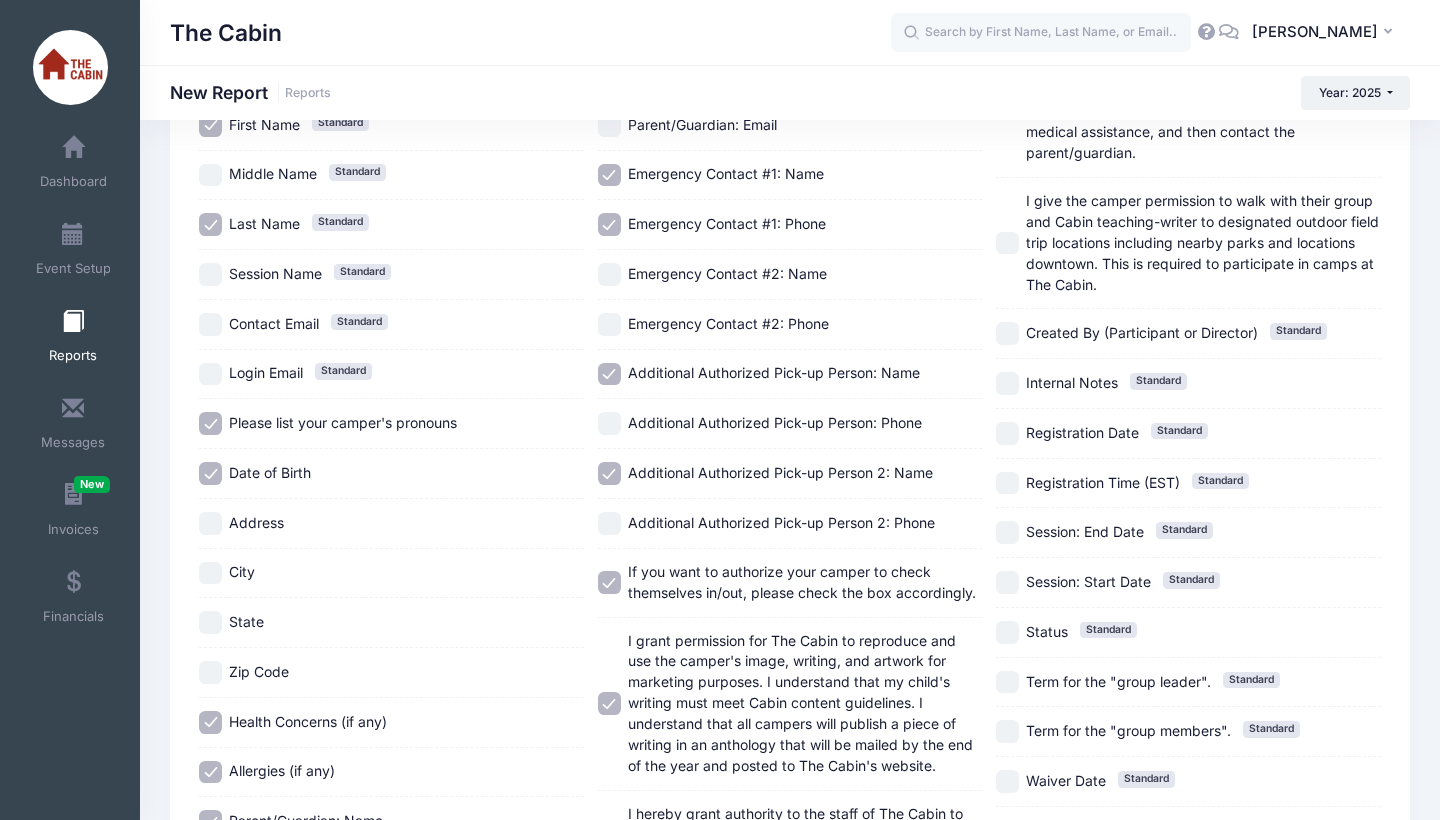 click on "I give the camper permission to walk with their group and Cabin teaching-writer to designated outdoor field trip locations including nearby parks and locations downtown. This is required to participate in camps at The Cabin." at bounding box center (1007, 243) 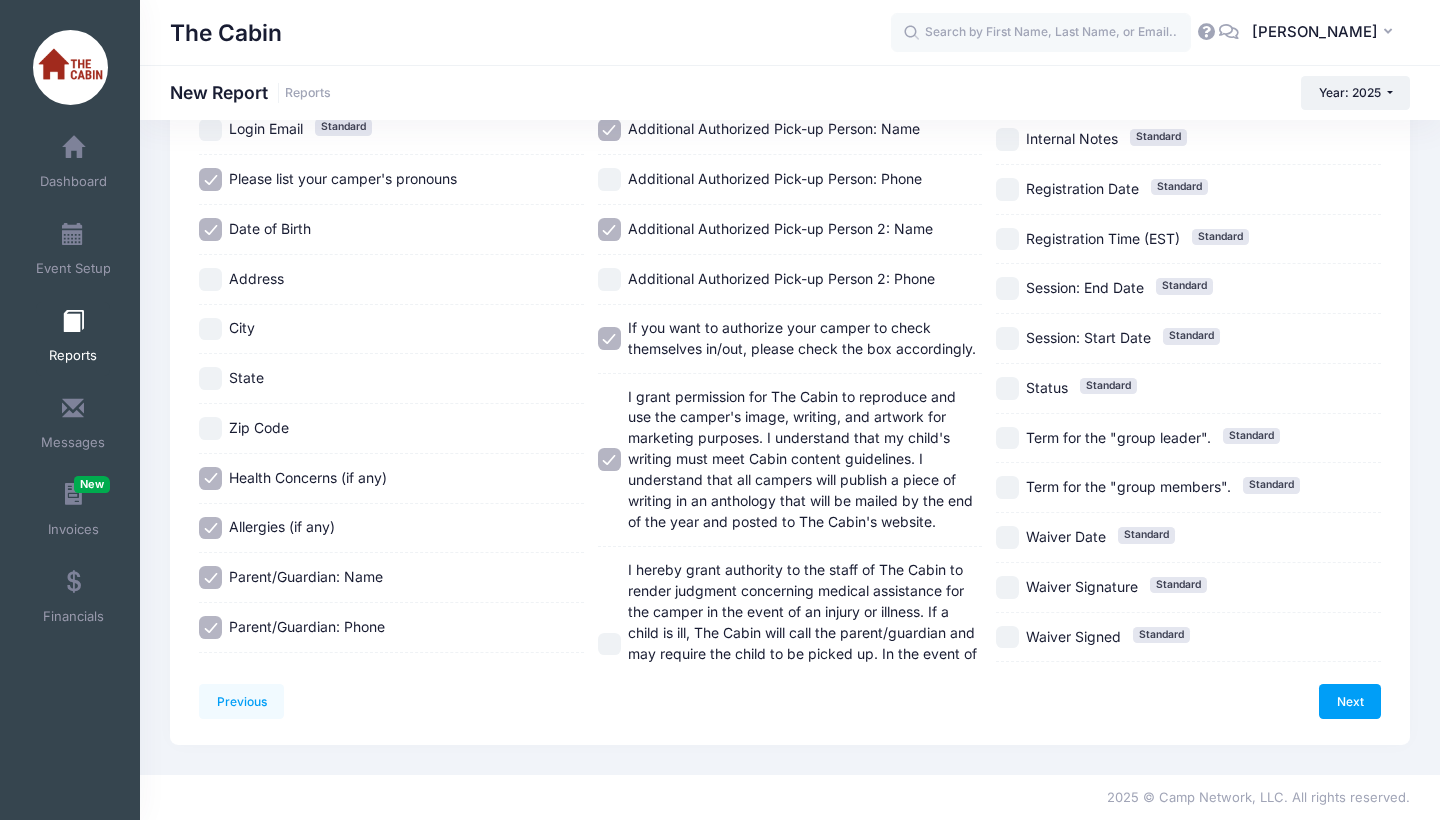 scroll, scrollTop: 566, scrollLeft: 0, axis: vertical 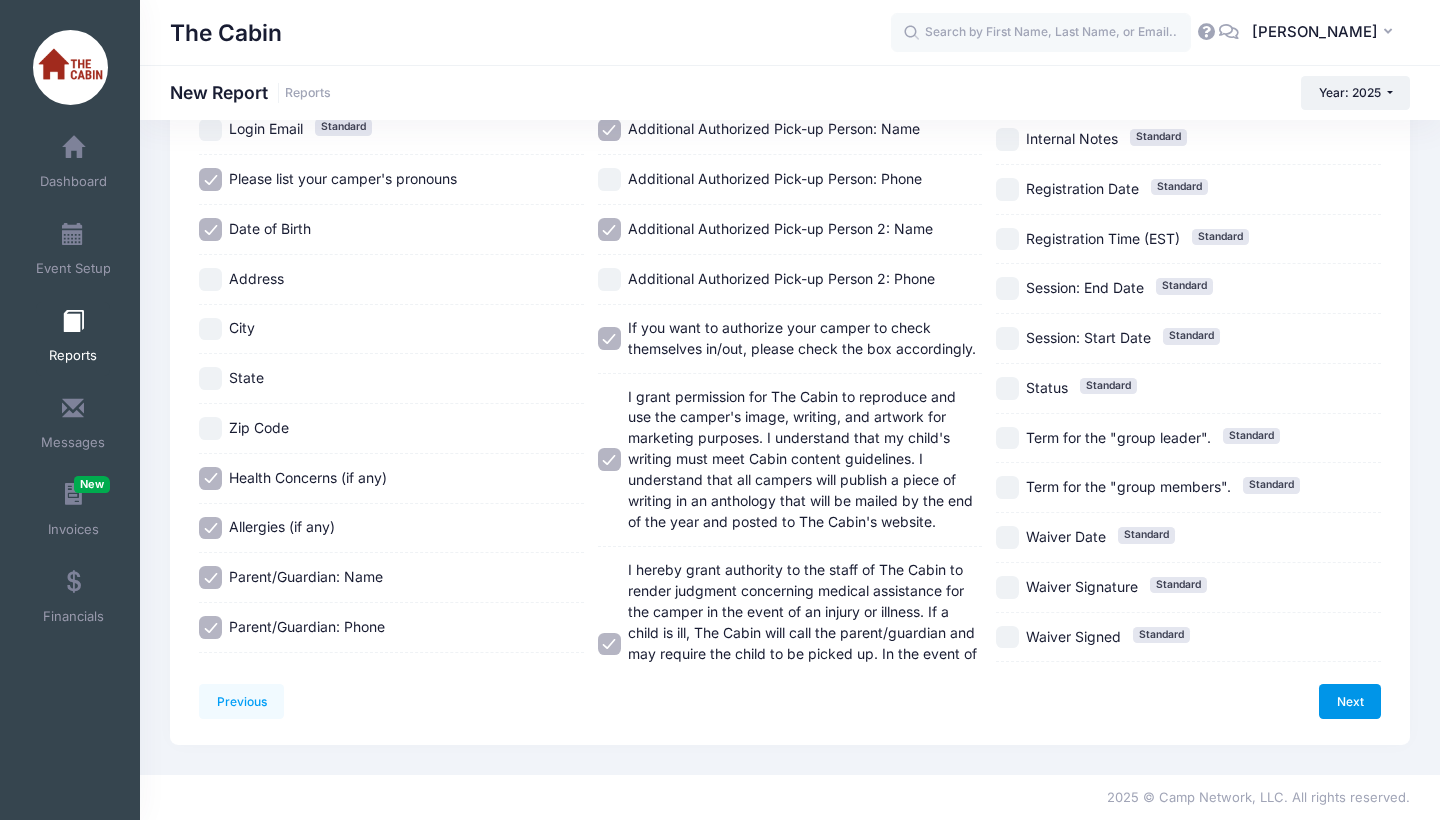 click on "Next" at bounding box center (1350, 701) 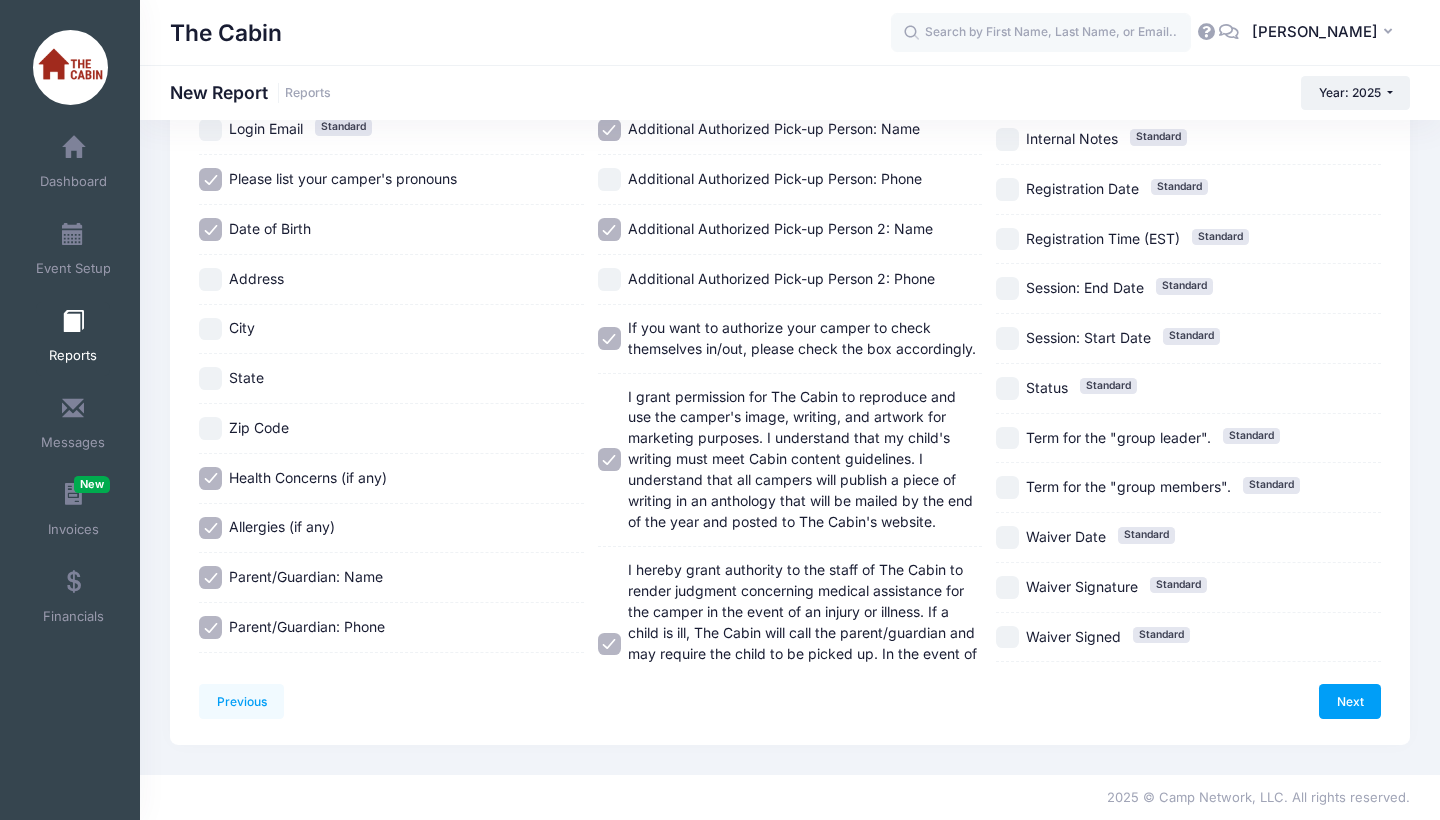 scroll, scrollTop: 0, scrollLeft: 0, axis: both 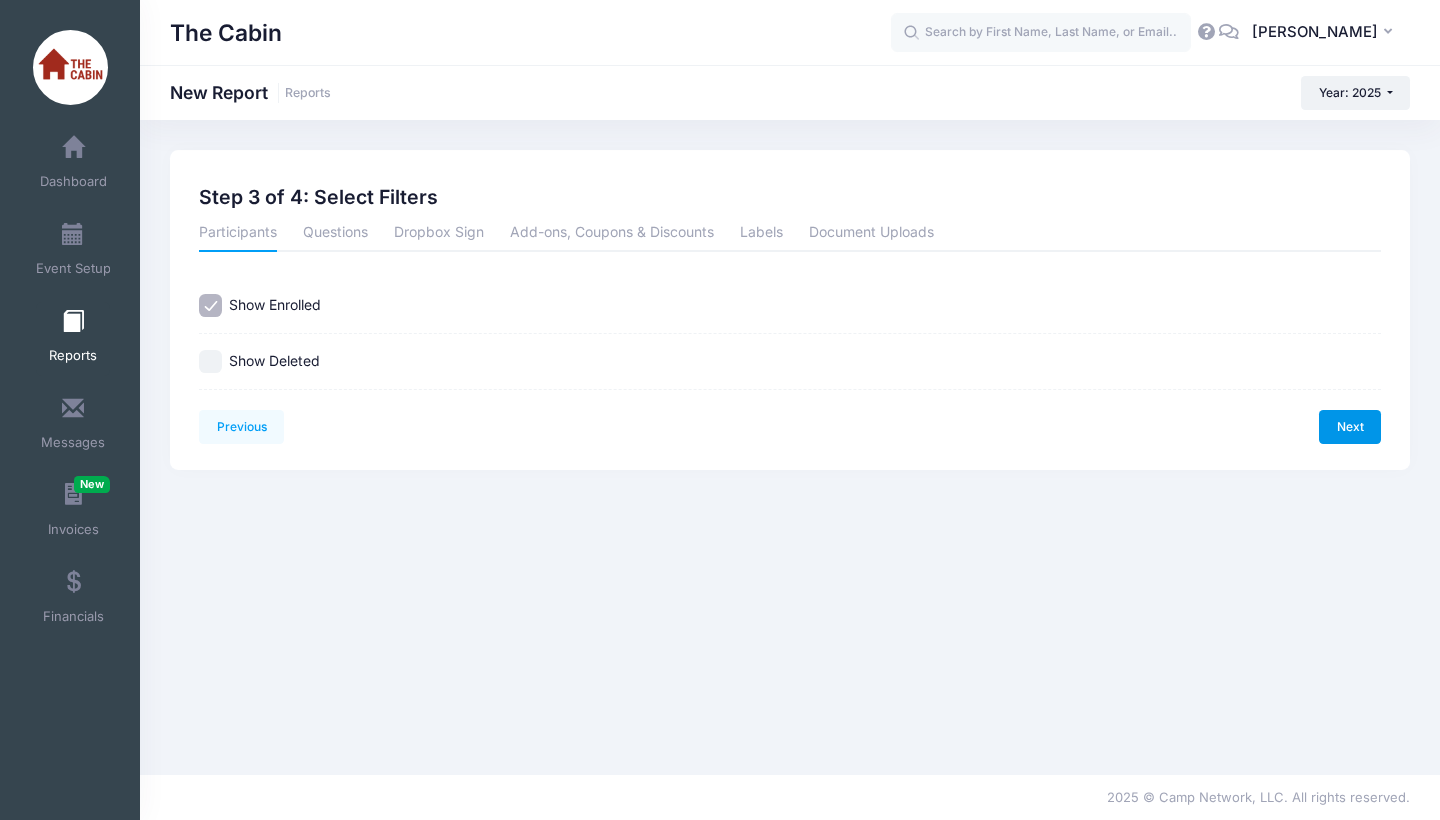 click on "Next" at bounding box center (1350, 427) 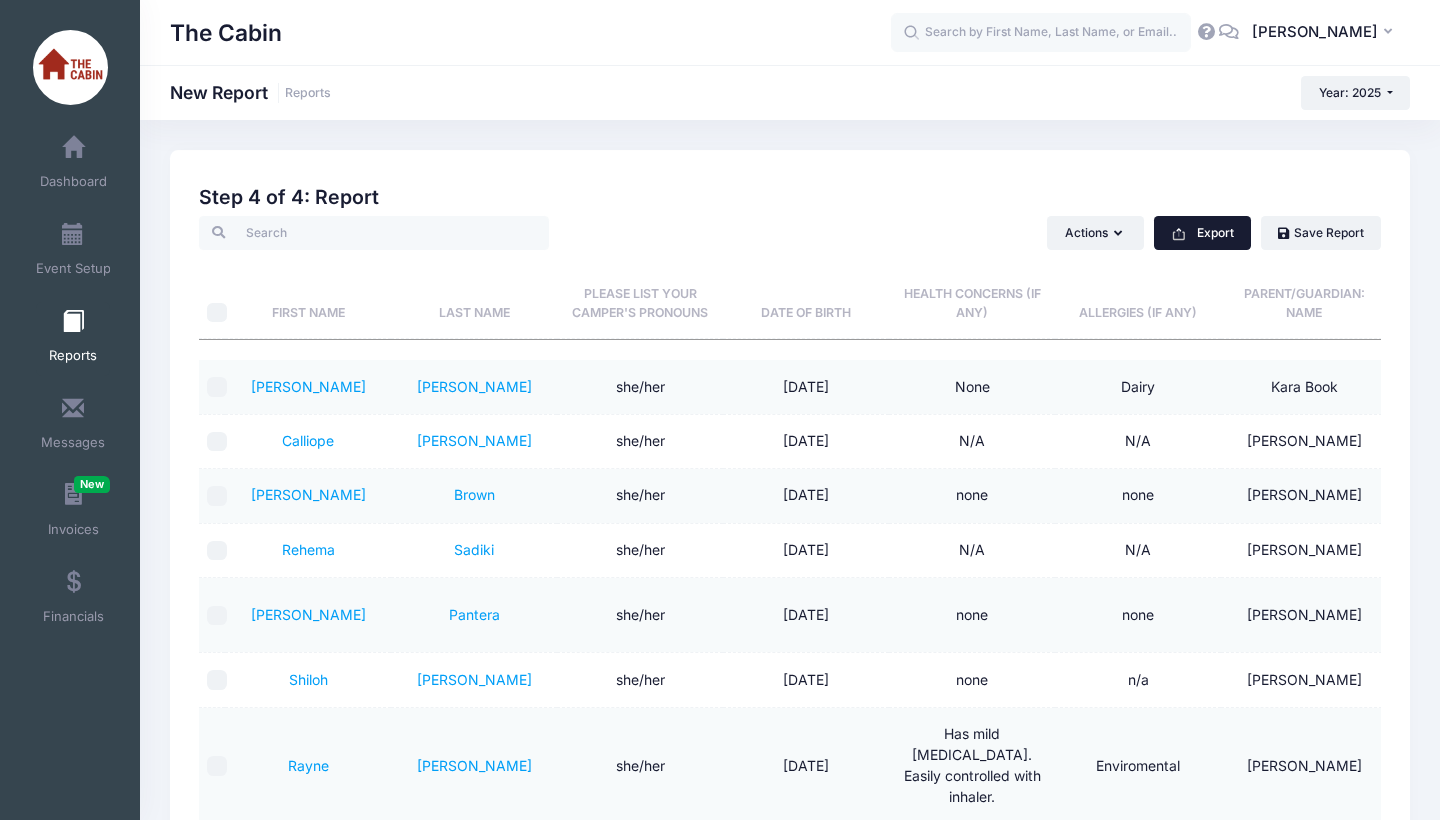 click on "Export" at bounding box center (1202, 233) 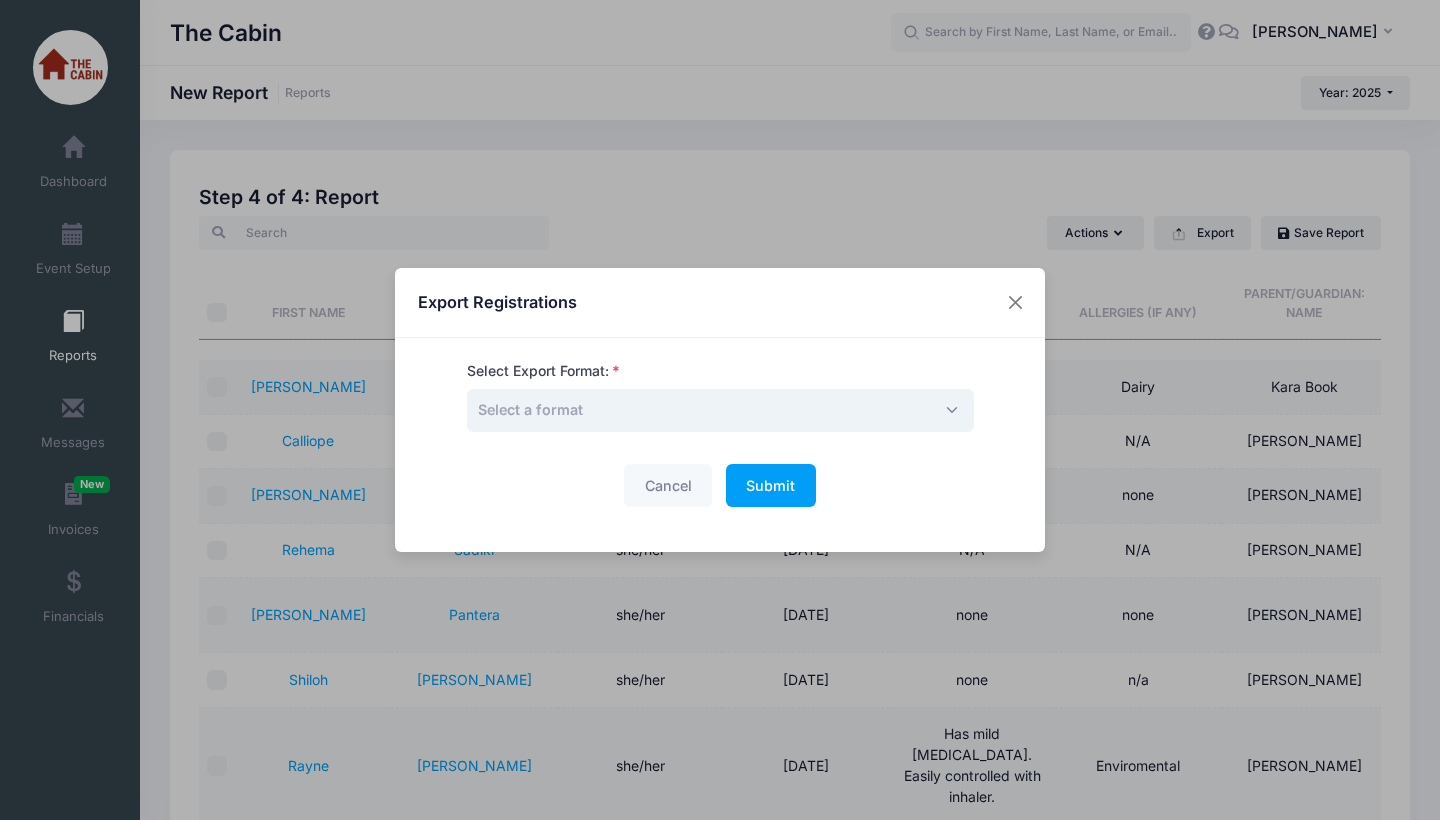 click on "Select a format" at bounding box center [720, 410] 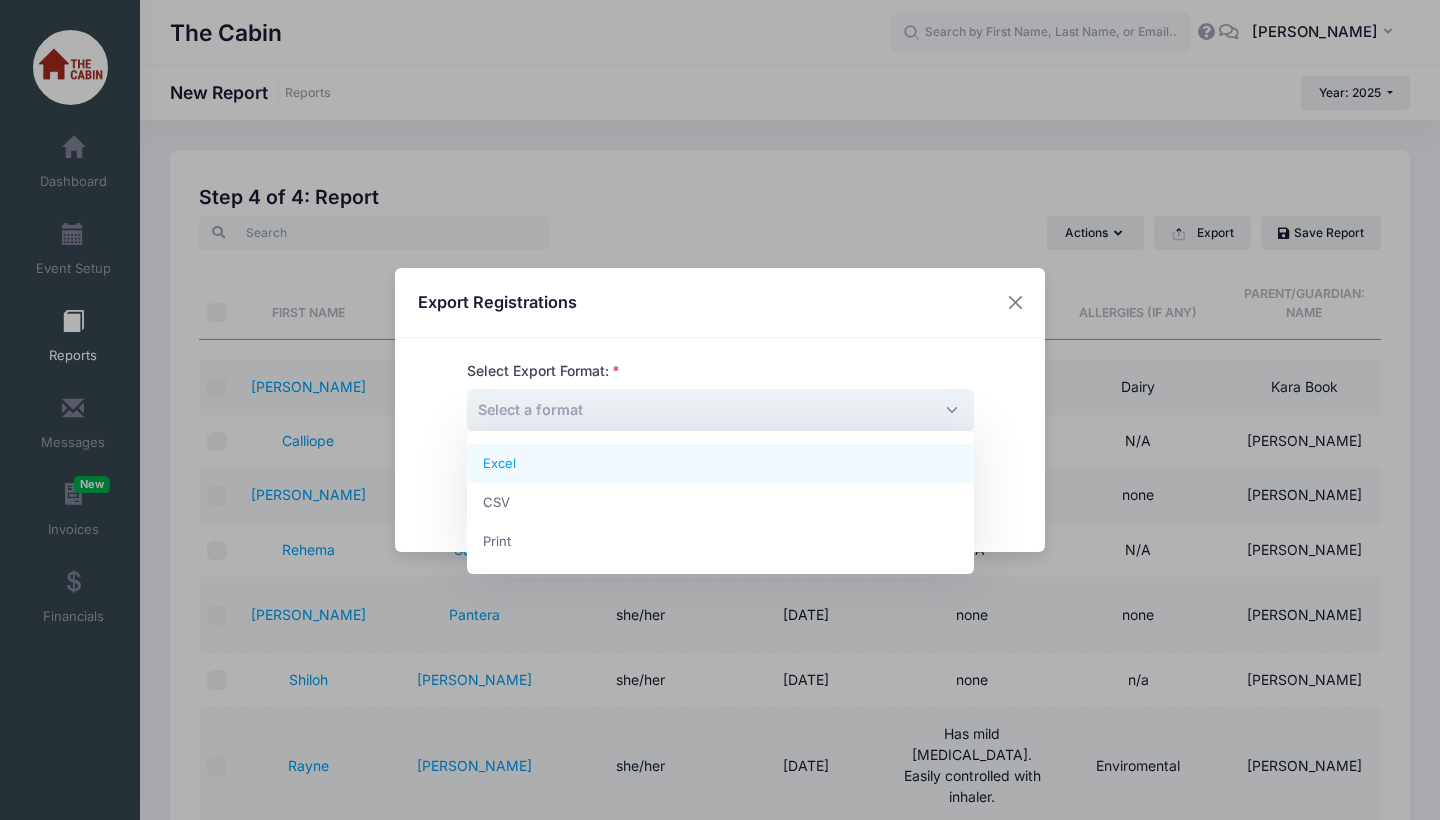 select on "excel" 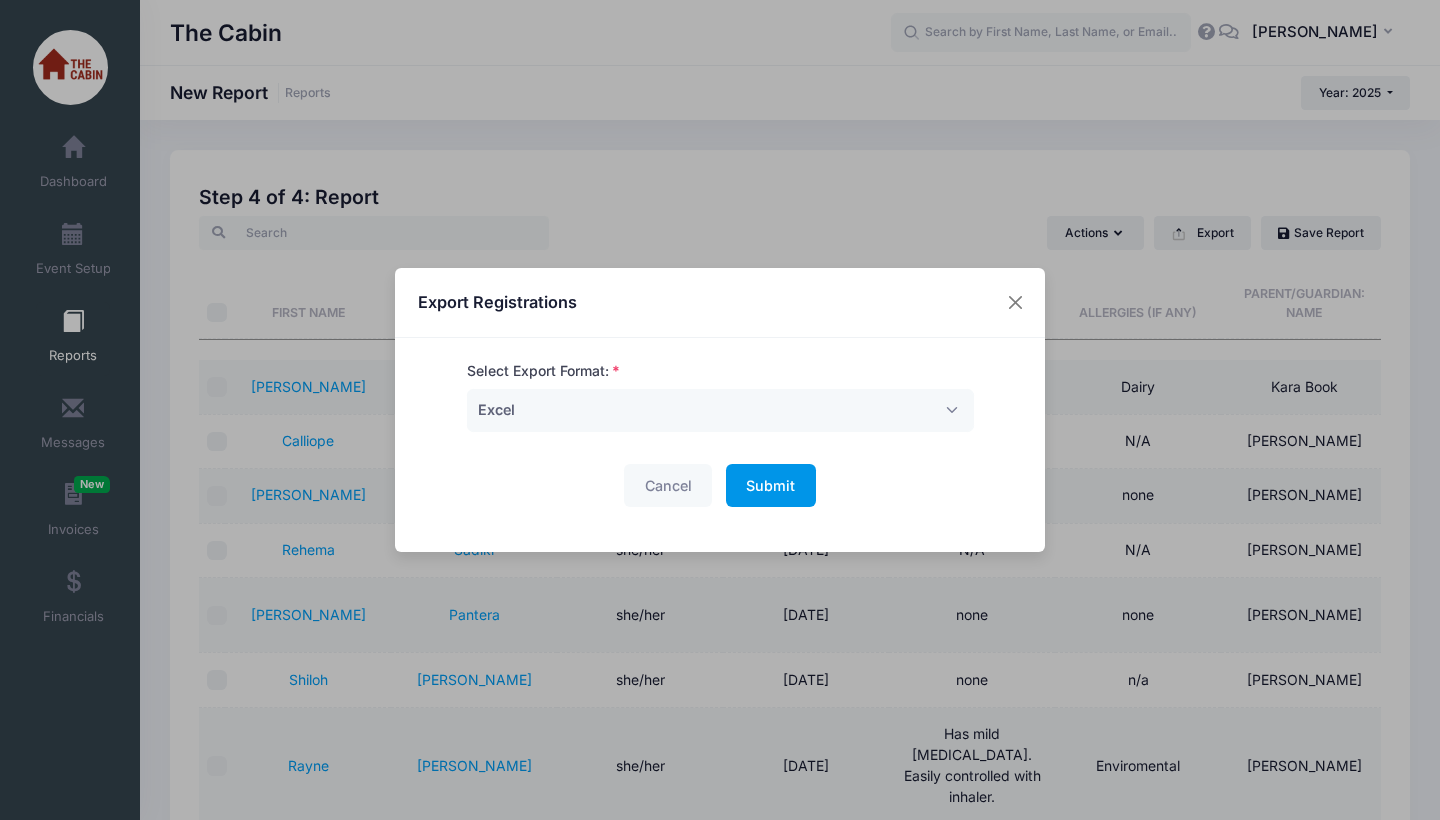 click on "Submit" at bounding box center [770, 485] 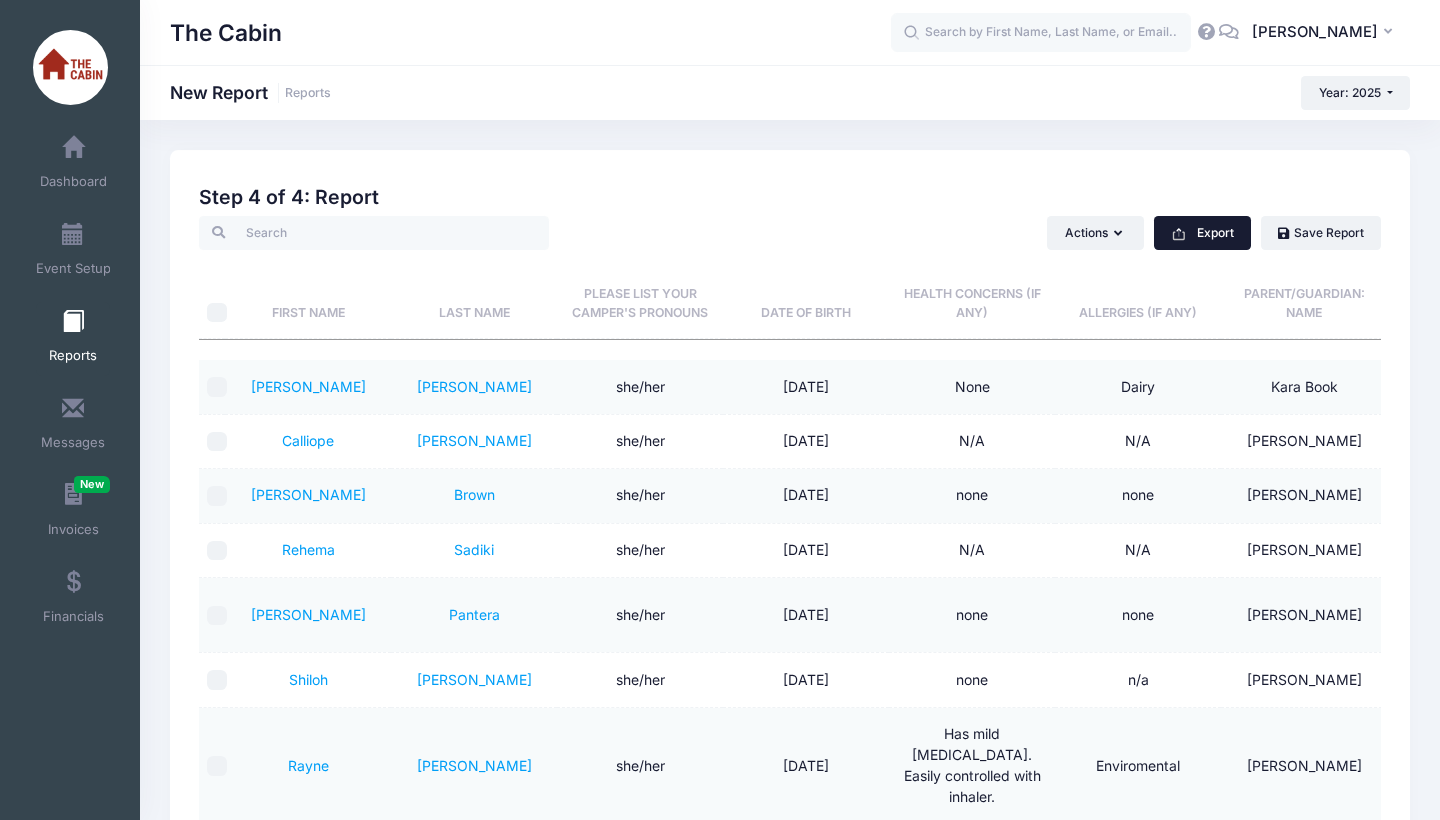 type 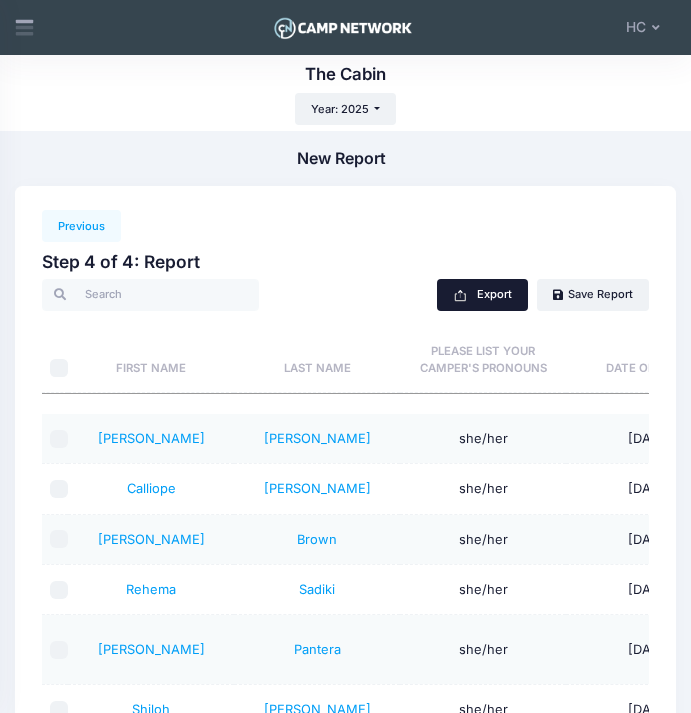 click on "Export" at bounding box center (482, 295) 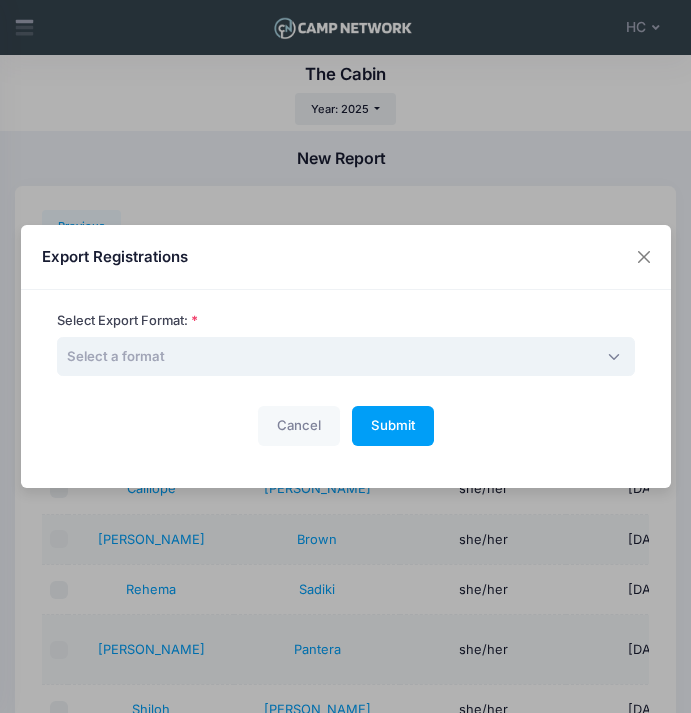 click on "Select a format" at bounding box center (346, 357) 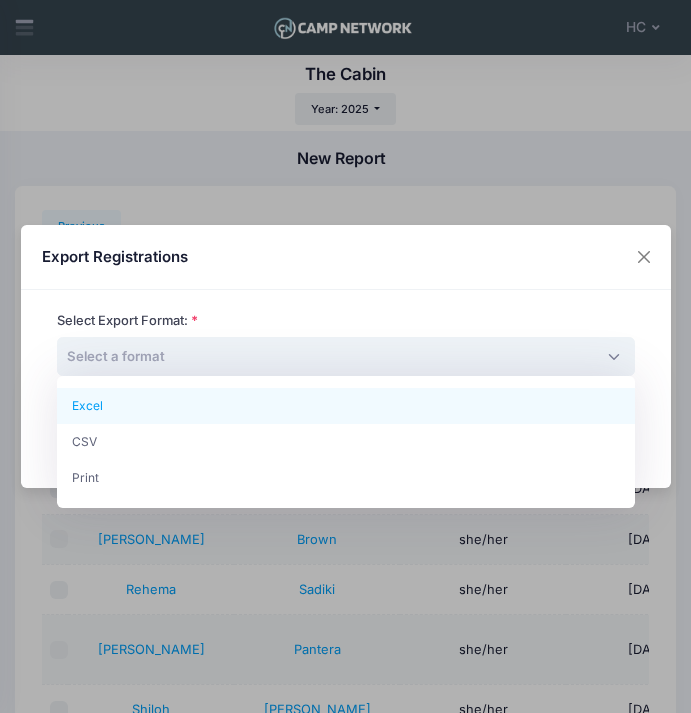 select on "excel" 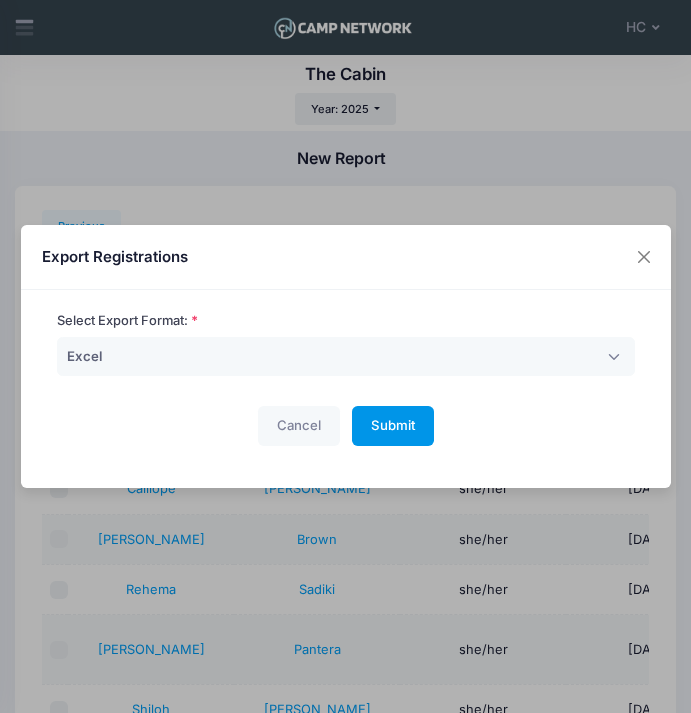 click on "Submit" at bounding box center (393, 425) 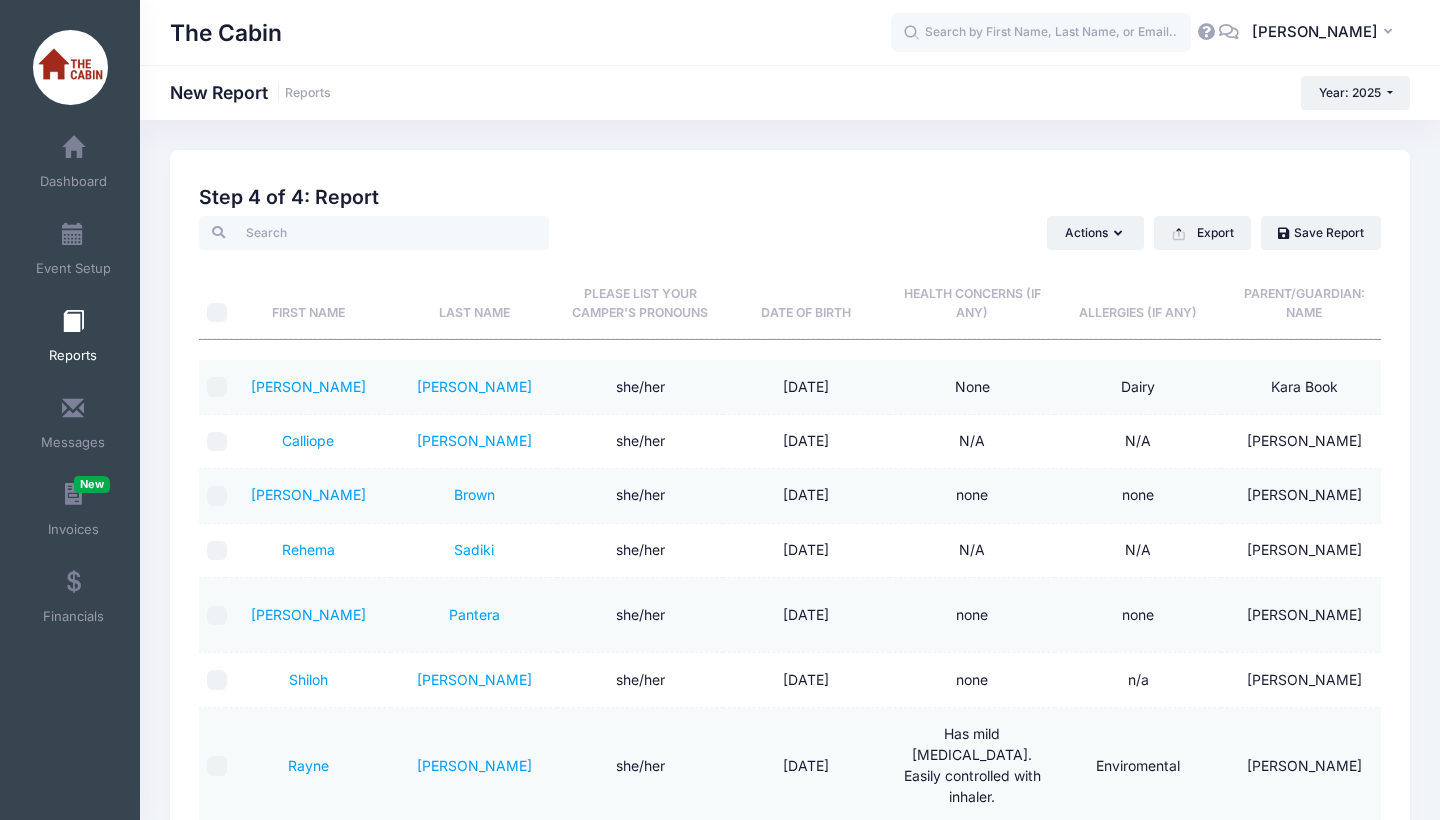 click at bounding box center (73, 322) 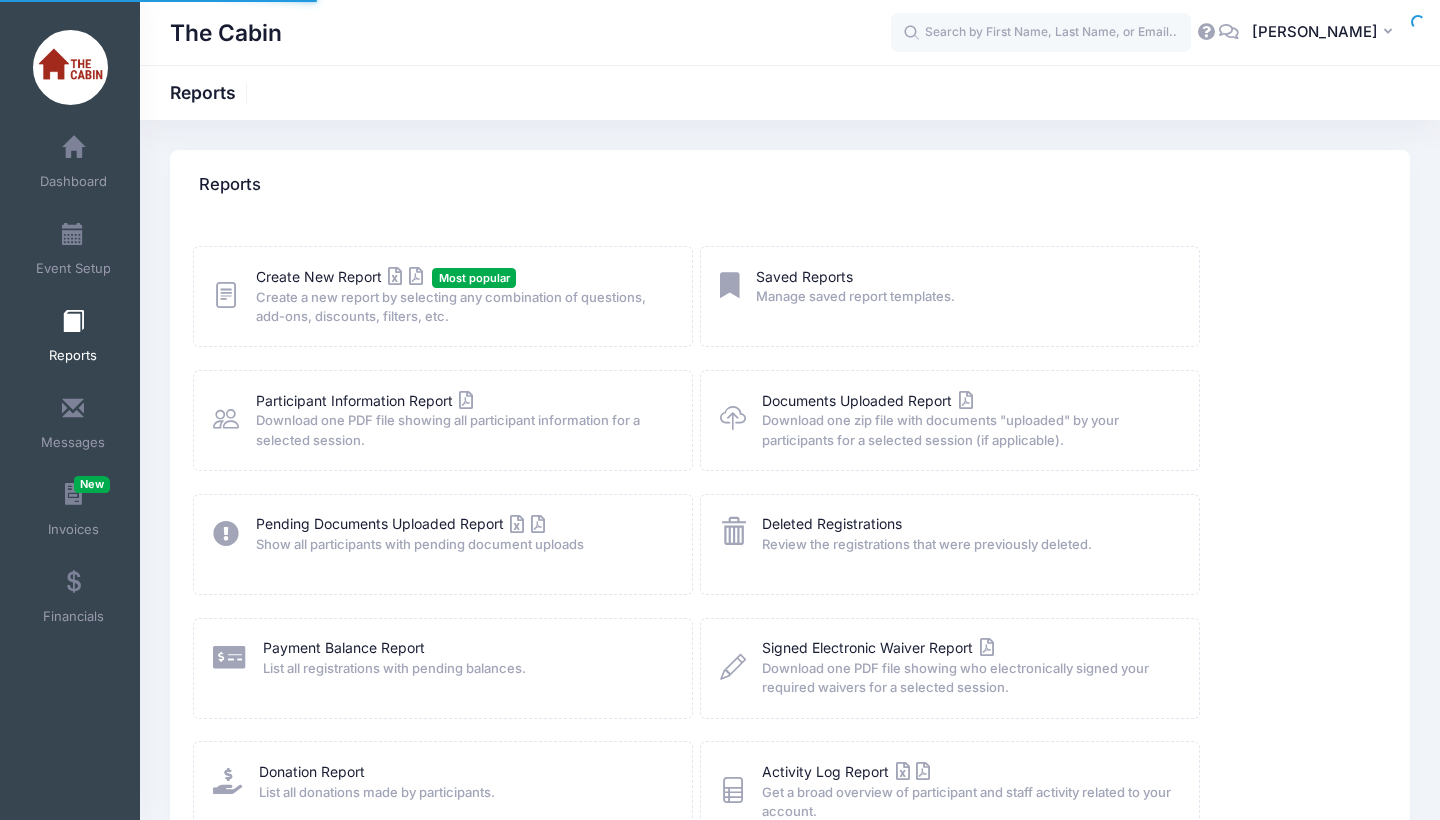 scroll, scrollTop: 0, scrollLeft: 0, axis: both 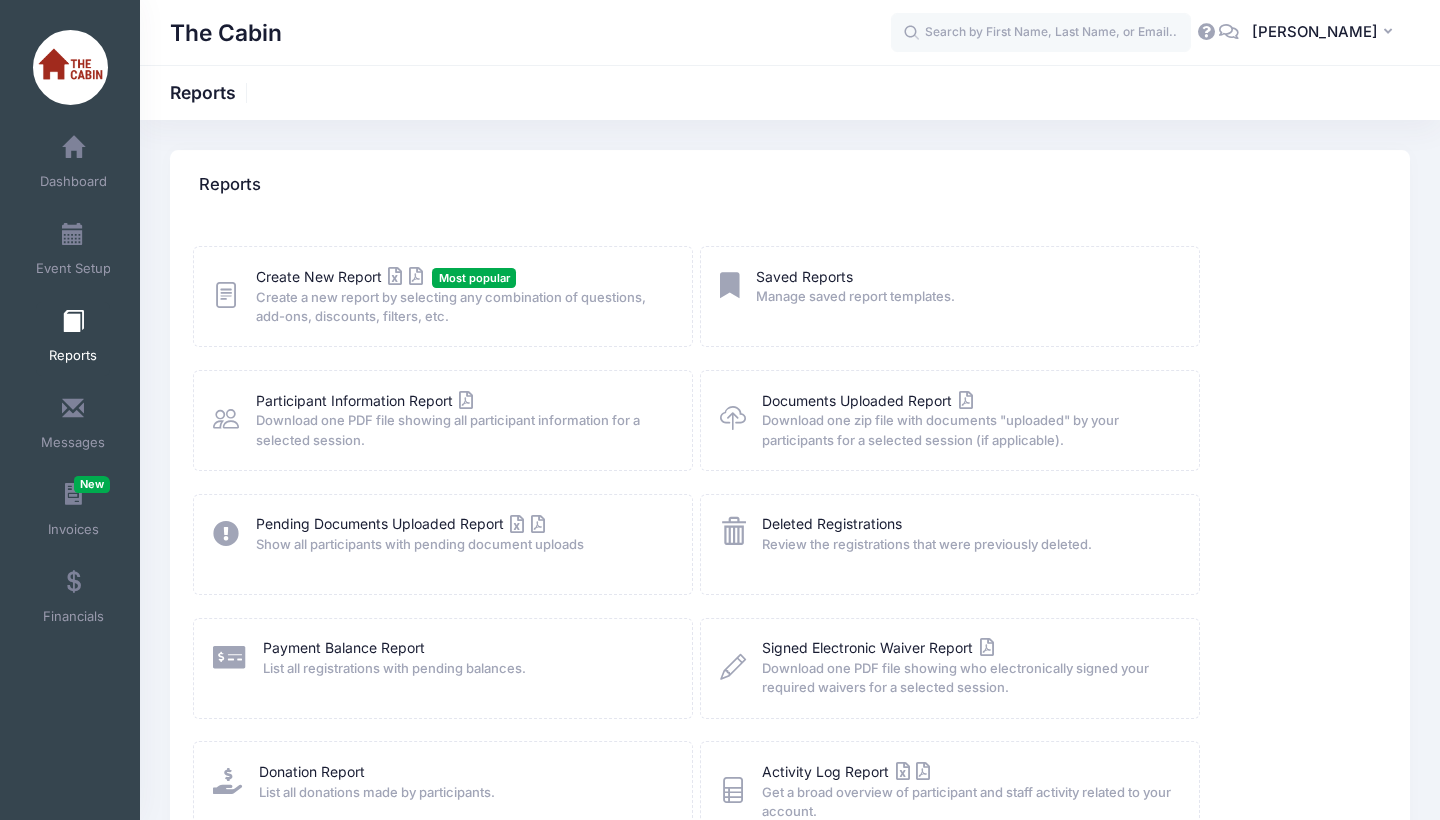 click on "Reports" at bounding box center [790, 185] 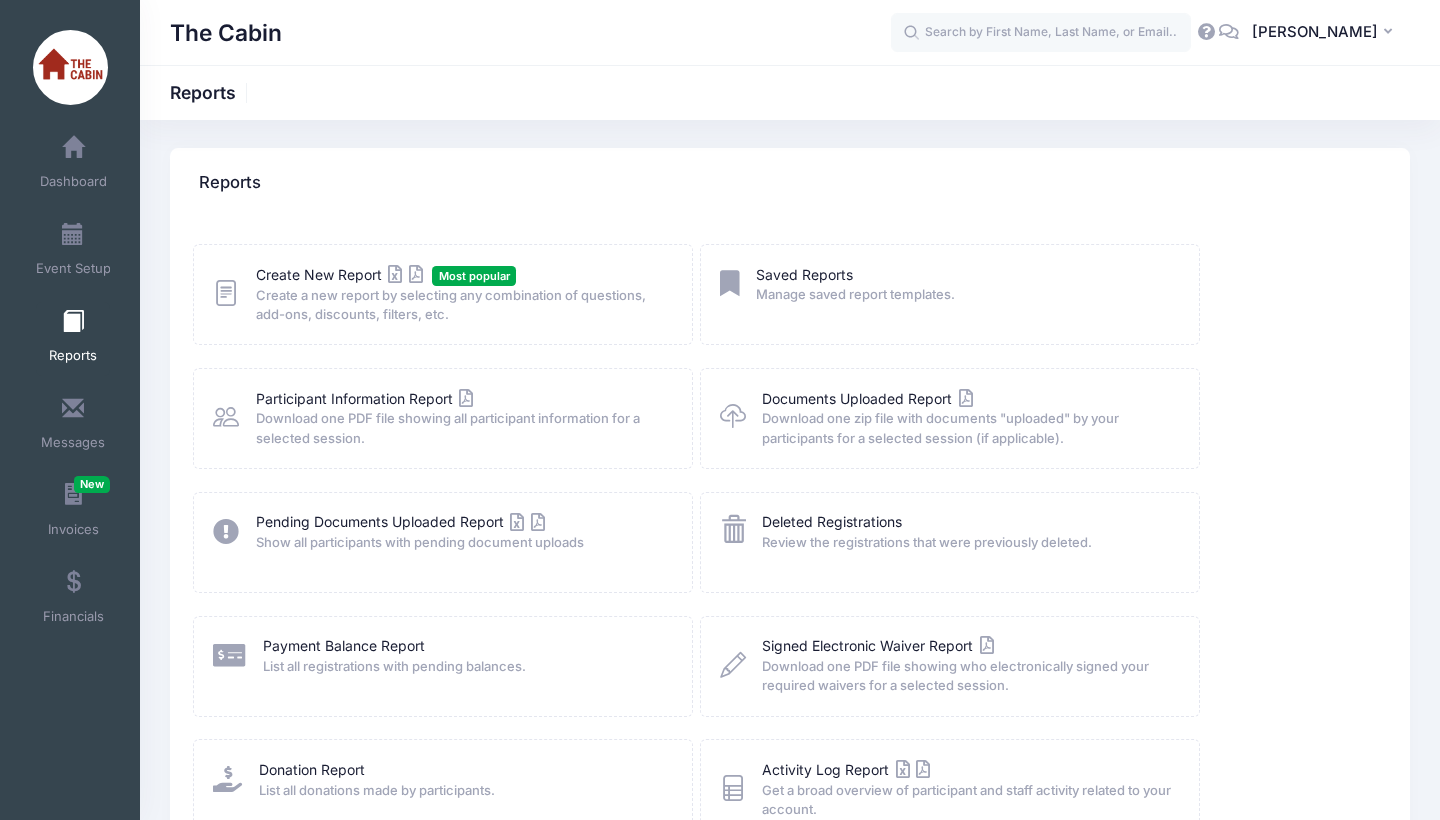scroll, scrollTop: 1, scrollLeft: 0, axis: vertical 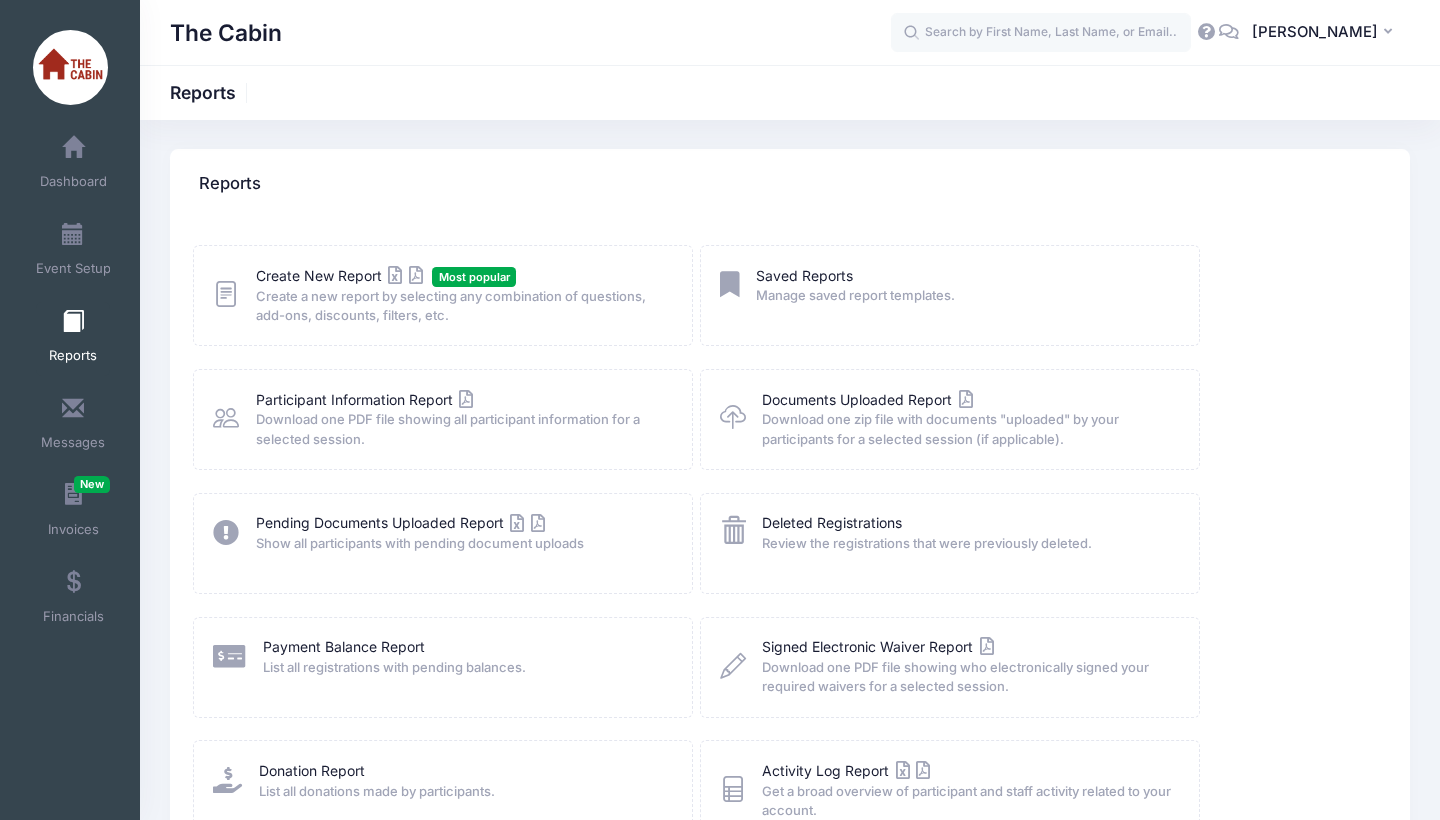 click on "Create a new report by selecting any combination of questions, add-ons, discounts, filters, etc." at bounding box center [461, 306] 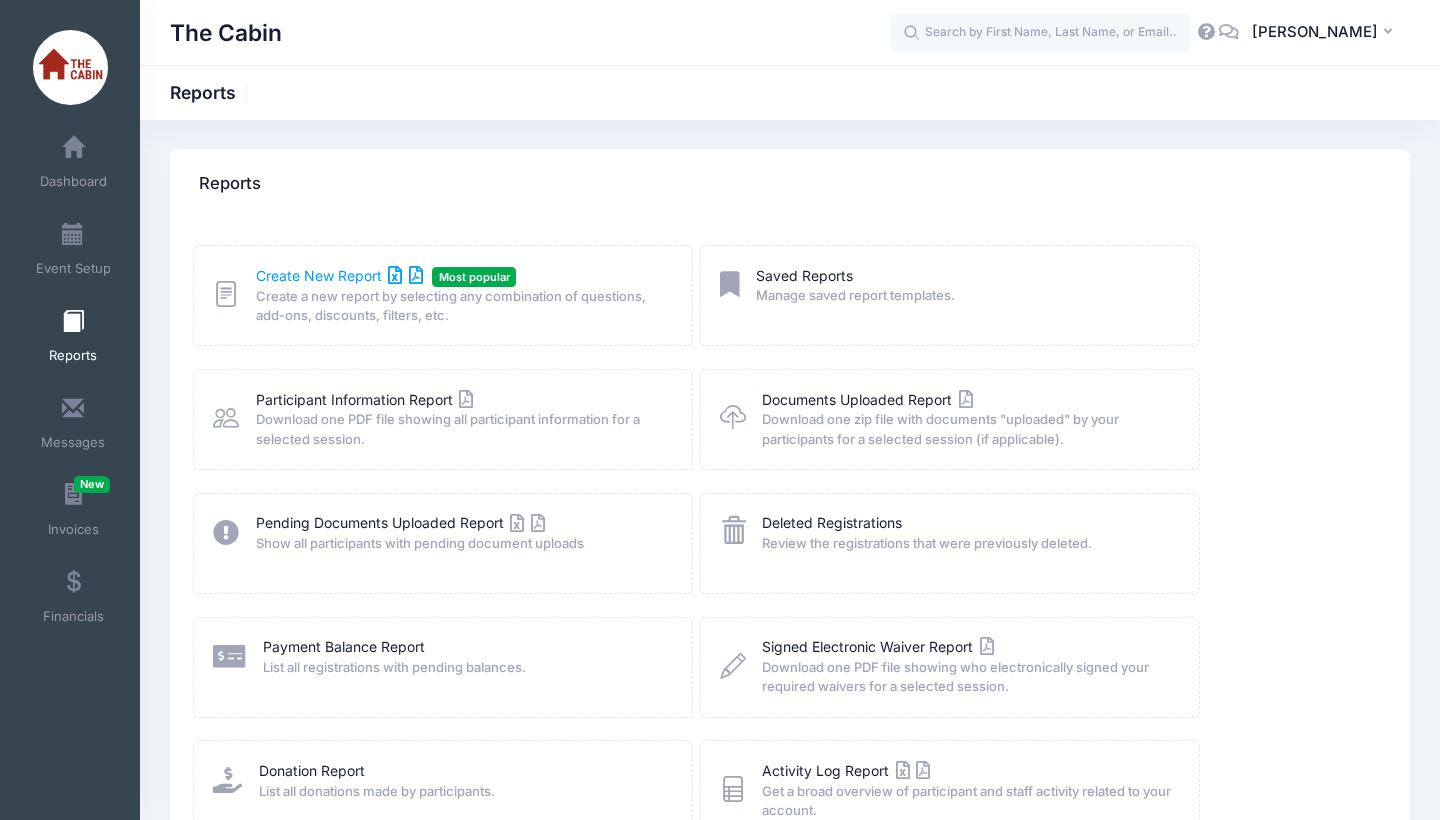 click on "Create New Report" at bounding box center (339, 275) 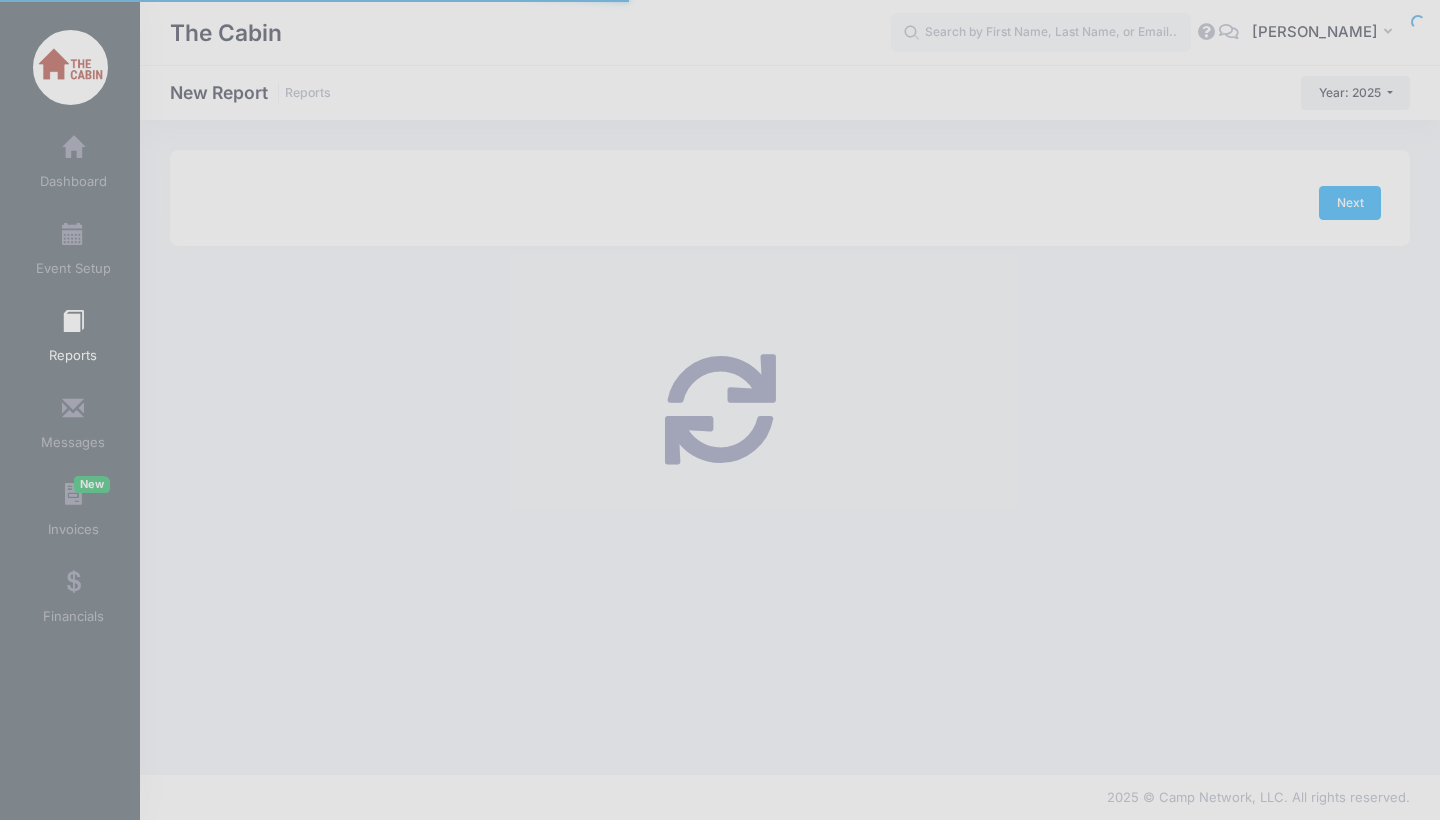 scroll, scrollTop: 0, scrollLeft: 0, axis: both 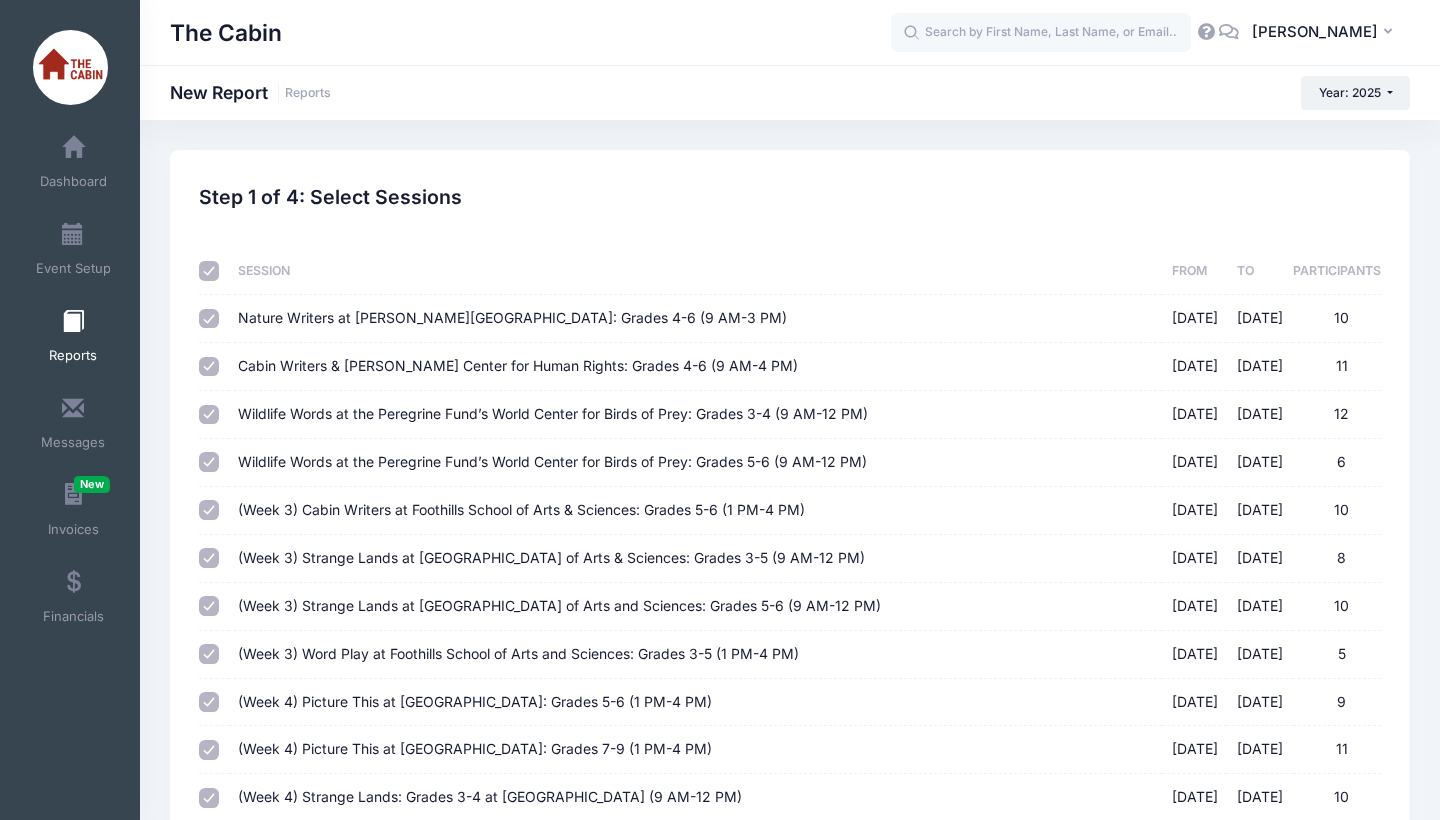 click on "Sessions
Session From To Participants
Nature Writers at [PERSON_NAME][GEOGRAPHIC_DATA]: Grades 4-6 (9 AM-3 PM) [DATE] - [DATE]  10 [DATE] [DATE] 10
Cabin Writers & [PERSON_NAME] Center for Human Rights: Grades 4-6 (9 AM-4 PM) [DATE] - [DATE]  11 [DATE] [DATE] 11
Wildlife Words at the Peregrine Fund’s World Center for Birds of Prey: Grades 3-4 (9 AM-12 PM) [DATE] - [DATE]  12 [DATE] [DATE] 12
Wildlife Words at the Peregrine Fund’s World Center for Birds of Prey: Grades 5-6 (9 AM-12 PM)  6 6 10" at bounding box center (790, 901) 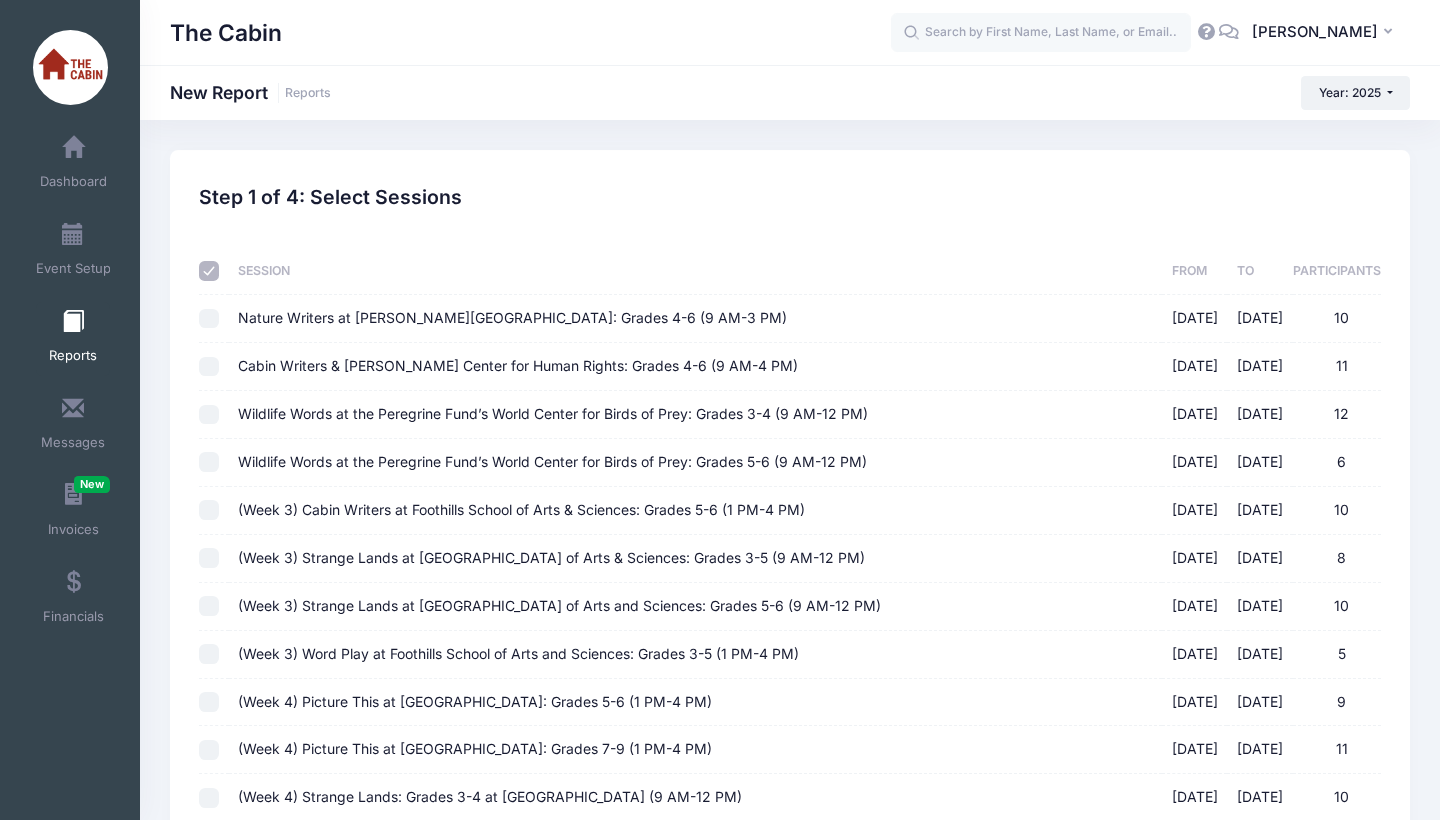 checkbox on "false" 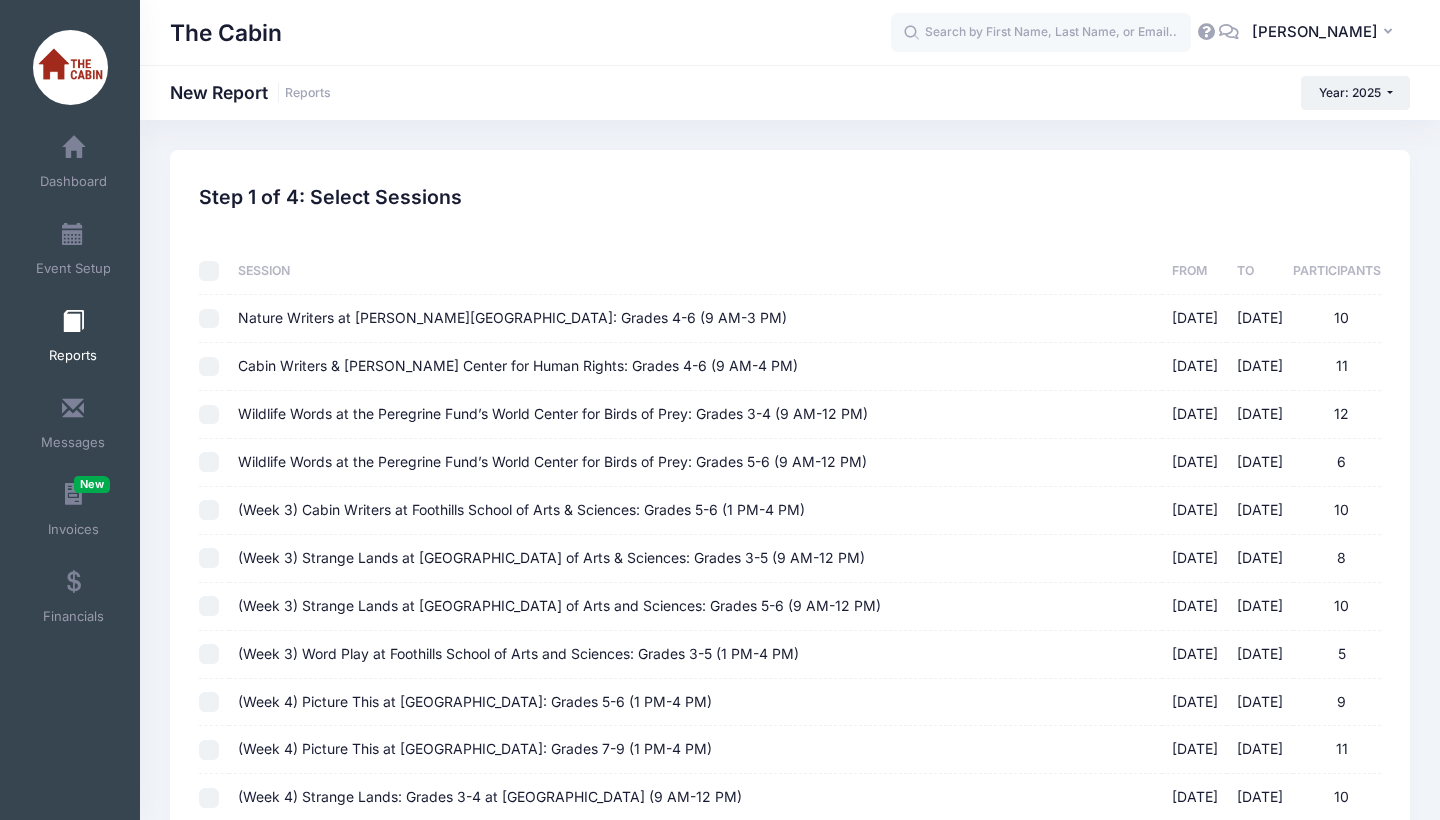 checkbox on "false" 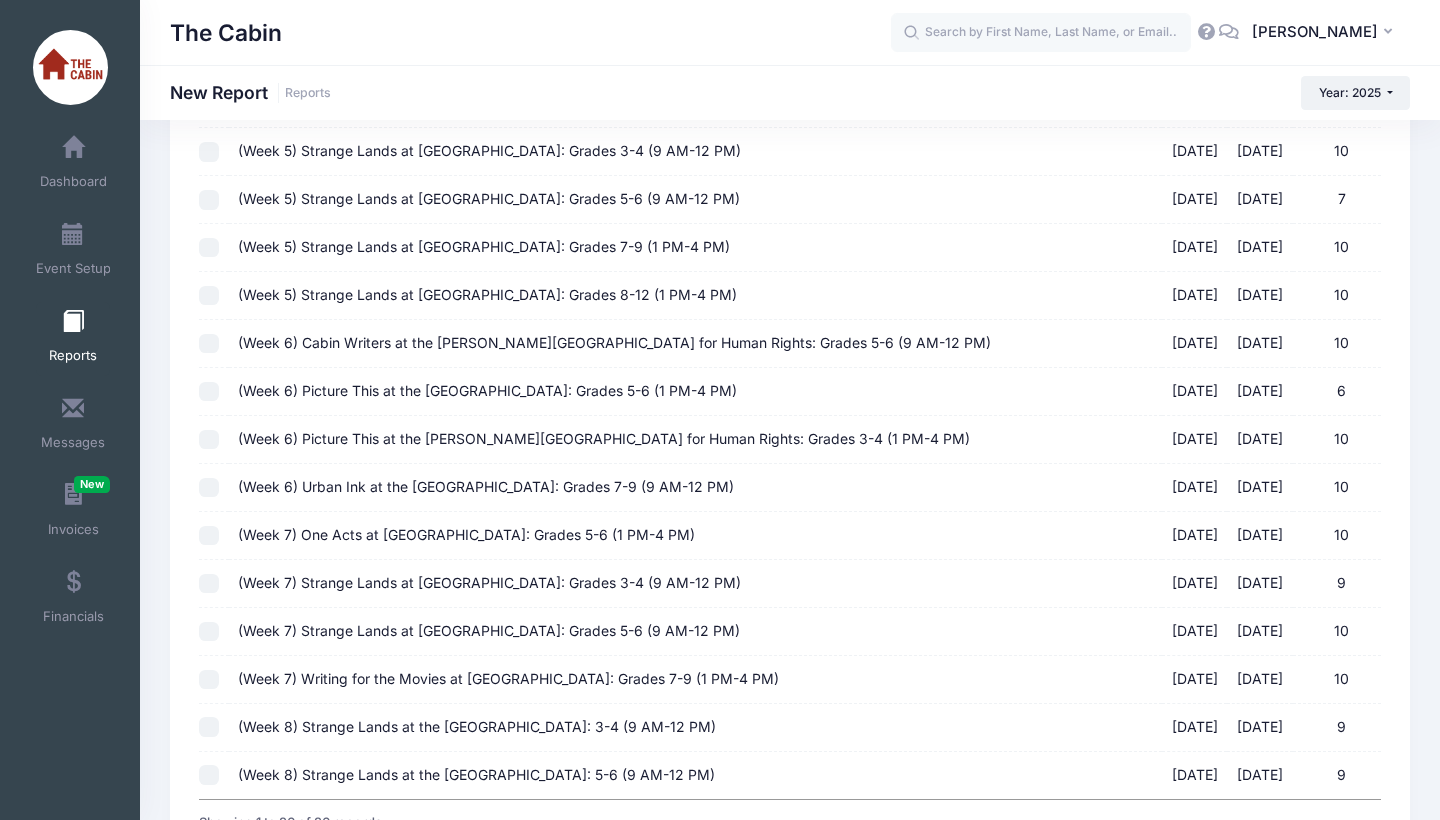 scroll, scrollTop: 896, scrollLeft: 0, axis: vertical 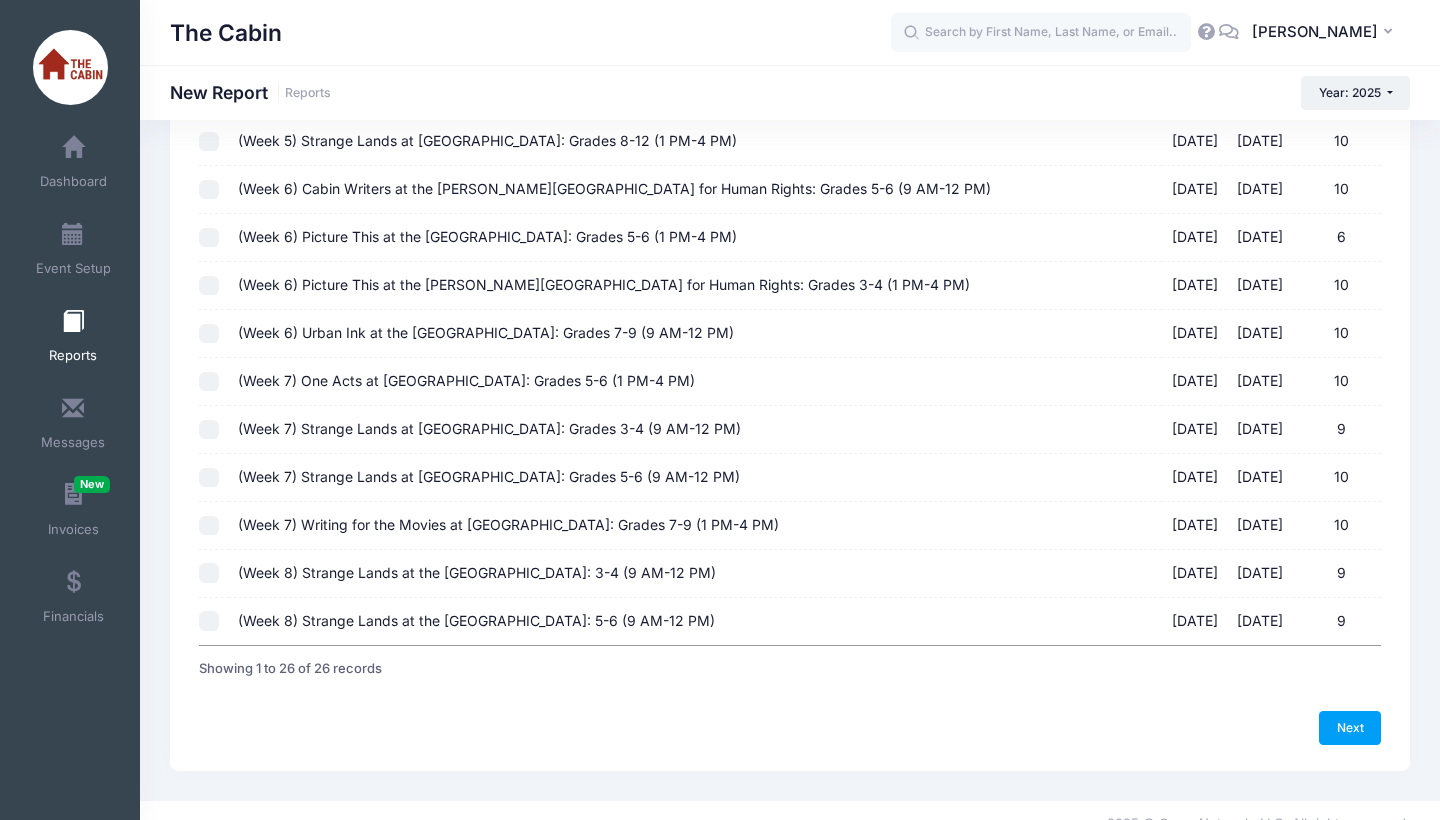 click on "(Week 6) Picture This at the BSU Library: Grades 5-6 (1 PM-4 PM) 07/21/2025 - 07/25/2025  6" at bounding box center (209, 238) 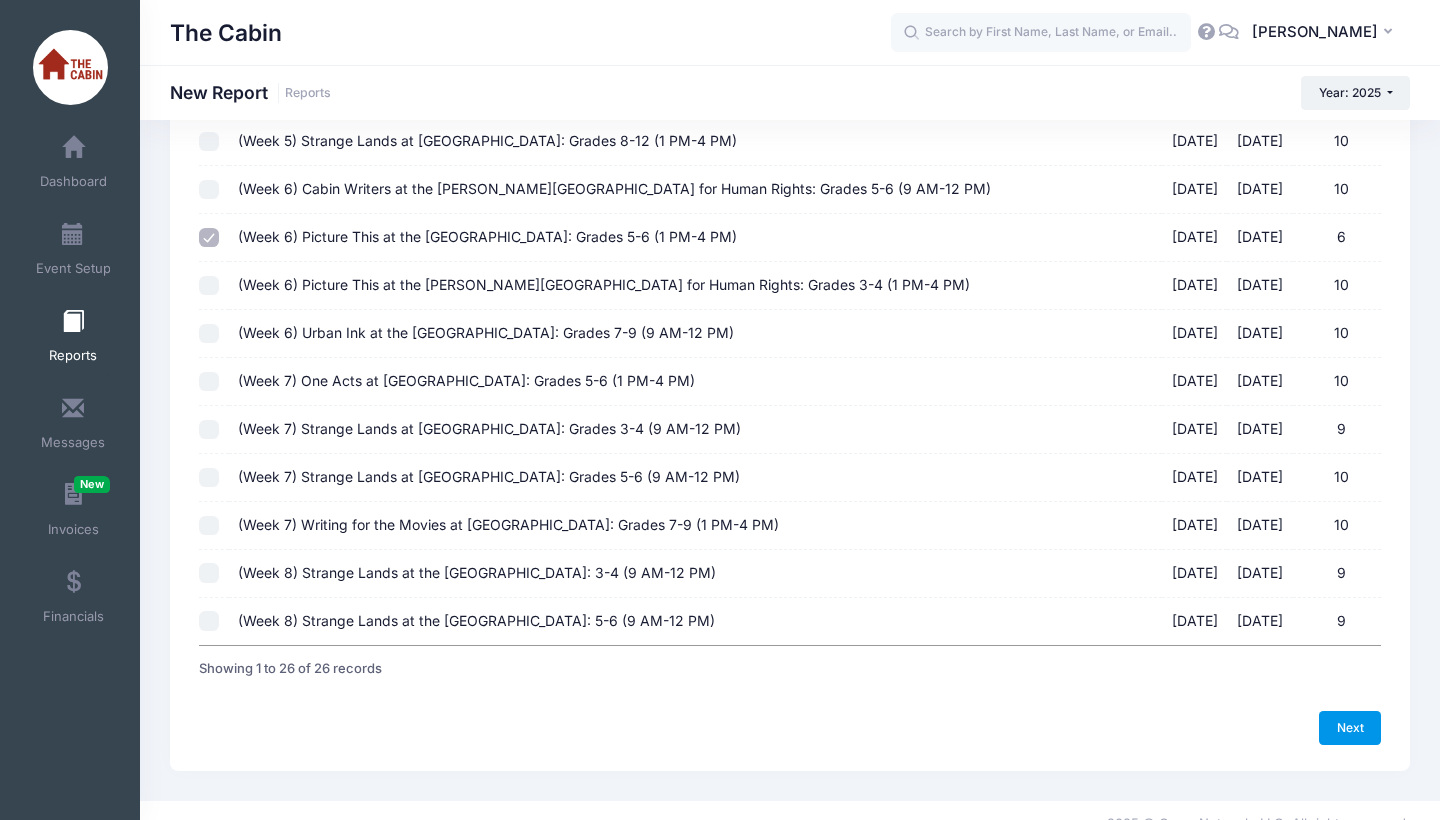 click on "Next" at bounding box center (1350, 728) 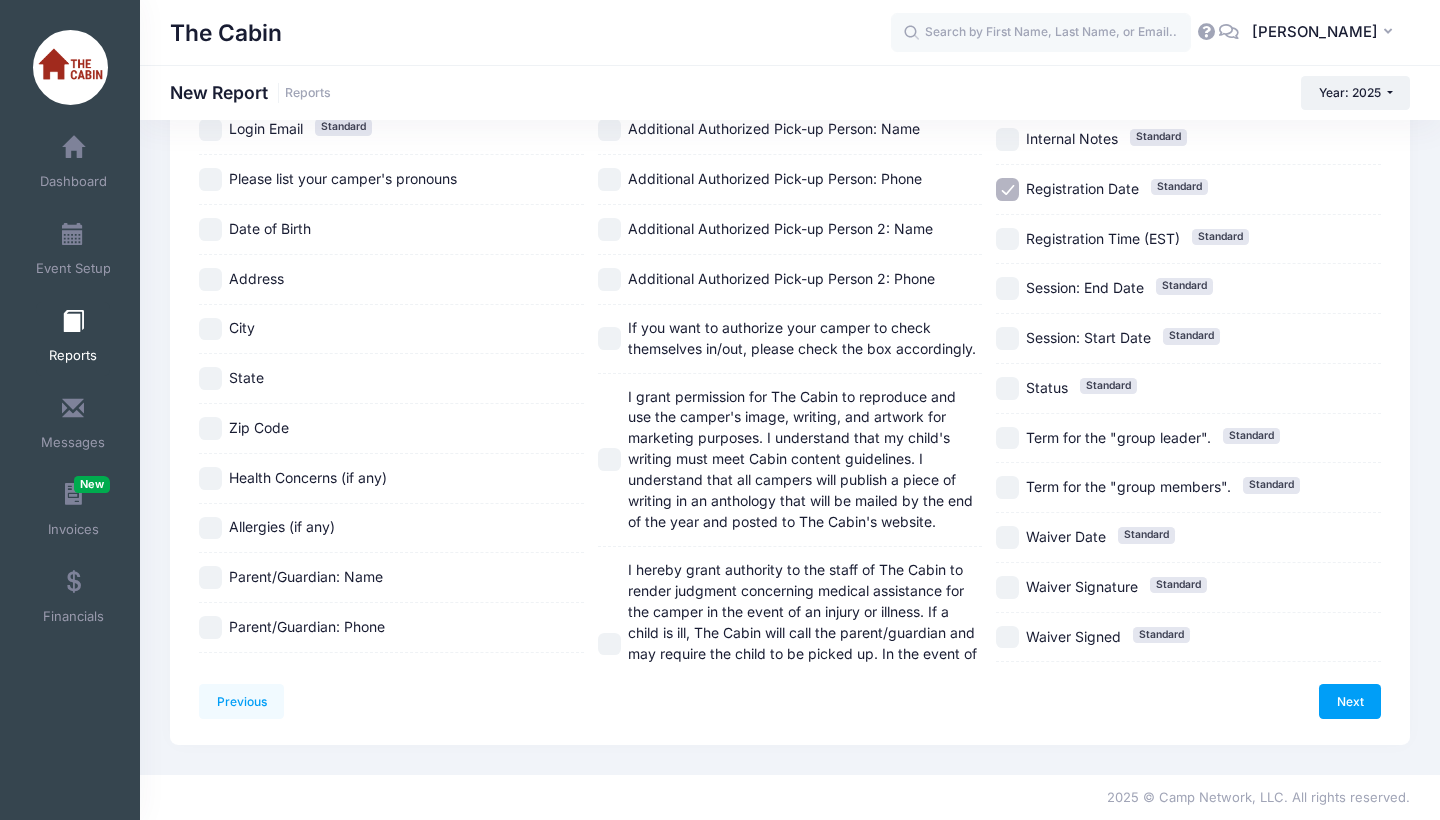 scroll, scrollTop: 0, scrollLeft: 0, axis: both 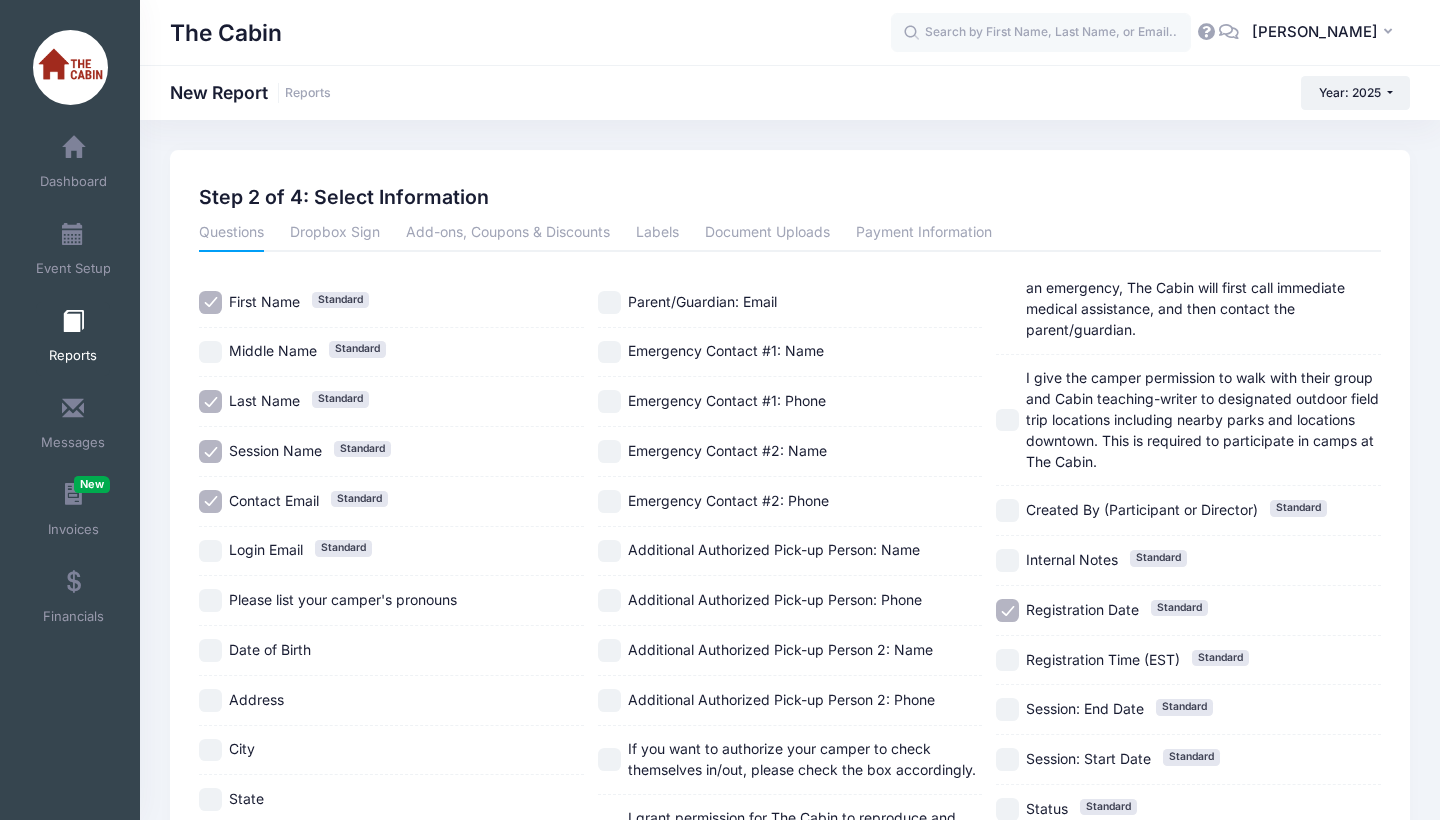click on "Session Name Standard" at bounding box center [210, 451] 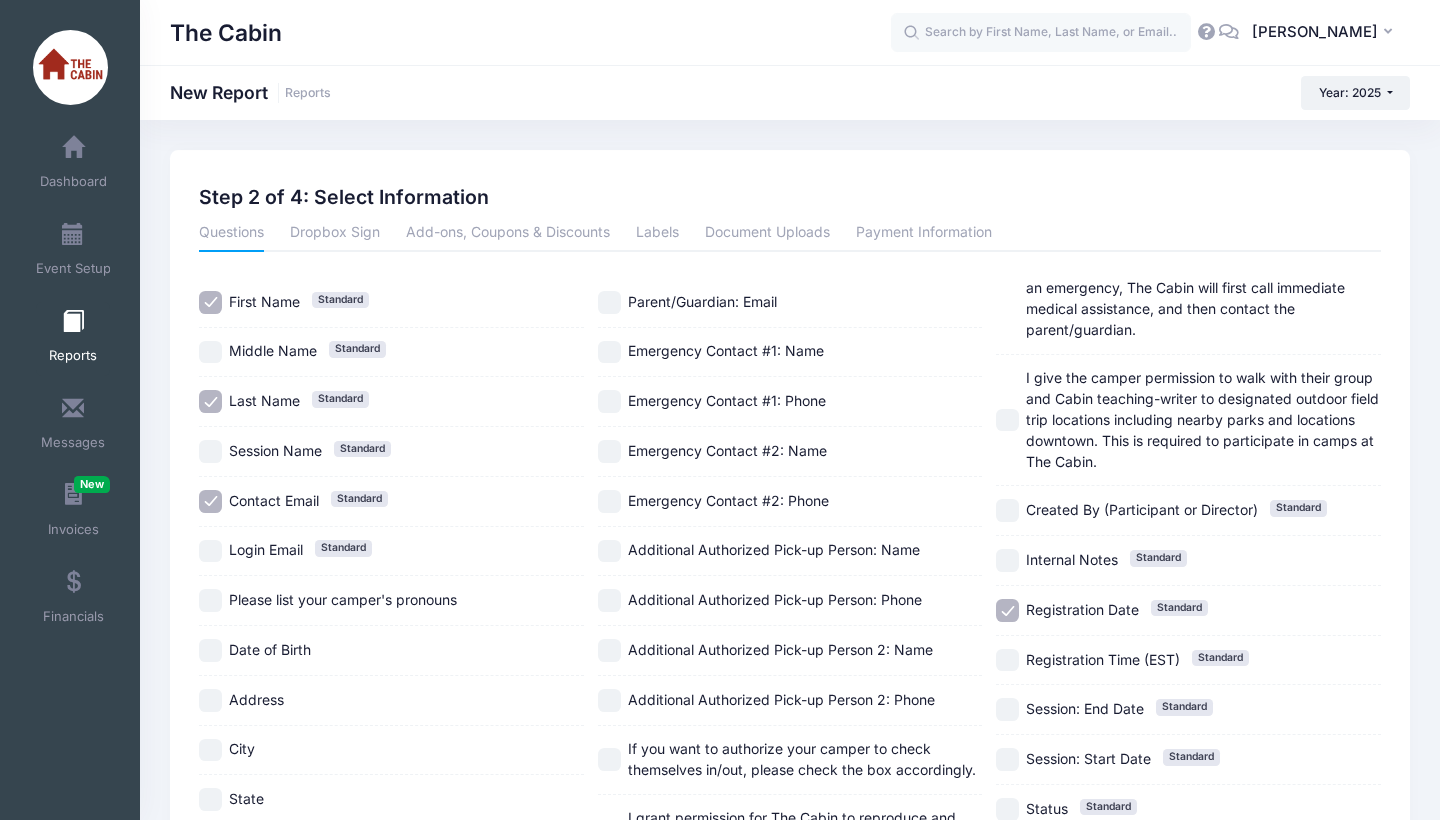 click on "Contact Email Standard" at bounding box center [210, 501] 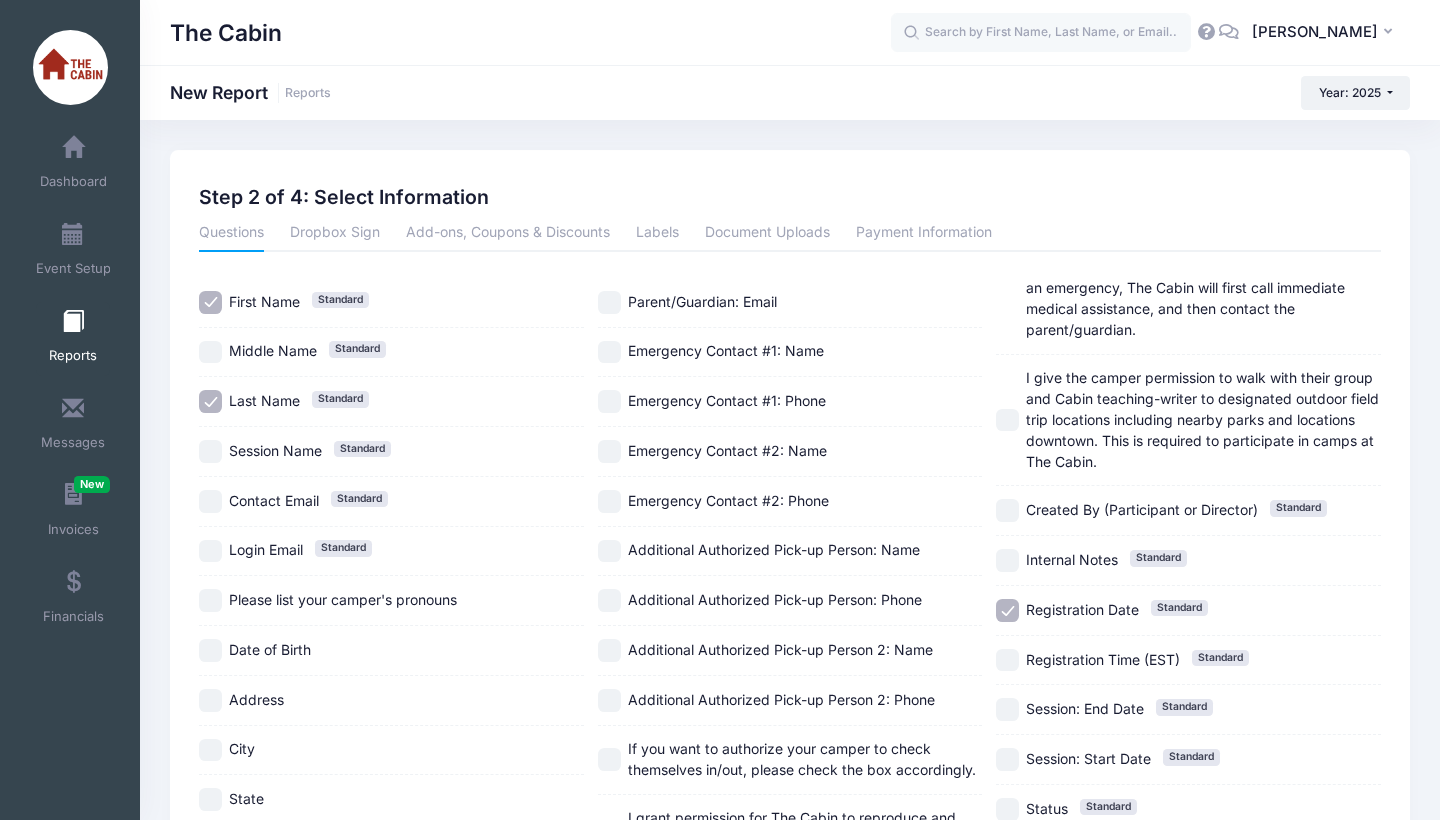 click on "Please list your camper's pronouns" at bounding box center [210, 600] 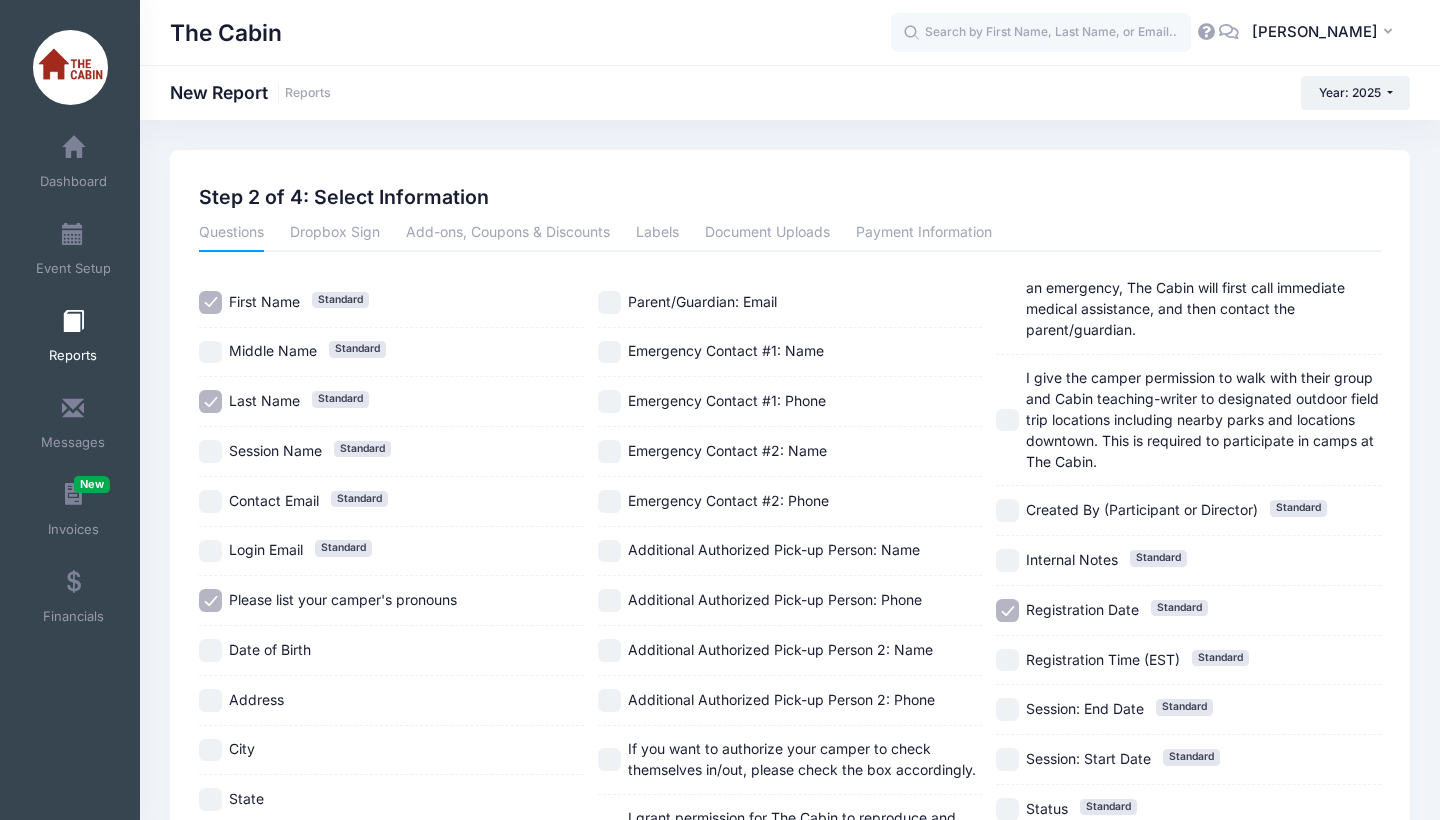 click on "Date of Birth" at bounding box center [210, 650] 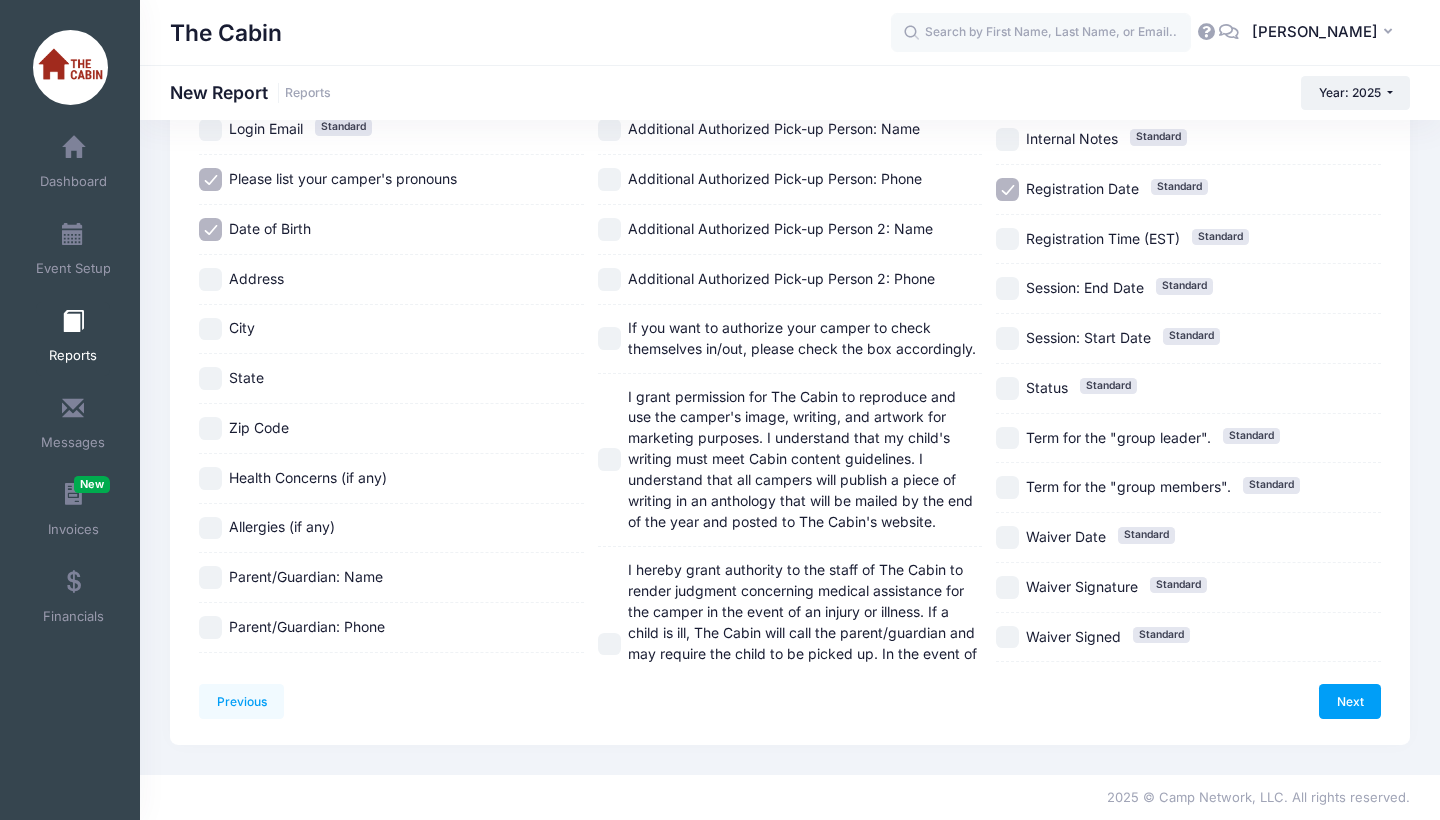 scroll, scrollTop: 457, scrollLeft: 0, axis: vertical 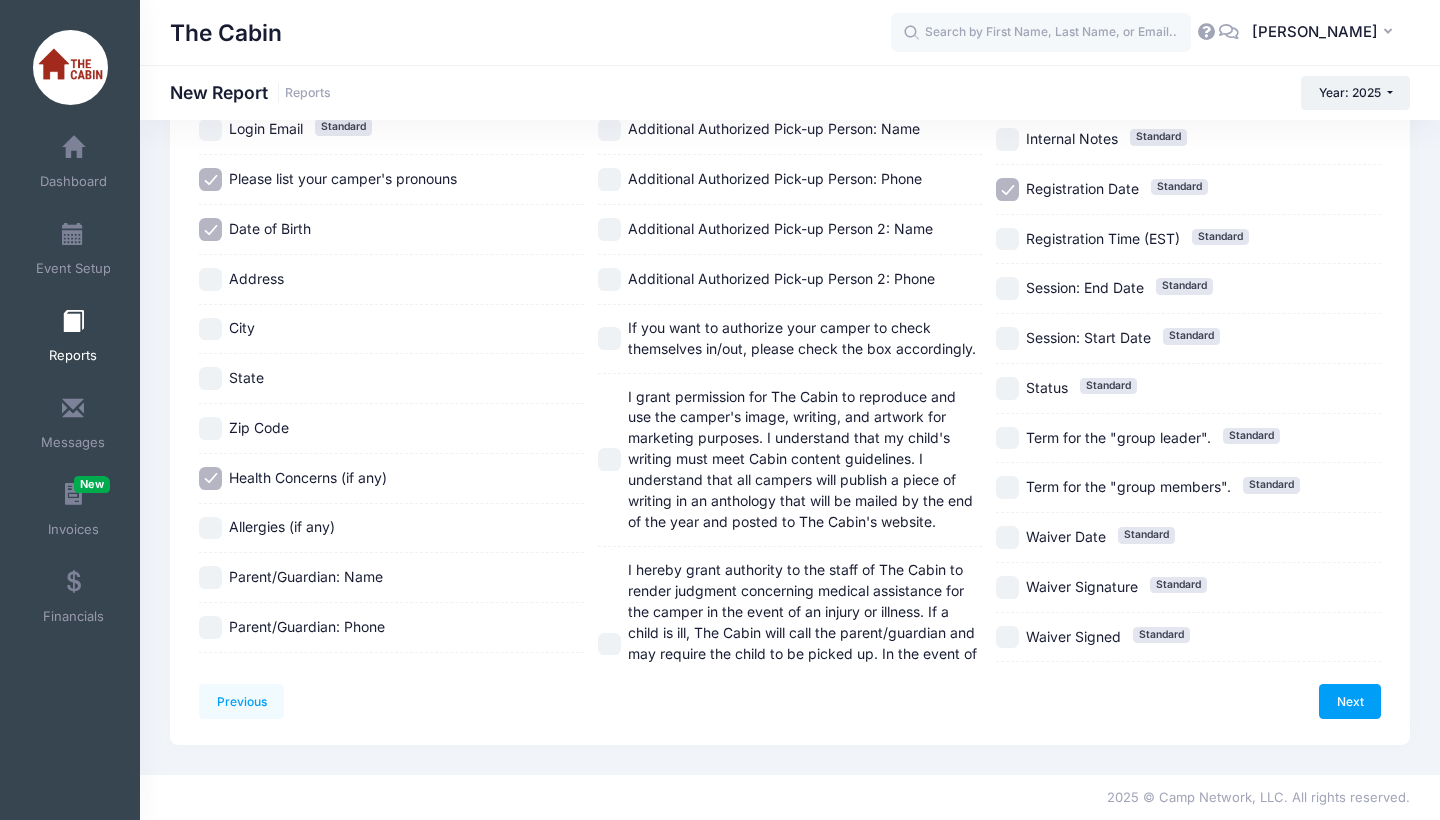 click on "Allergies (if any)" at bounding box center [210, 528] 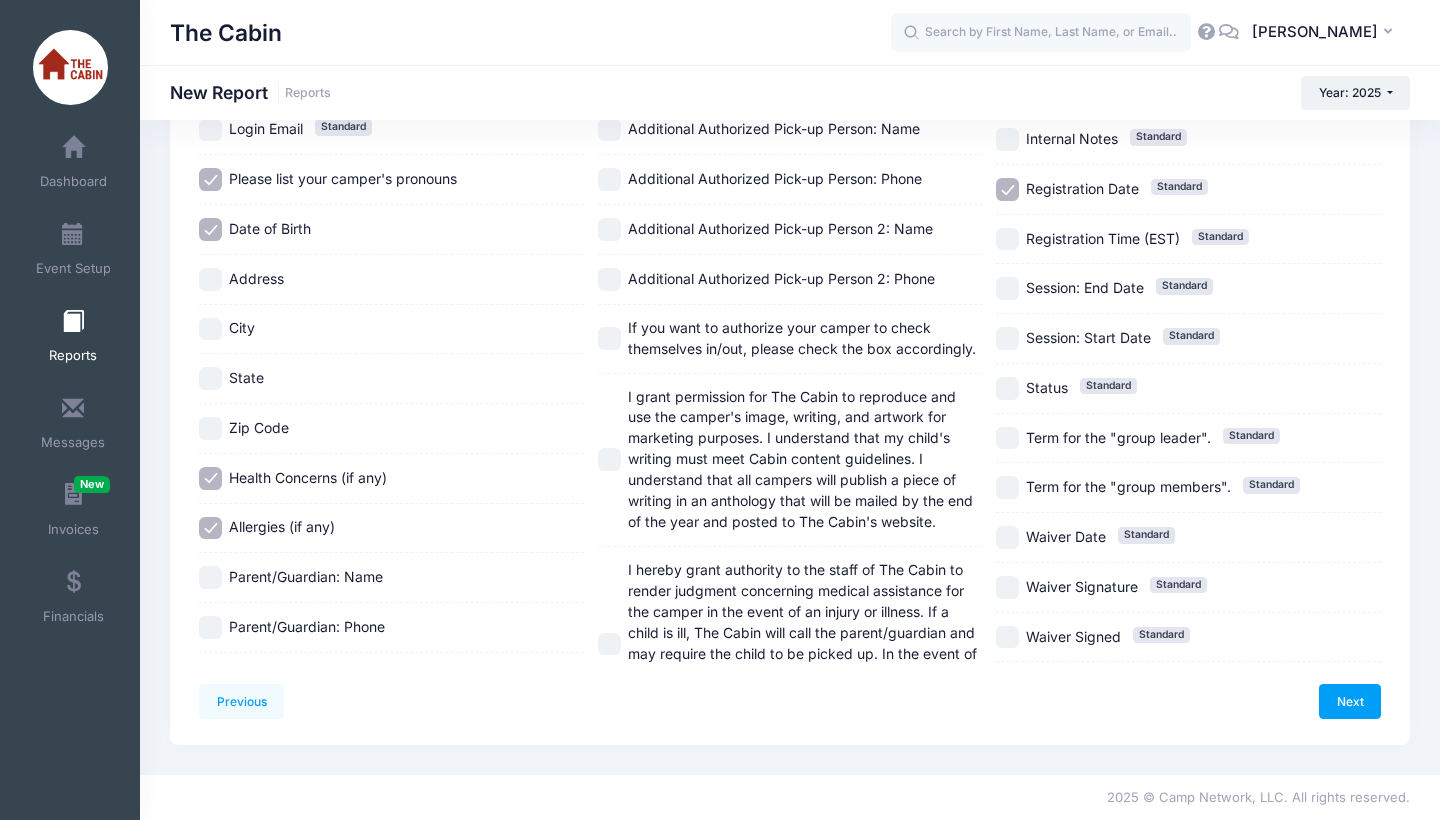 click on "Parent/Guardian: Name" at bounding box center (210, 577) 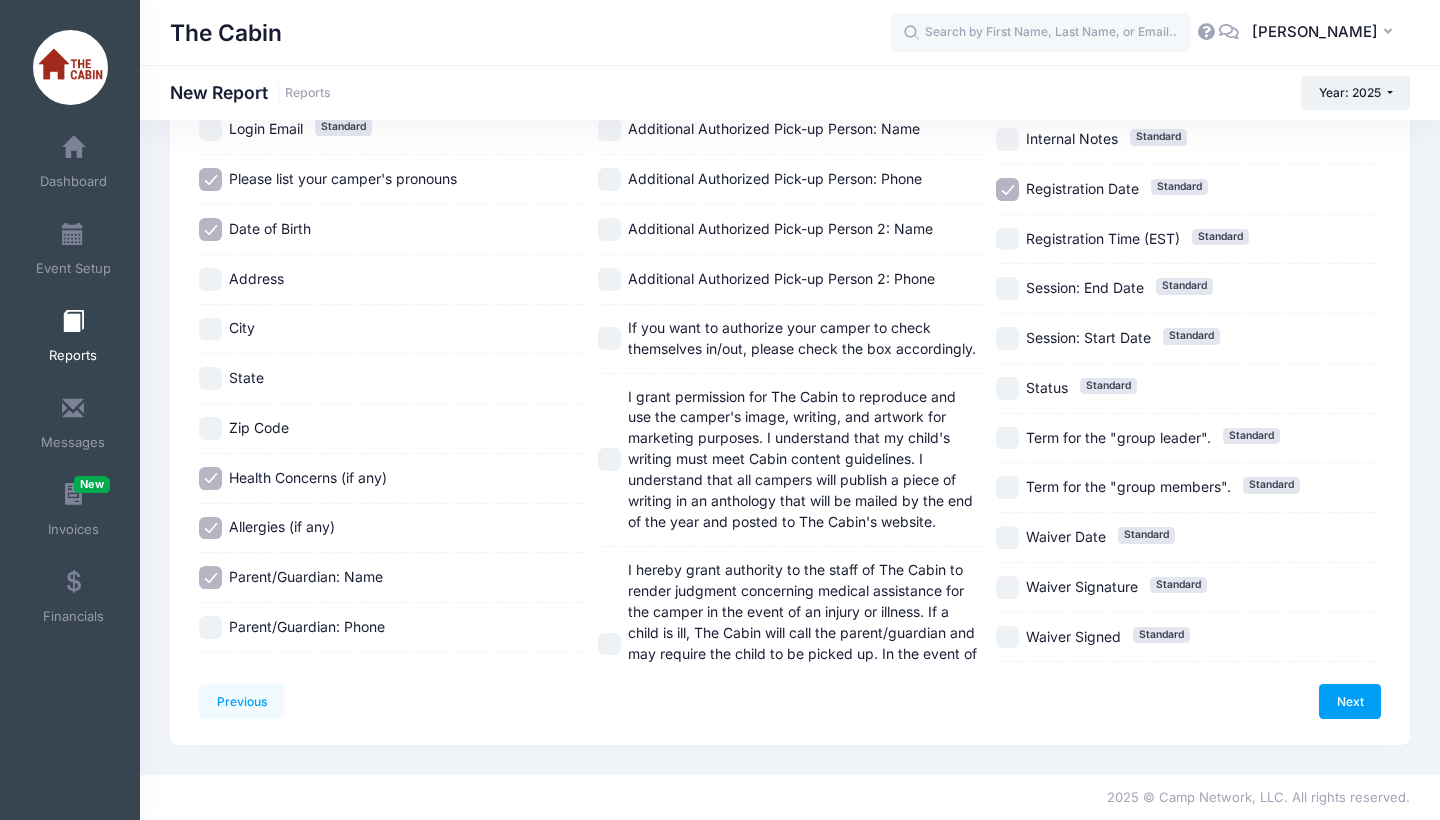click on "Parent/Guardian: Phone" at bounding box center [391, 628] 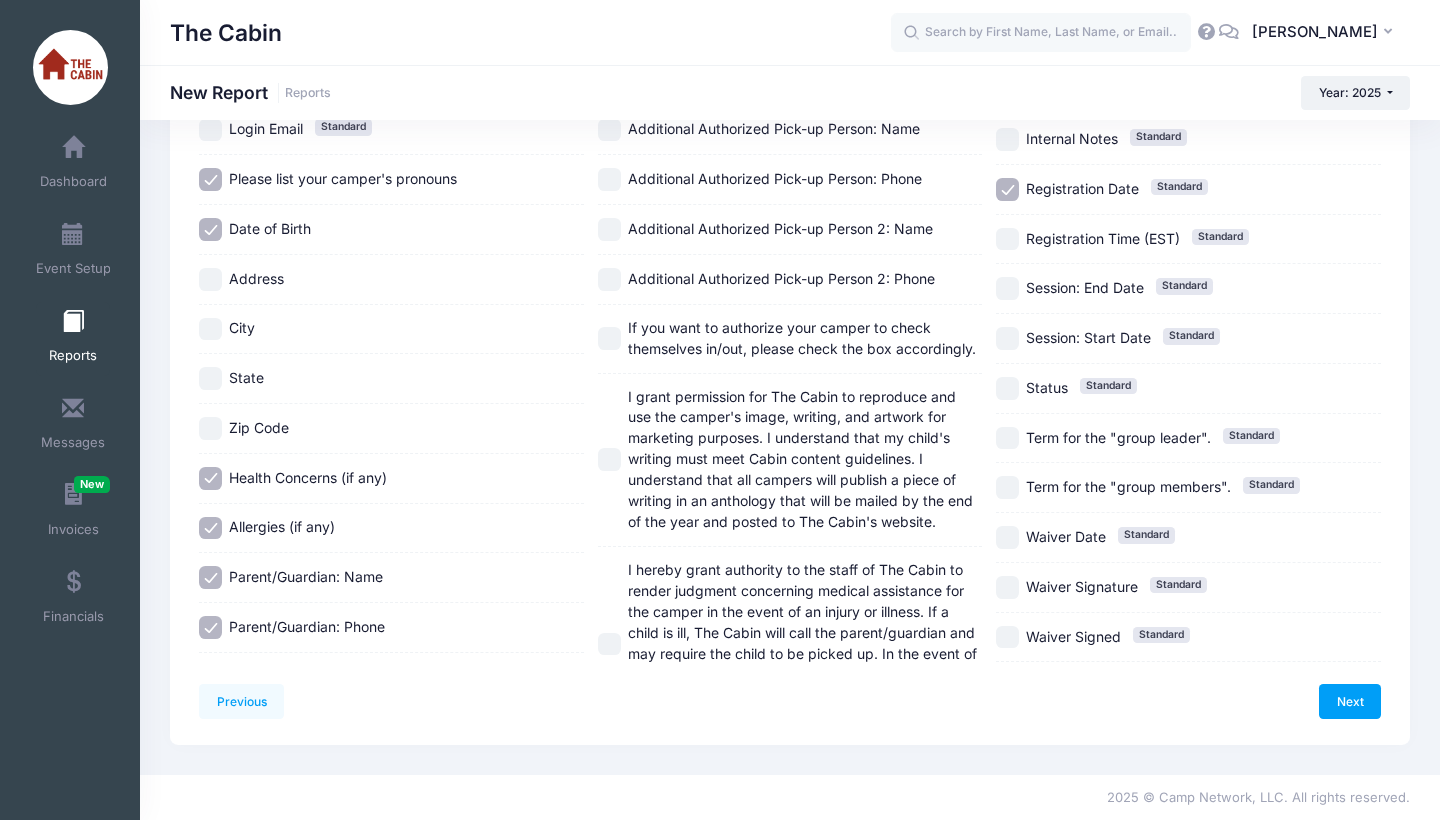click on "I hereby grant authority to the staff of The Cabin to render judgment concerning medical assistance for the camper in the event of an injury or illness. If a child is ill, The Cabin will call the parent/guardian and may require the child to be picked up. In the event of an emergency, The Cabin will first call immediate medical assistance, and then contact the parent/guardian." at bounding box center [989, 261] 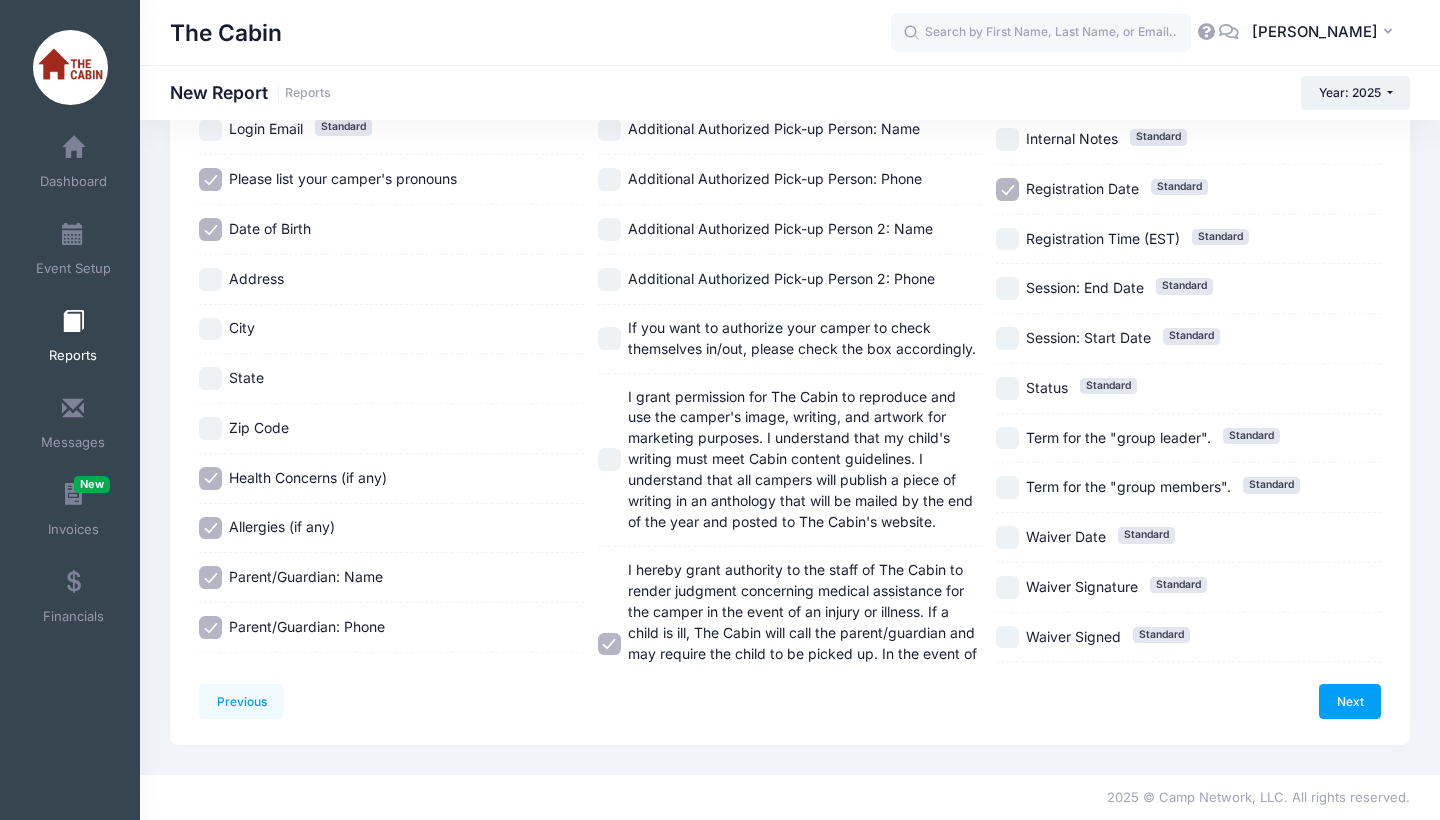 click on "I grant permission for The Cabin to reproduce and use the camper's image, writing, and artwork for marketing purposes. I understand that my child's writing must meet Cabin content guidelines. I understand that all campers will publish a piece of writing in an anthology that will be mailed by the end of the year and posted to The Cabin's website." at bounding box center [609, 459] 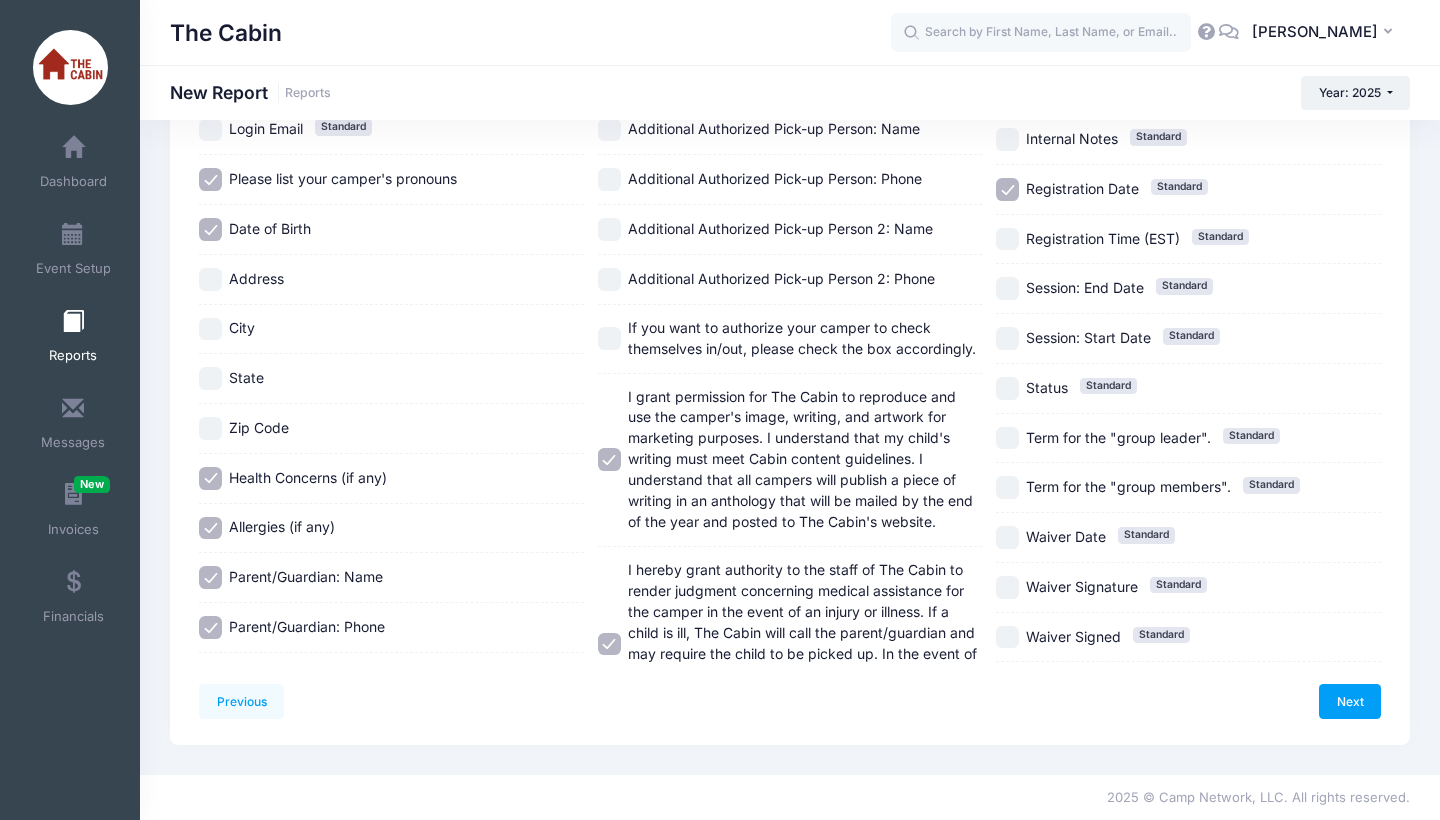 click on "If you want to authorize your camper to check themselves in/out, please check the box accordingly." at bounding box center [609, 338] 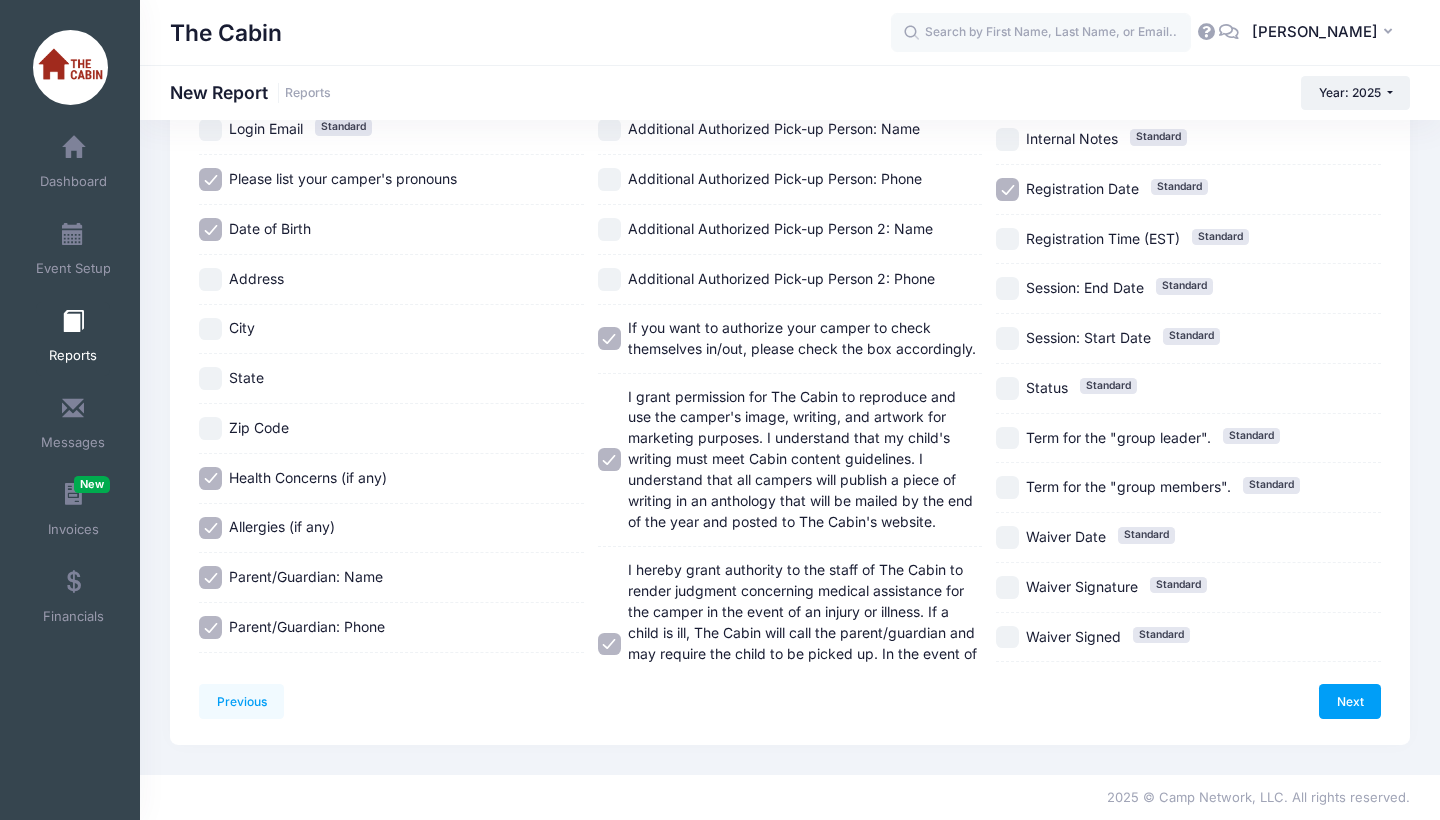 click on "Additional Authorized Pick-up Person 2: Name" at bounding box center [609, 229] 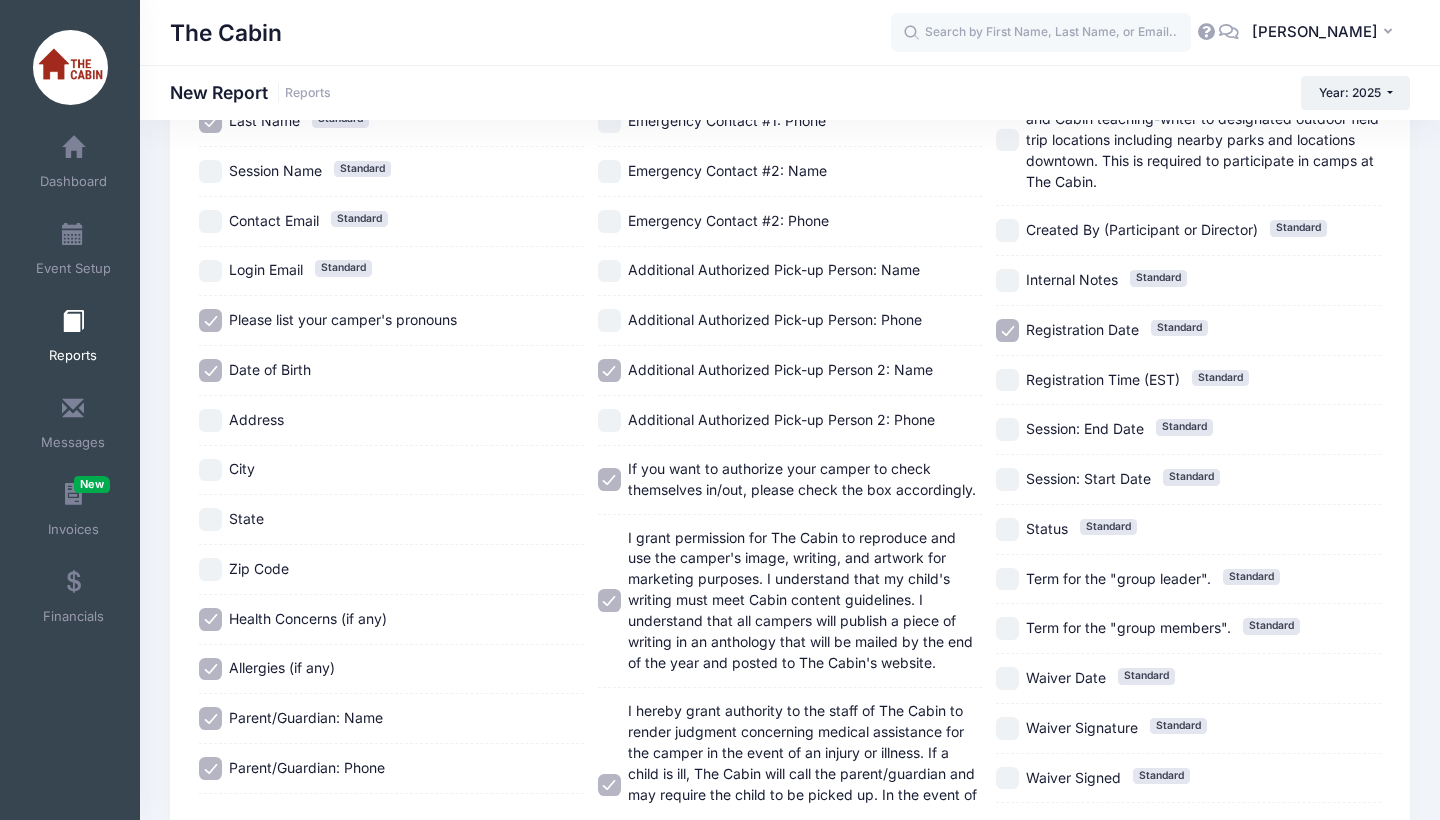 scroll, scrollTop: 263, scrollLeft: 0, axis: vertical 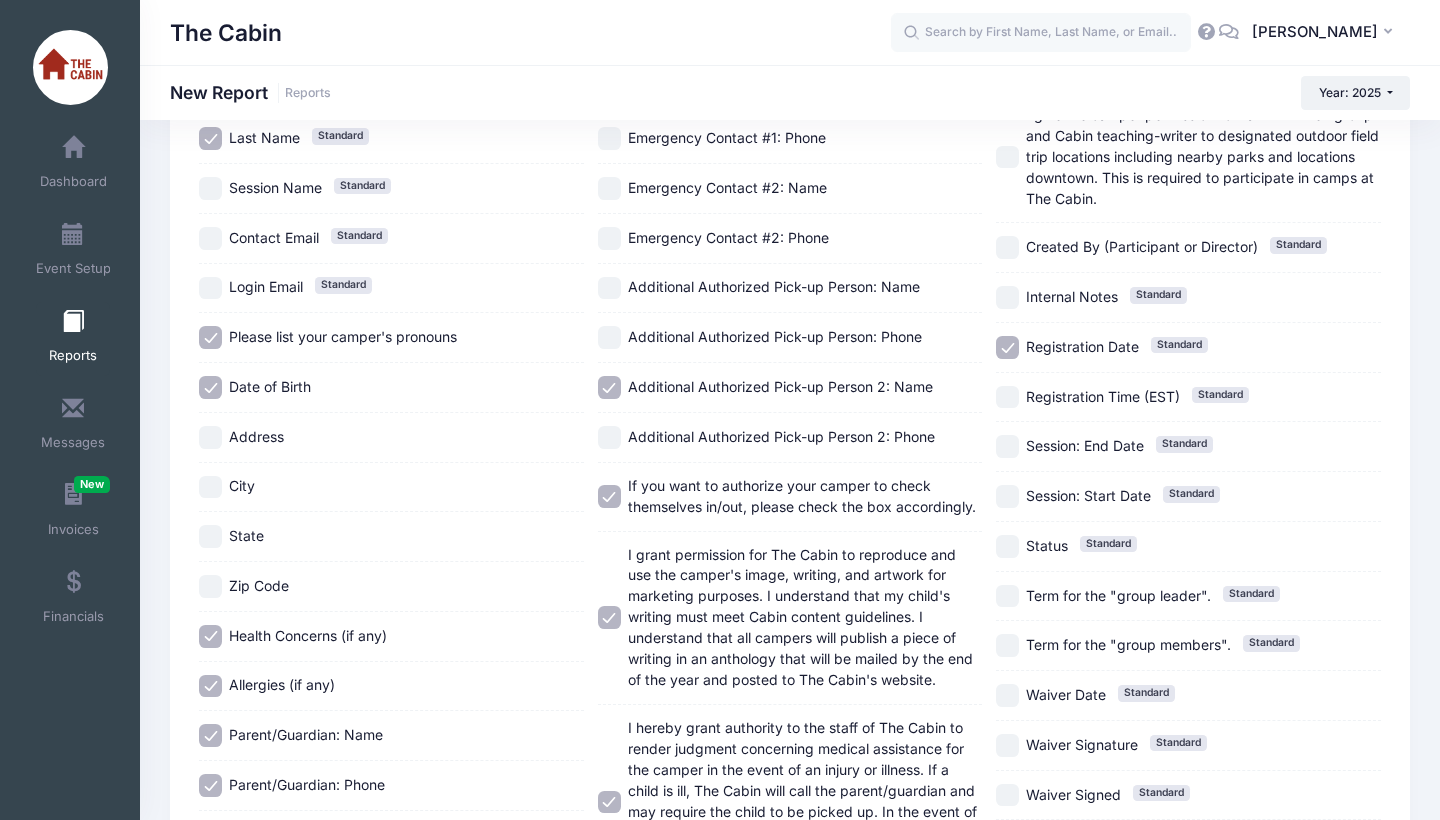 click on "Additional Authorized Pick-up Person: Name" at bounding box center [609, 288] 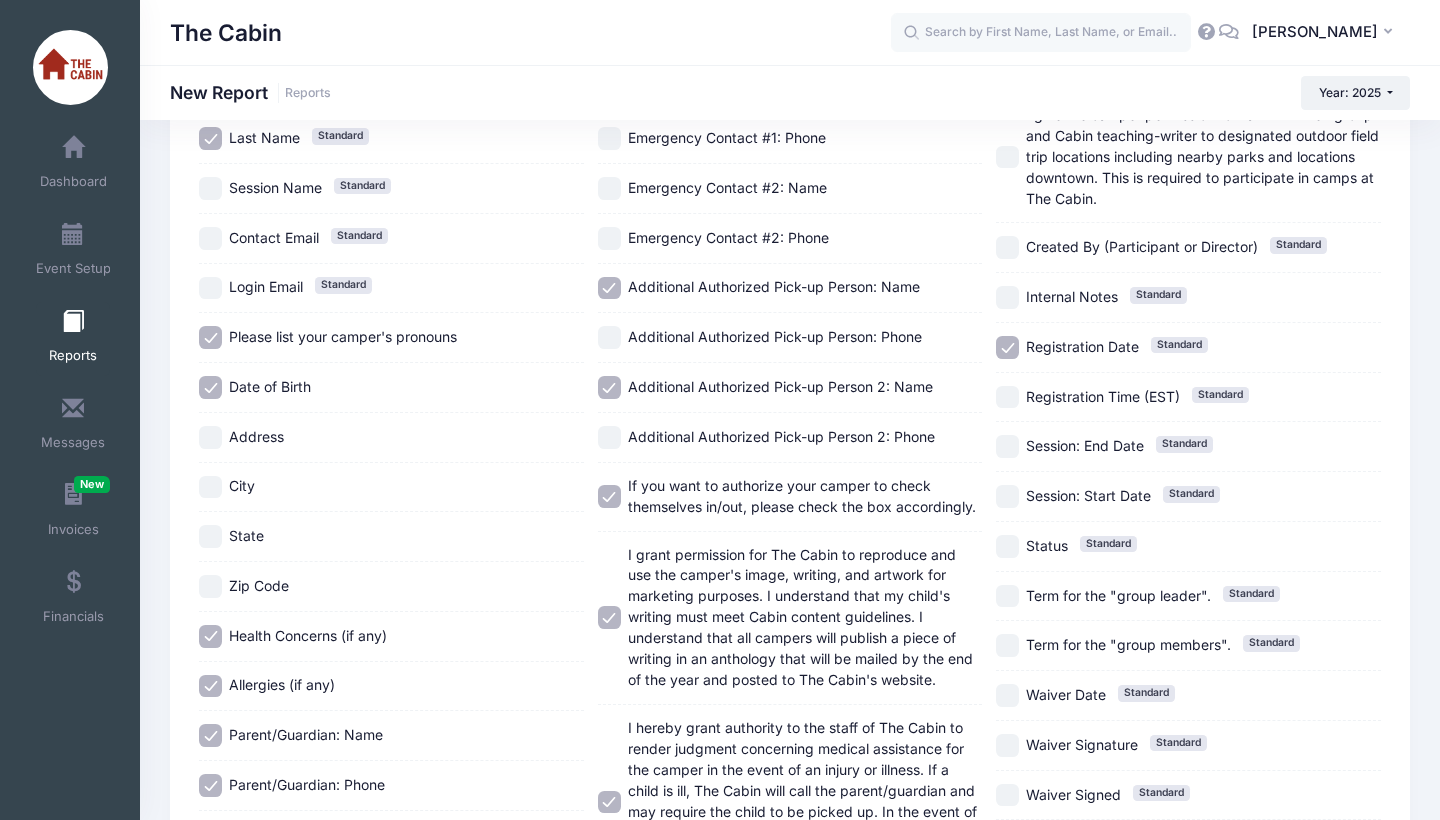 click on "Emergency Contact #2: Name" at bounding box center [609, 188] 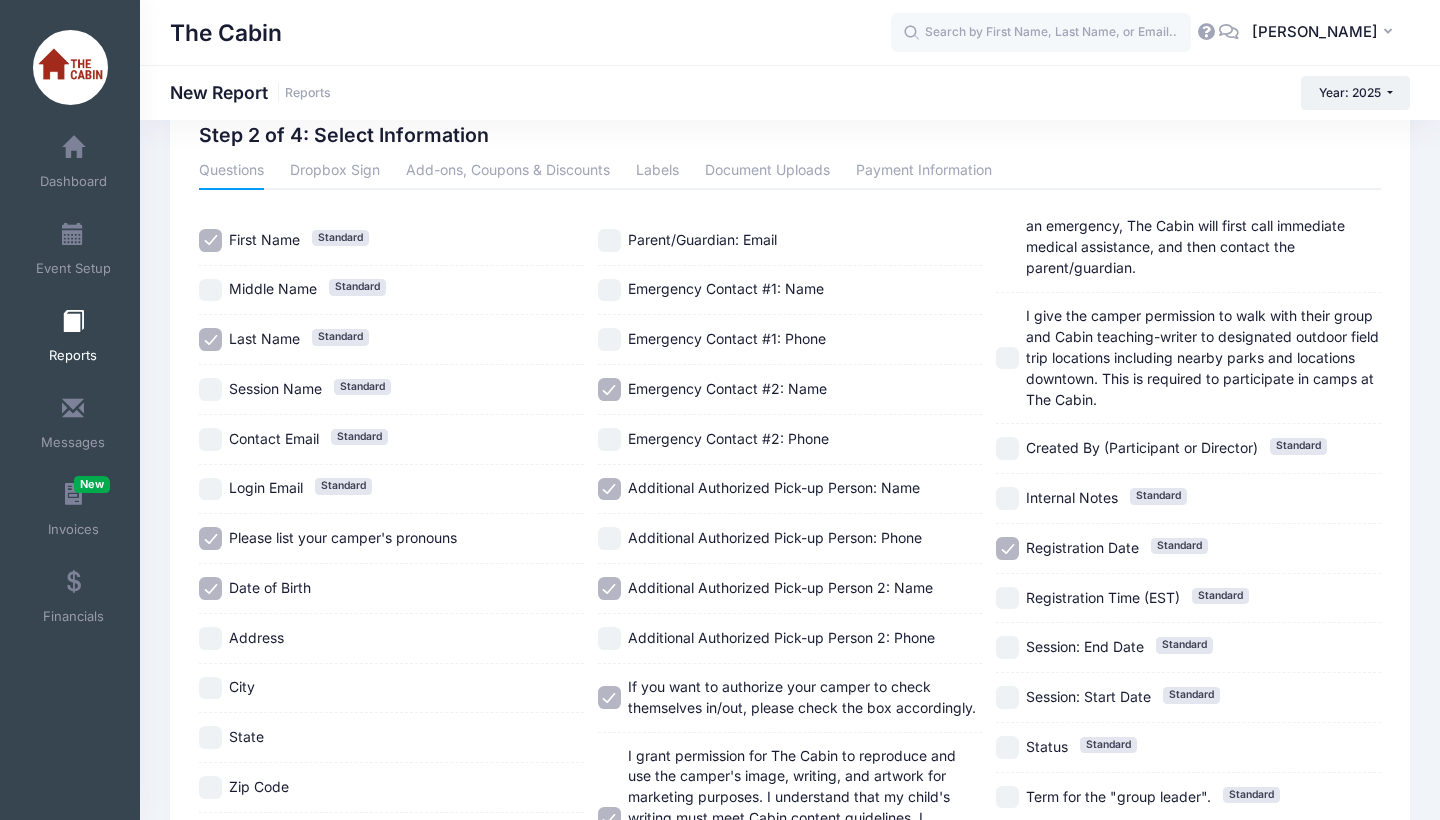 scroll, scrollTop: 61, scrollLeft: 0, axis: vertical 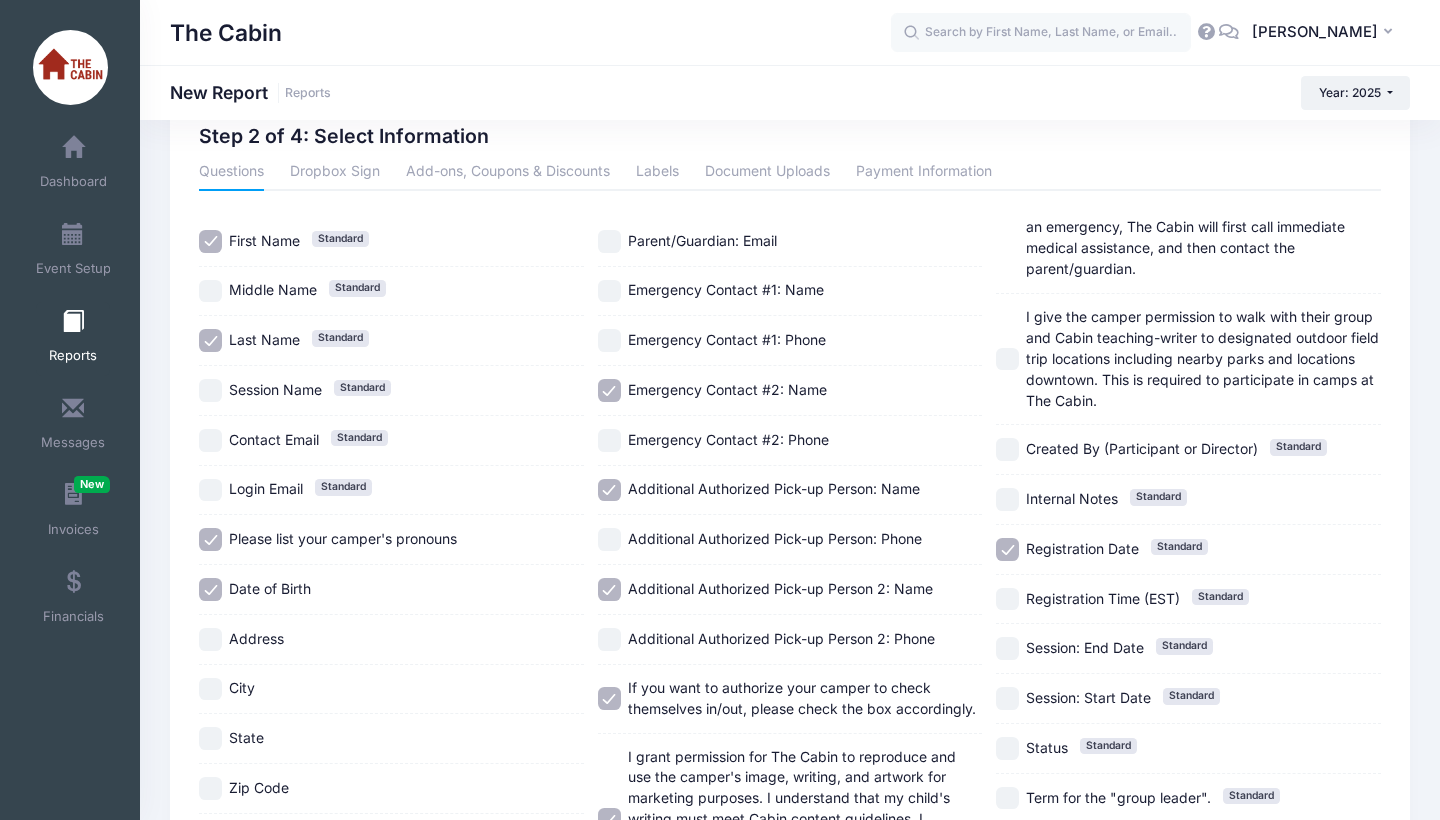 click on "Emergency Contact #1: Name" at bounding box center [790, 291] 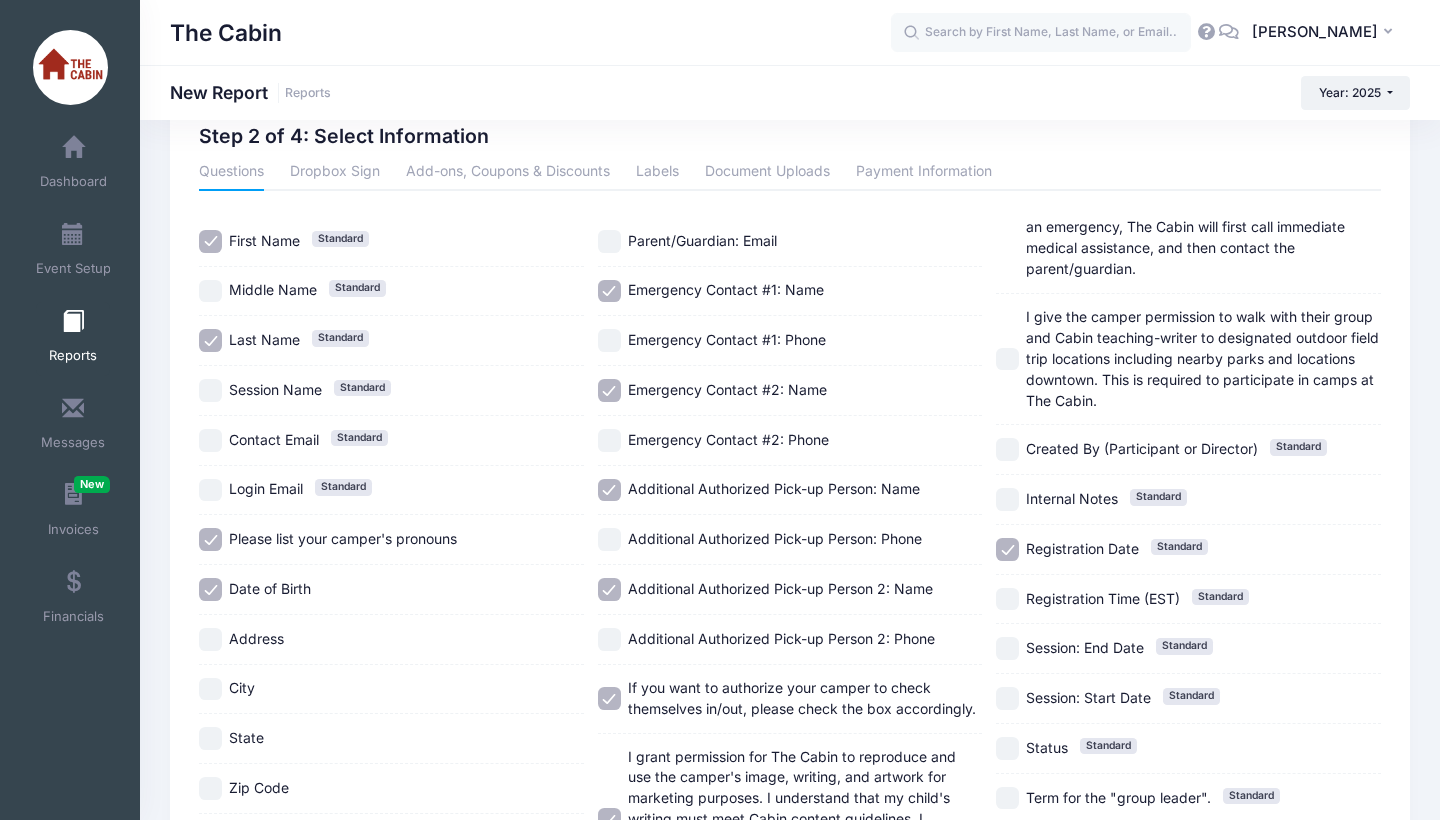 click on "Emergency Contact #1: Name" at bounding box center [790, 291] 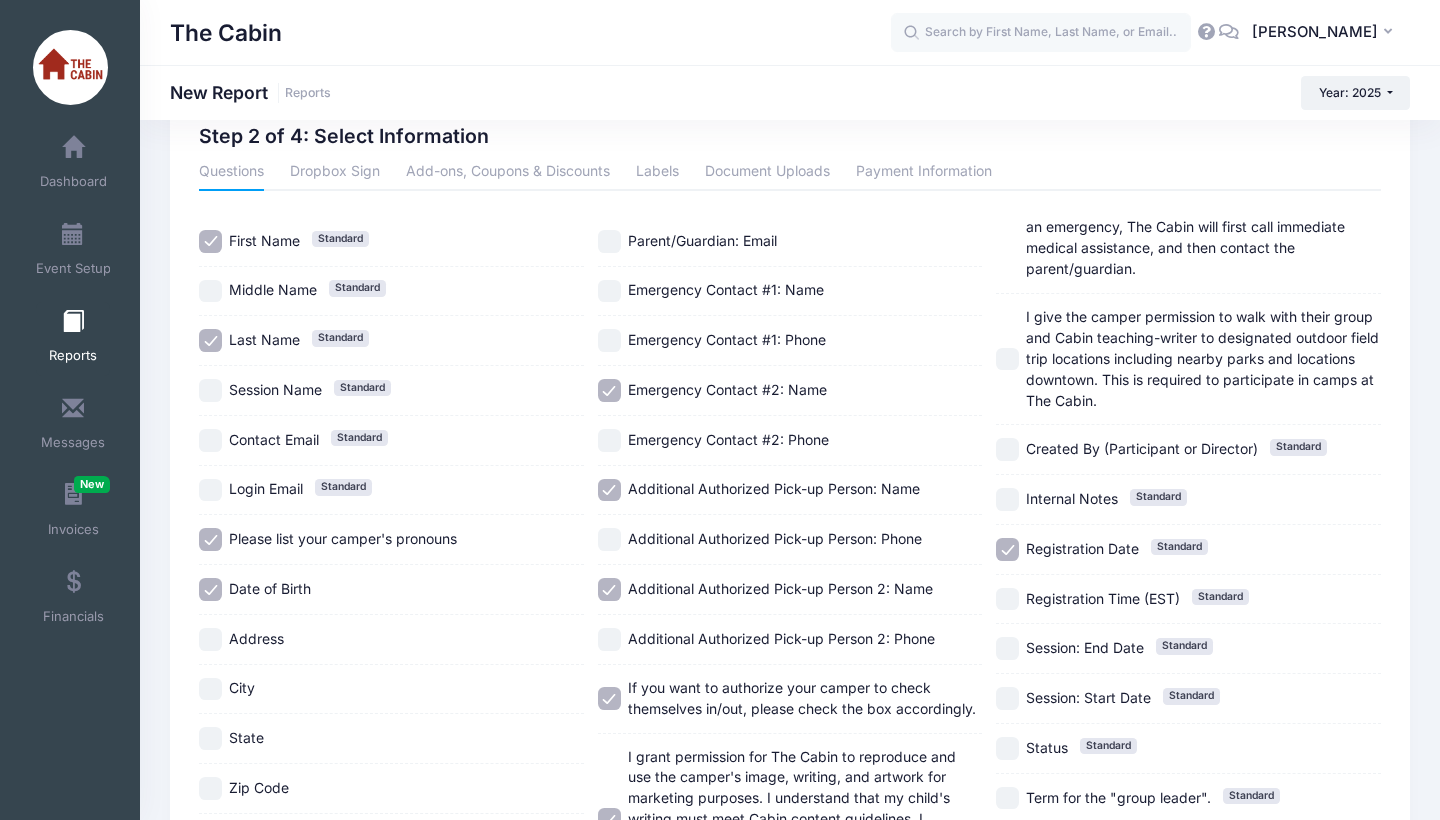 click on "Emergency Contact #1: Name" at bounding box center (609, 291) 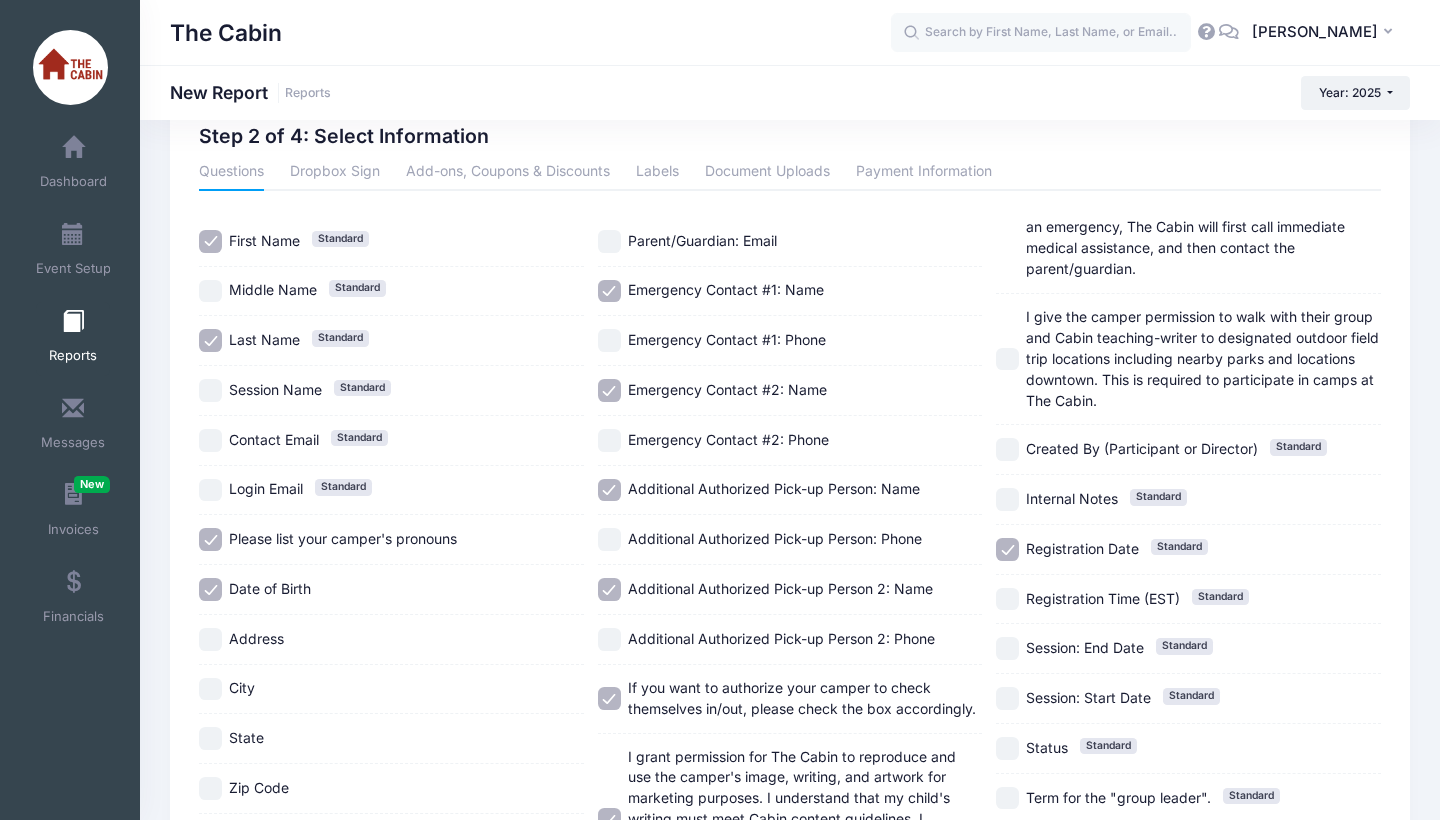 click on "I give the camper permission to walk with their group and Cabin teaching-writer to designated outdoor field trip locations including nearby parks and locations downtown. This is required to participate in camps at The Cabin." at bounding box center [1007, 359] 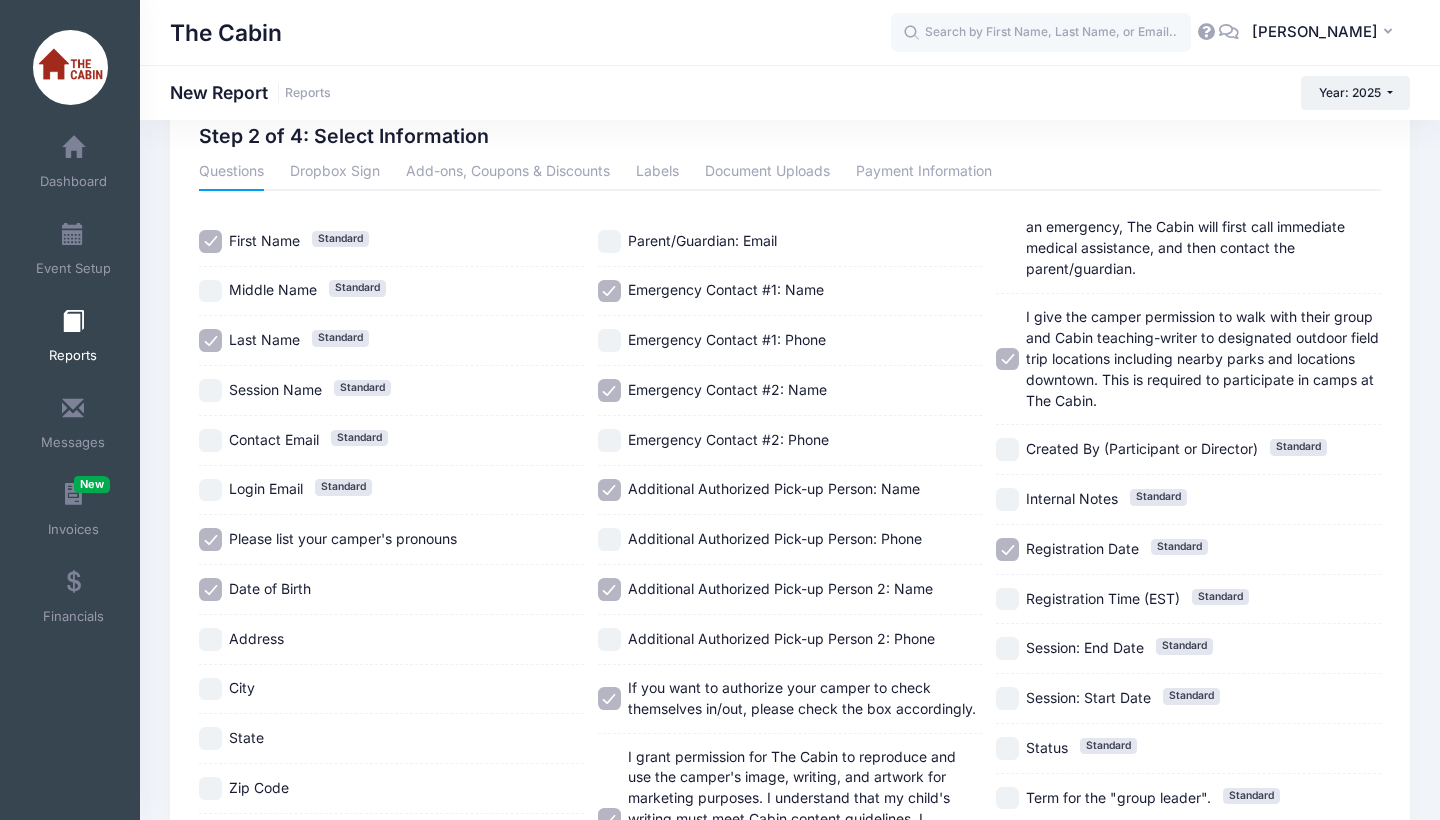 click on "Registration Date Standard" at bounding box center [1007, 549] 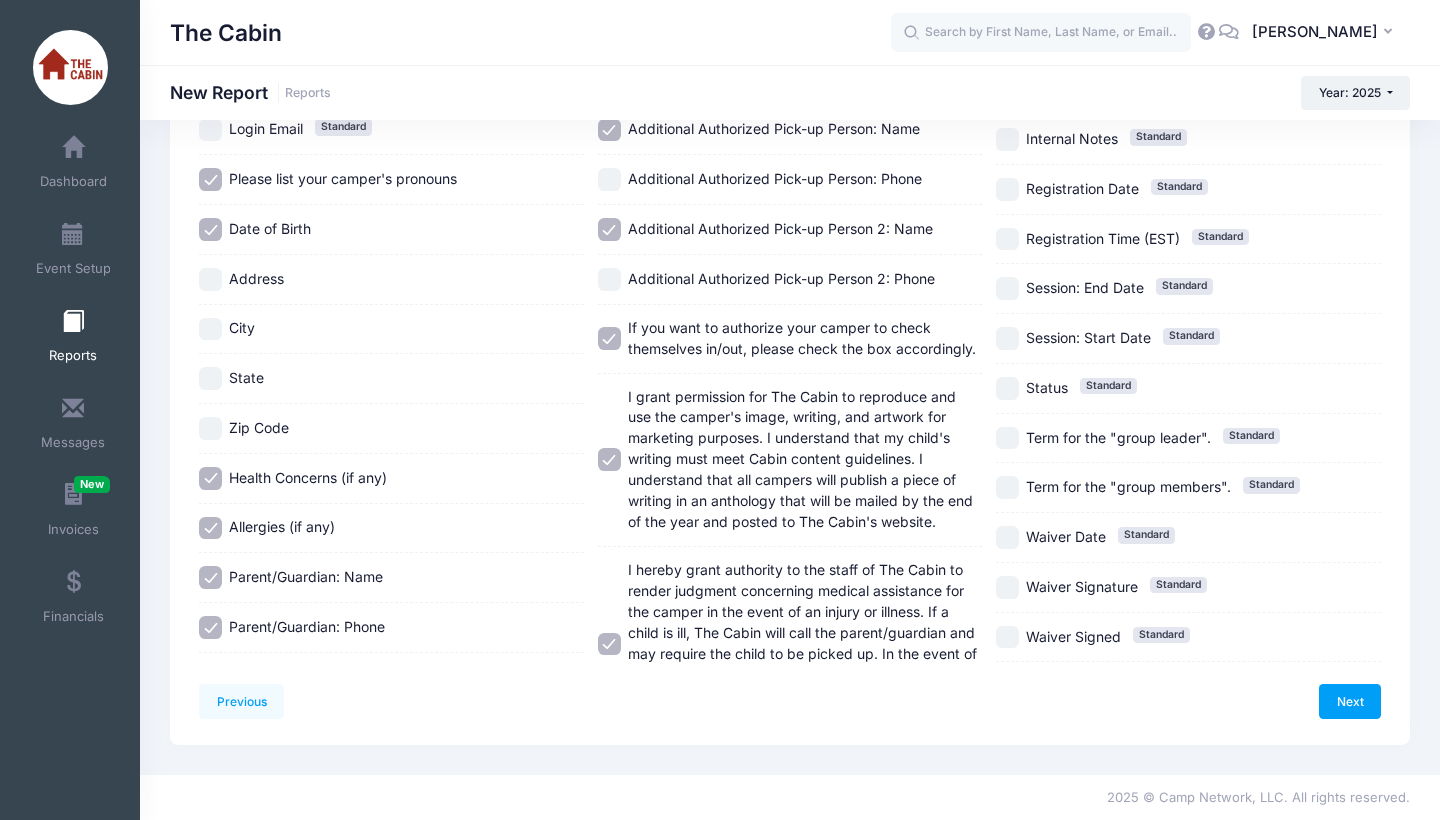 scroll, scrollTop: 489, scrollLeft: 0, axis: vertical 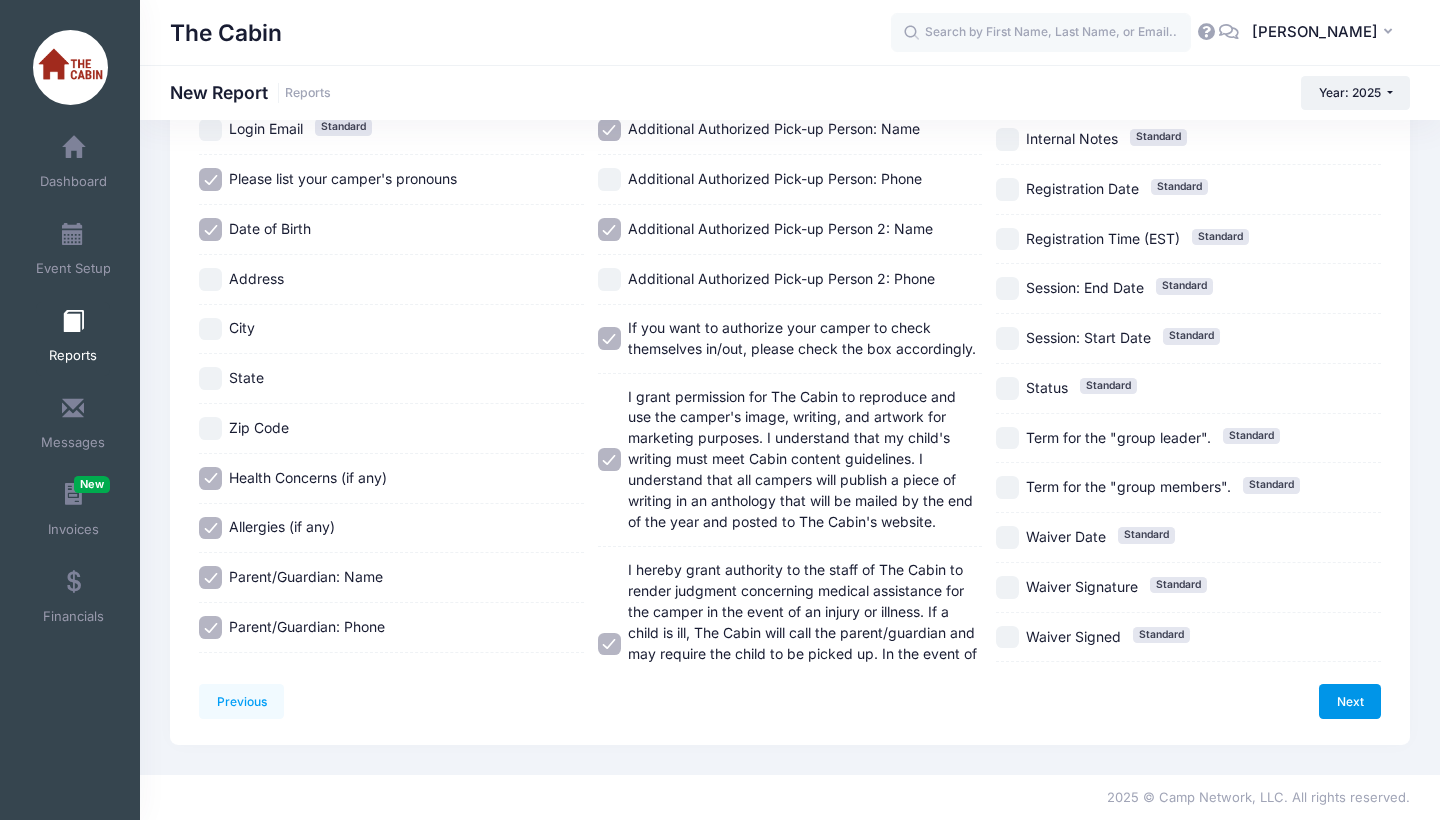 click on "Next" at bounding box center (1350, 701) 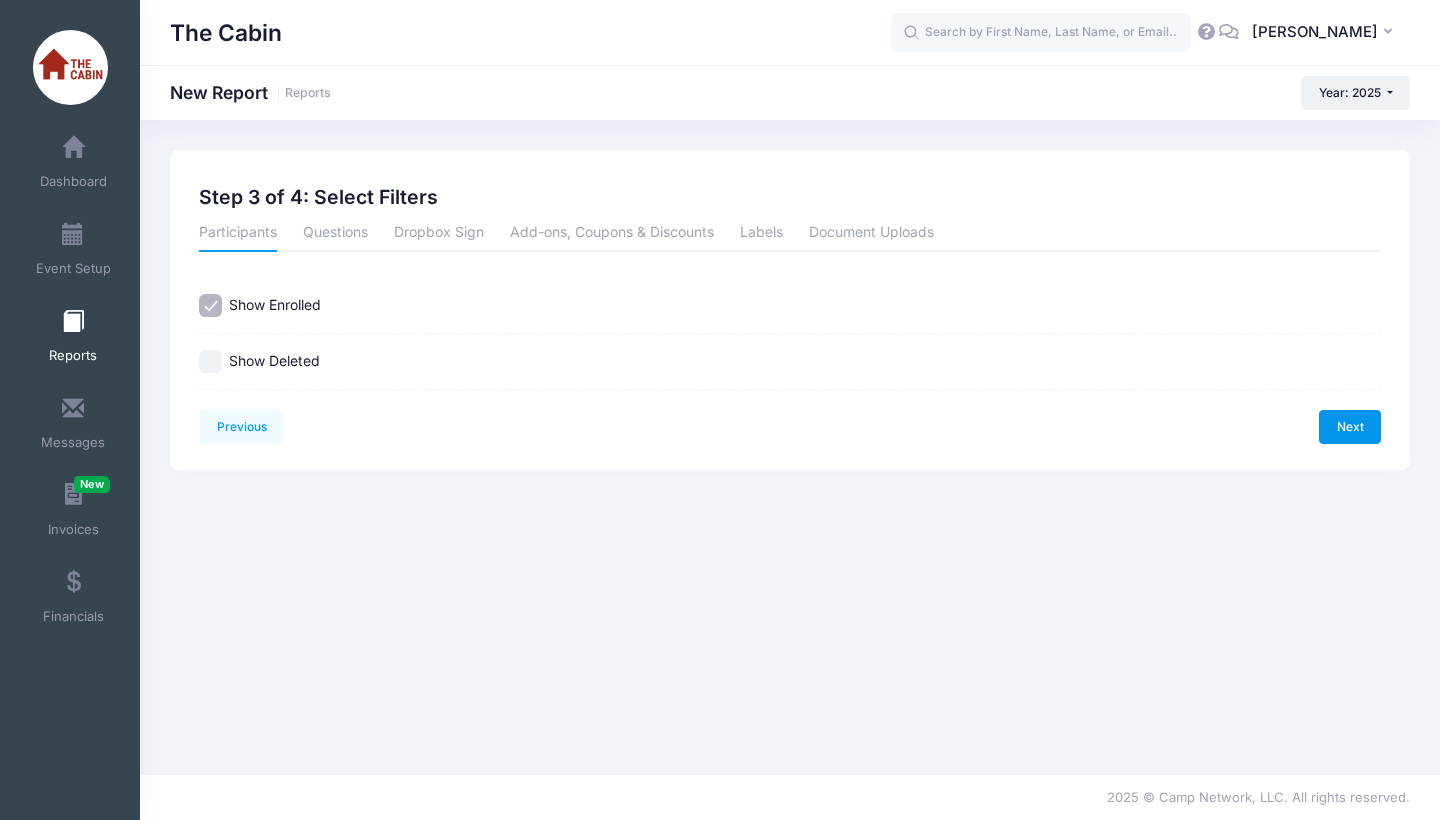 scroll, scrollTop: 0, scrollLeft: 0, axis: both 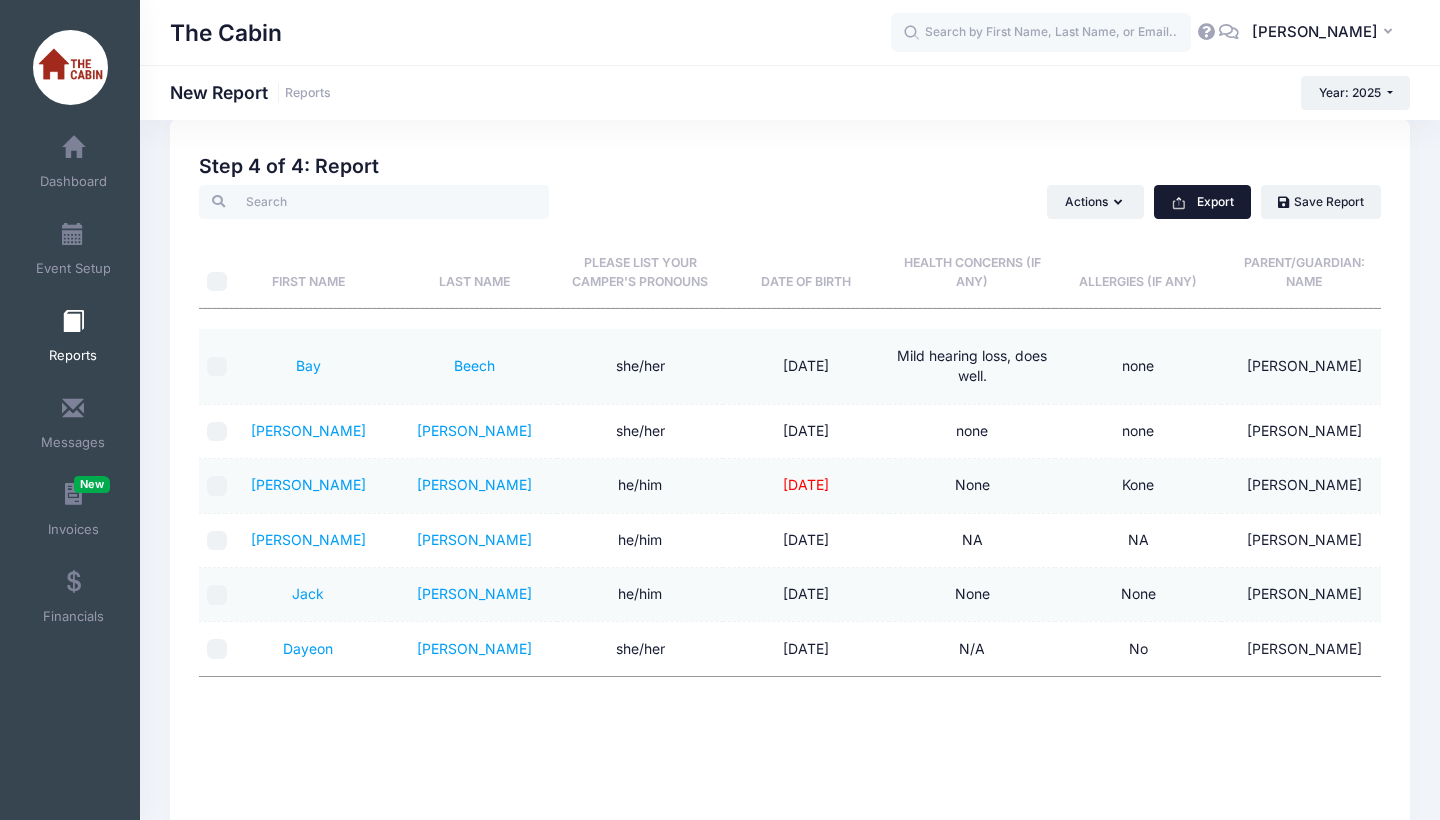 click on "Export" at bounding box center (1202, 202) 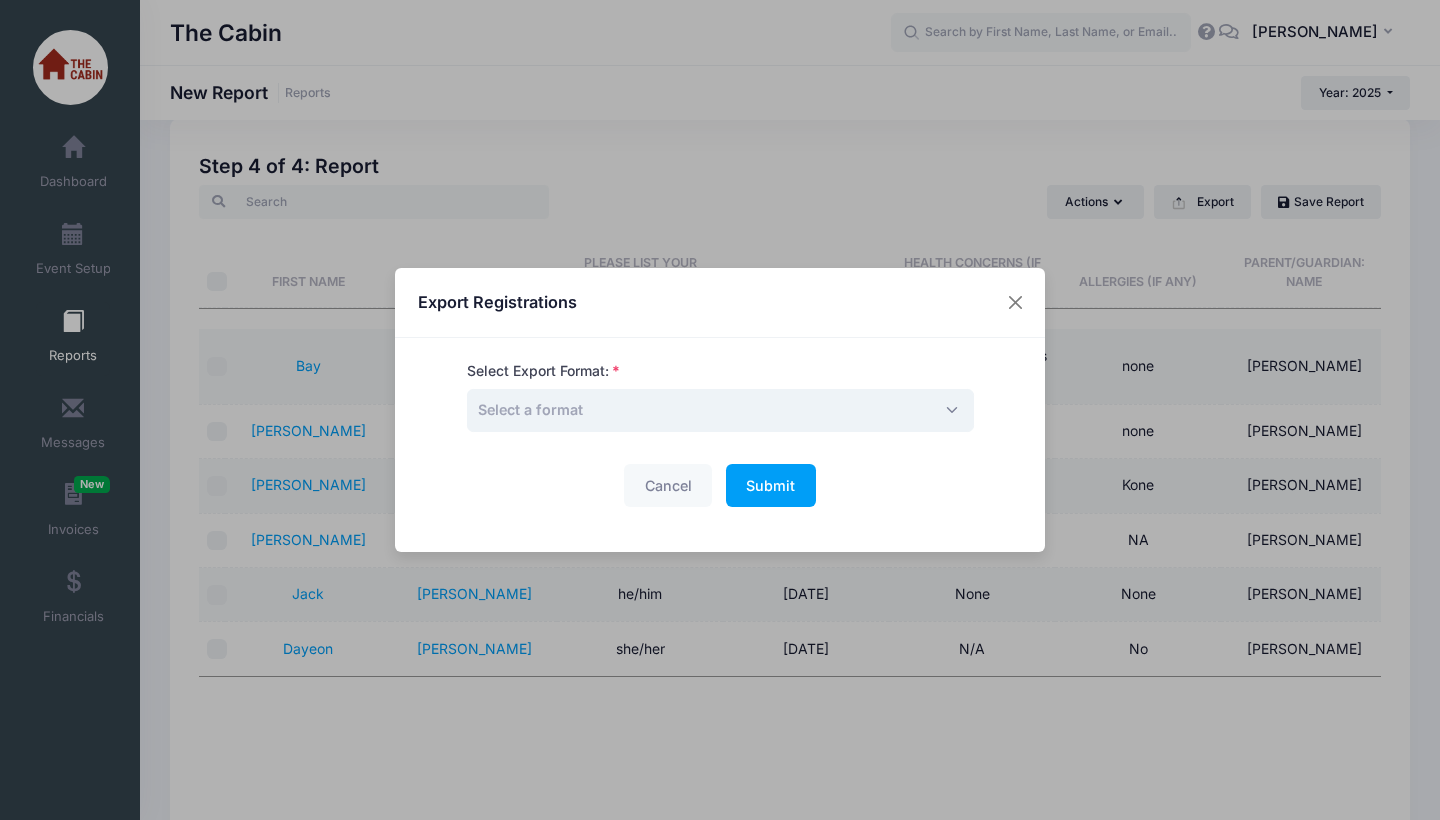 click on "Select a format" at bounding box center [720, 410] 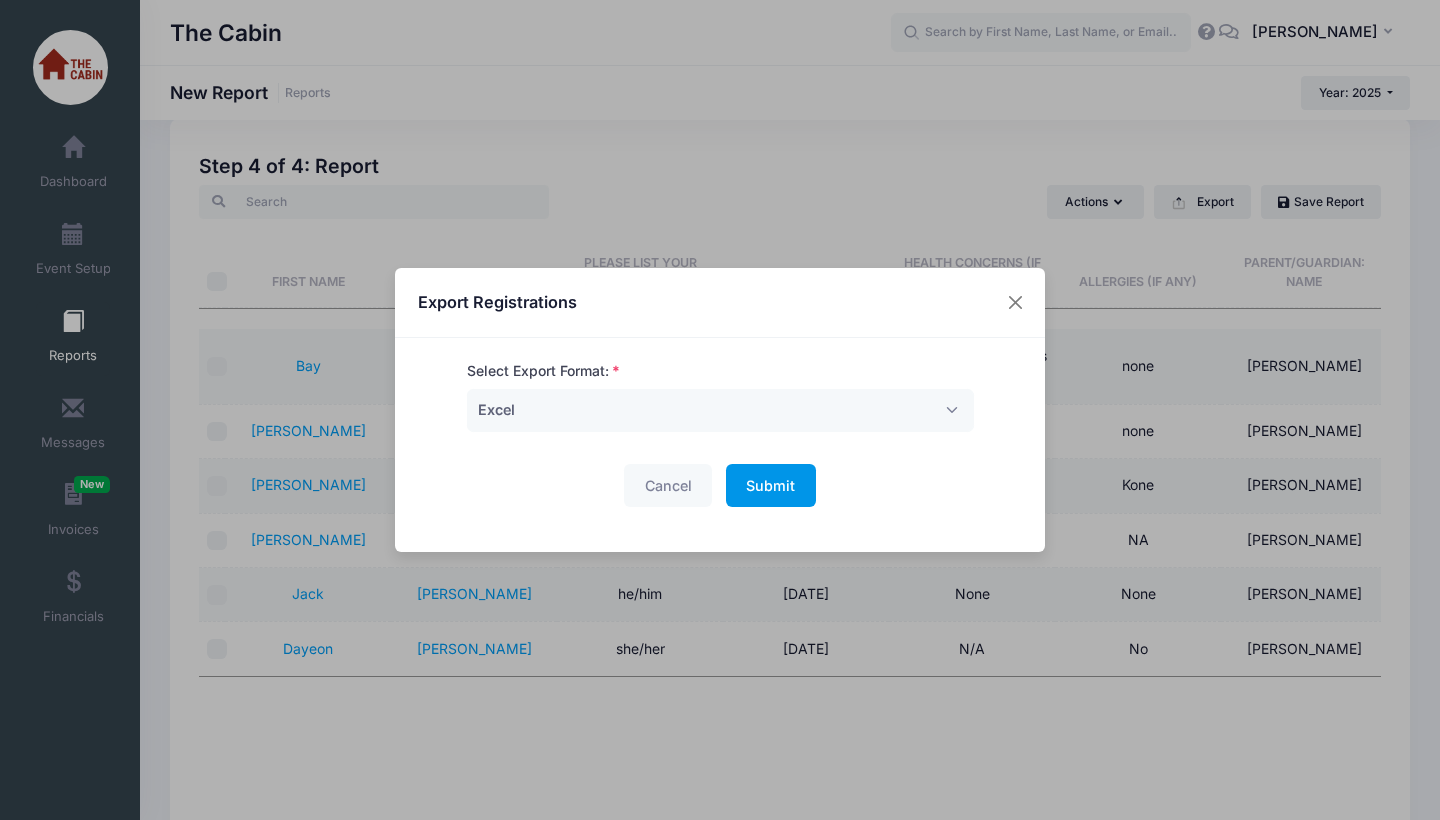 click on "Submit" at bounding box center (770, 485) 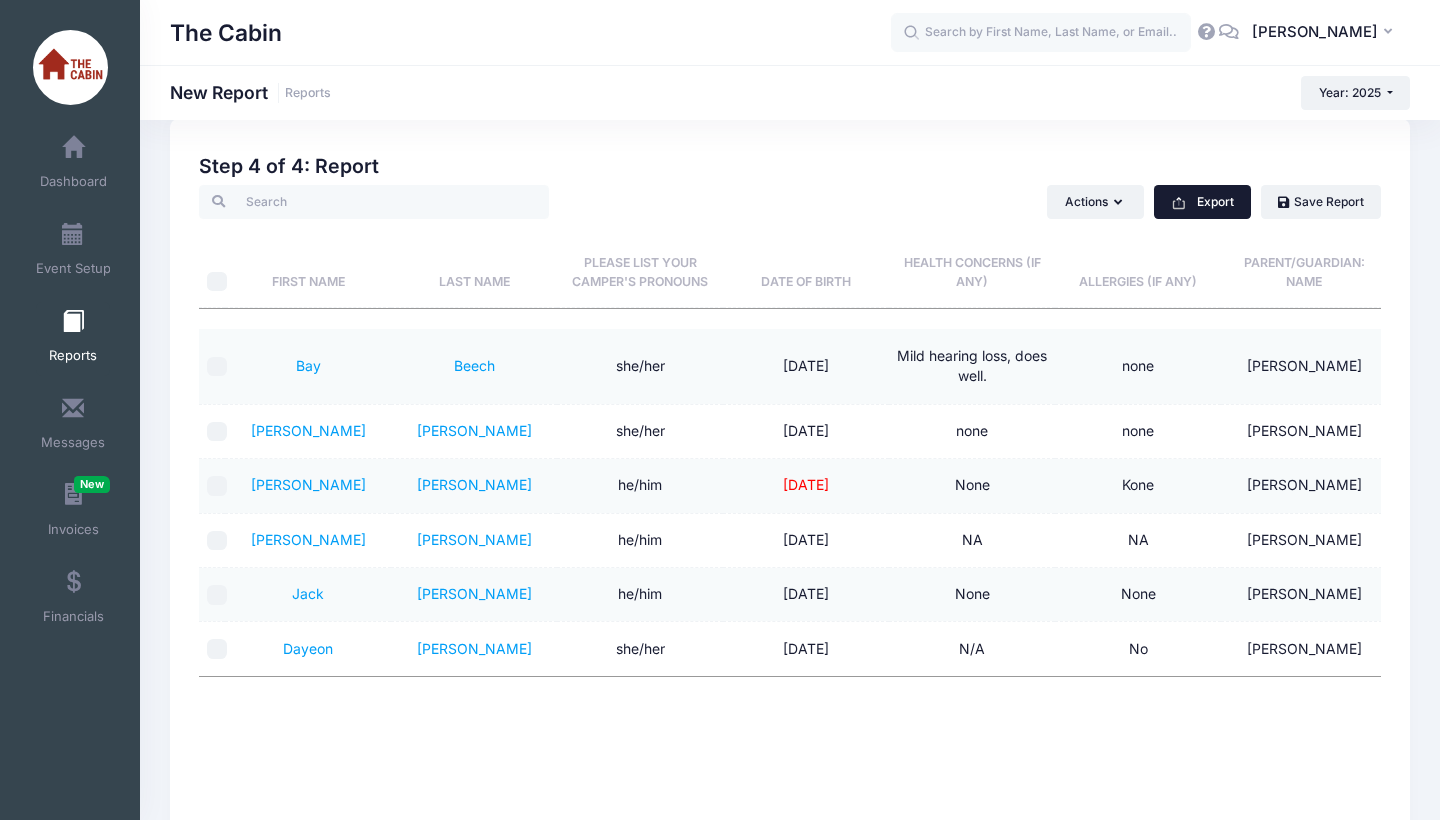 click on "Export" at bounding box center [1202, 202] 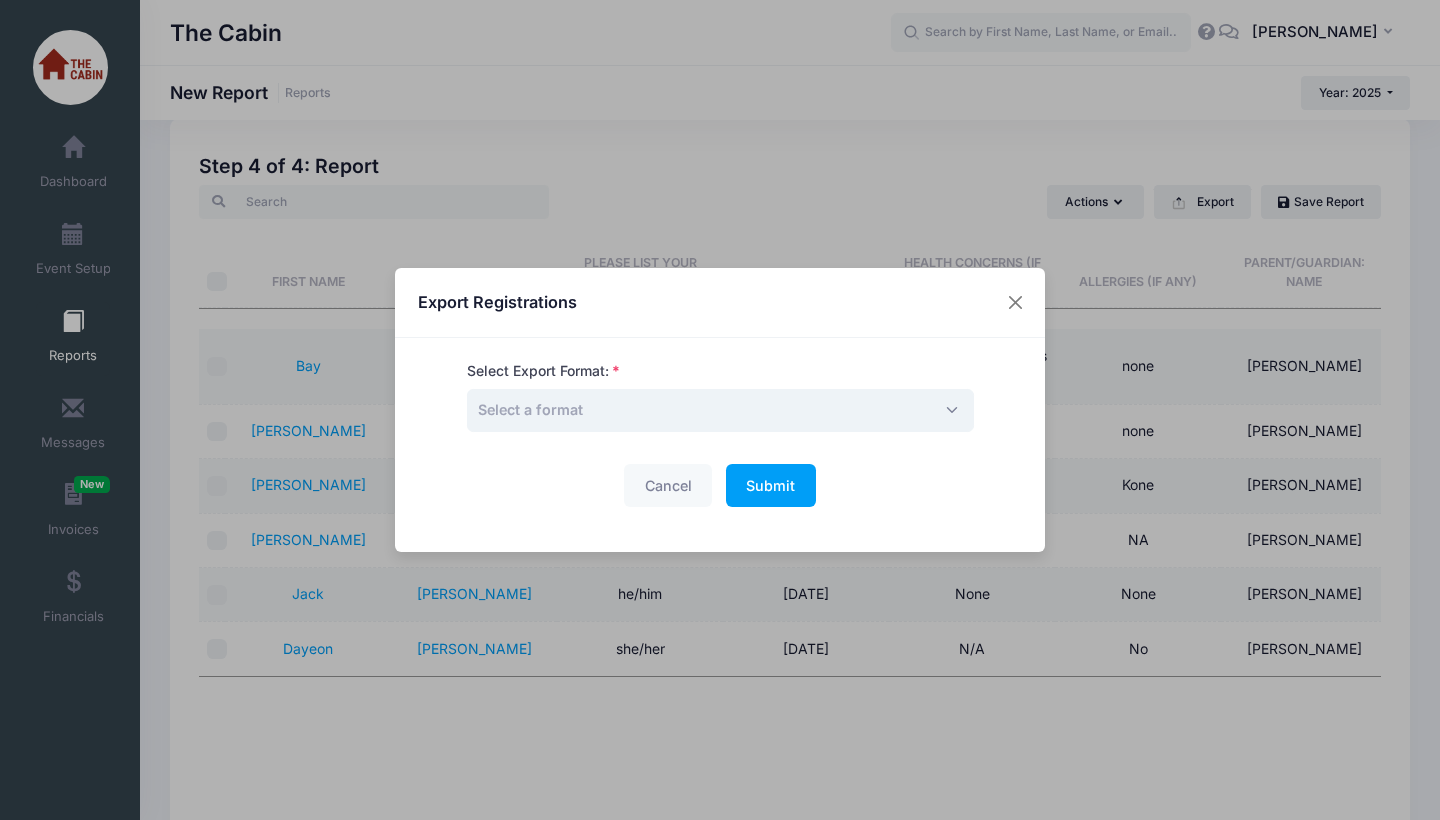 click on "Select a format" at bounding box center (720, 410) 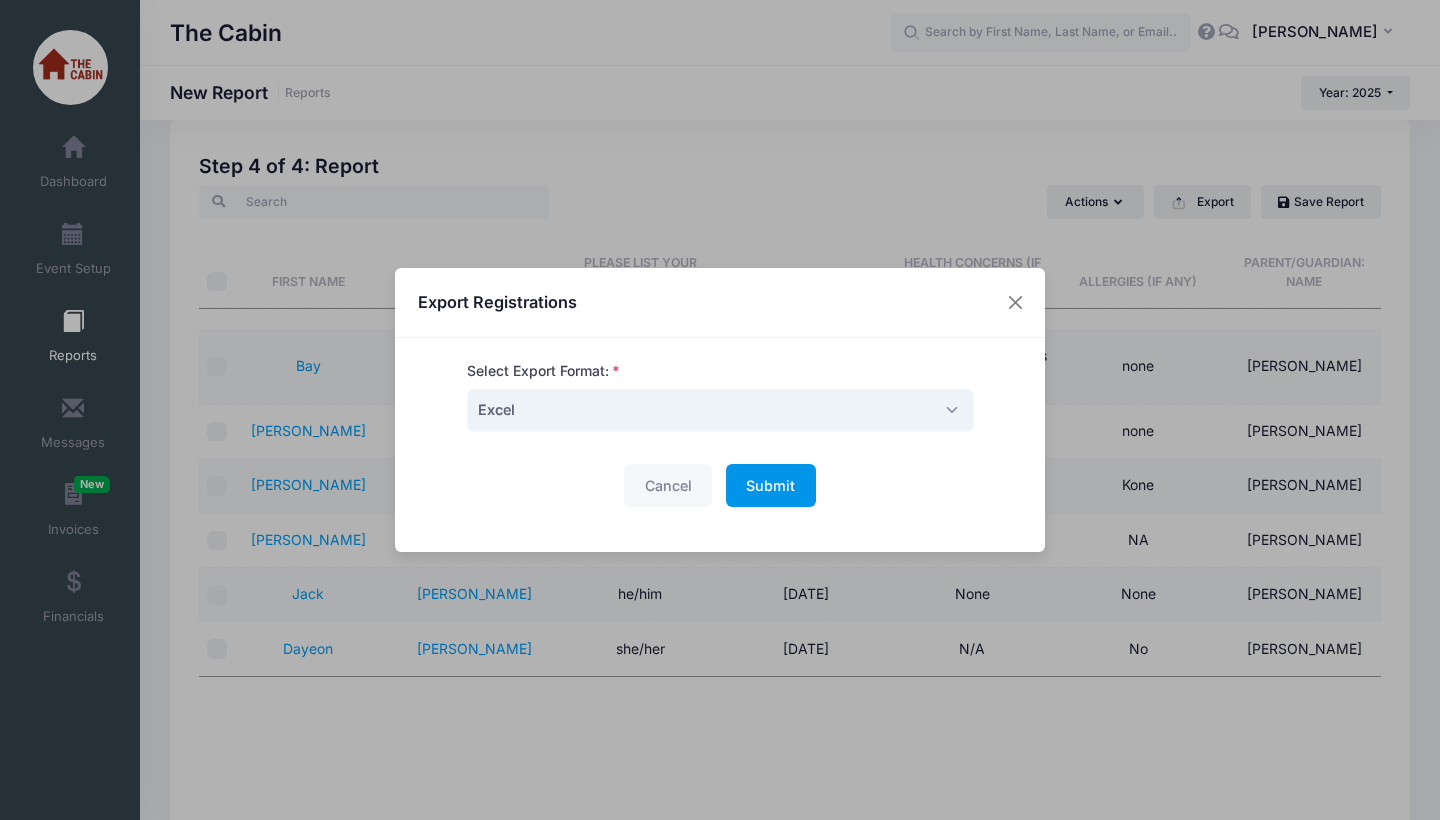 click on "Submit" at bounding box center (770, 485) 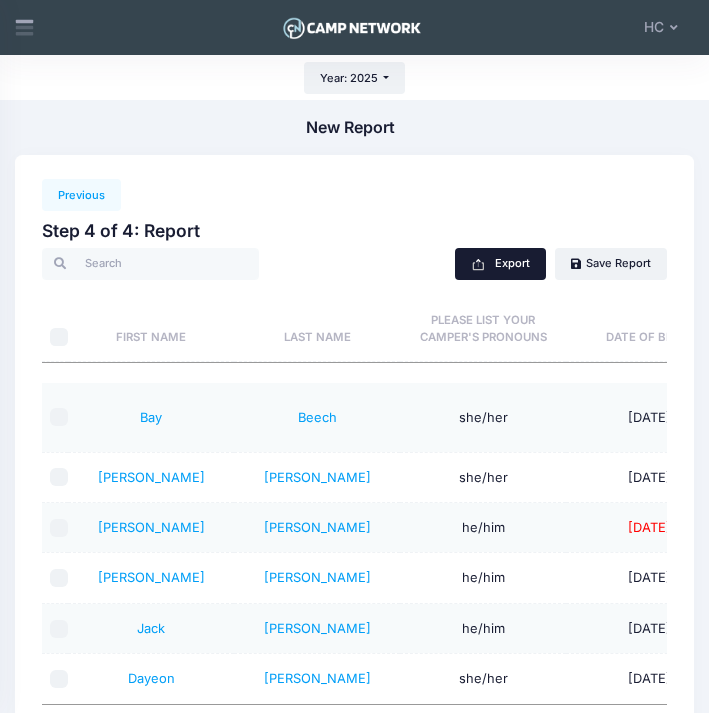 click on "Export" at bounding box center [500, 264] 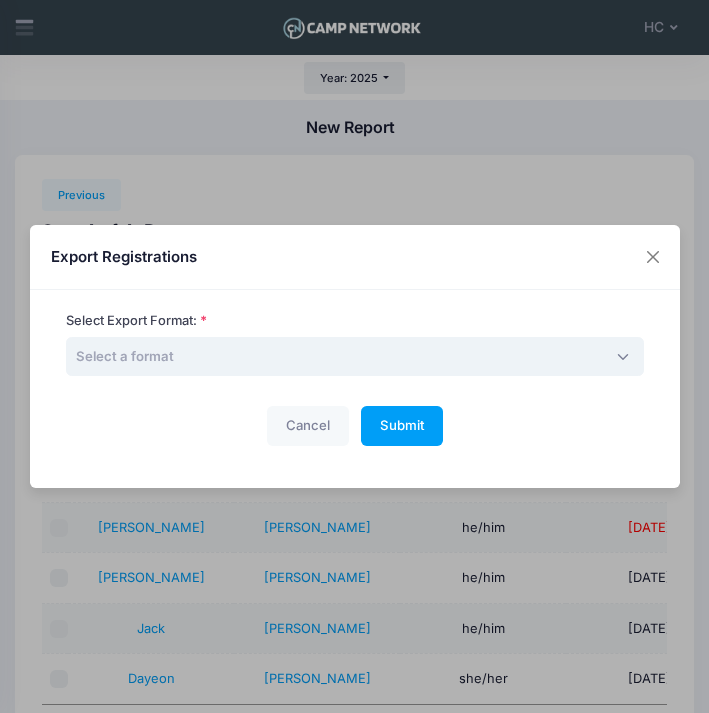 click on "Select a format" at bounding box center [355, 357] 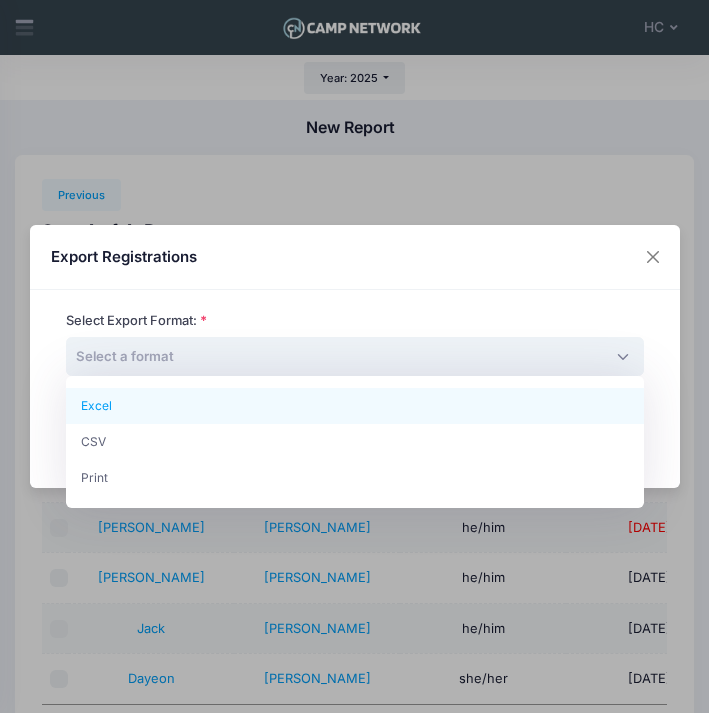 select on "excel" 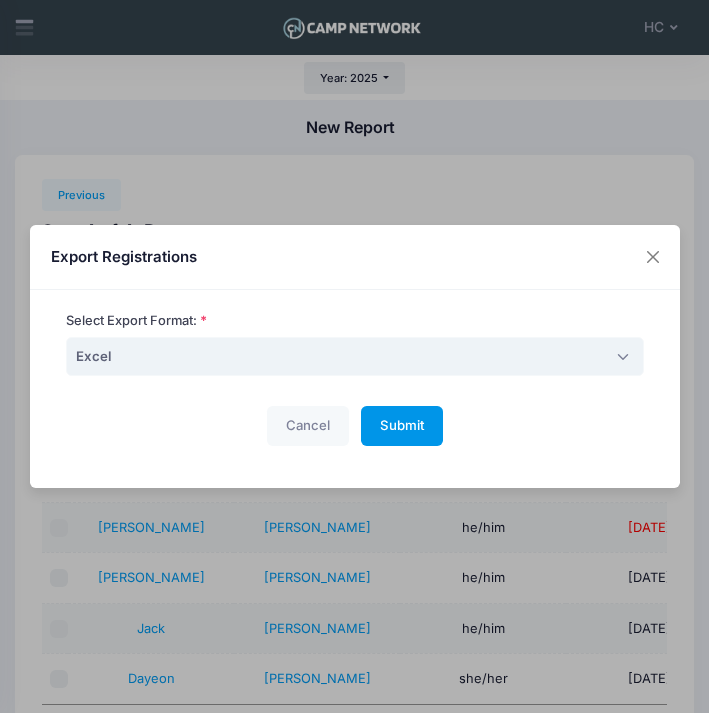 click on "Submit" at bounding box center (402, 425) 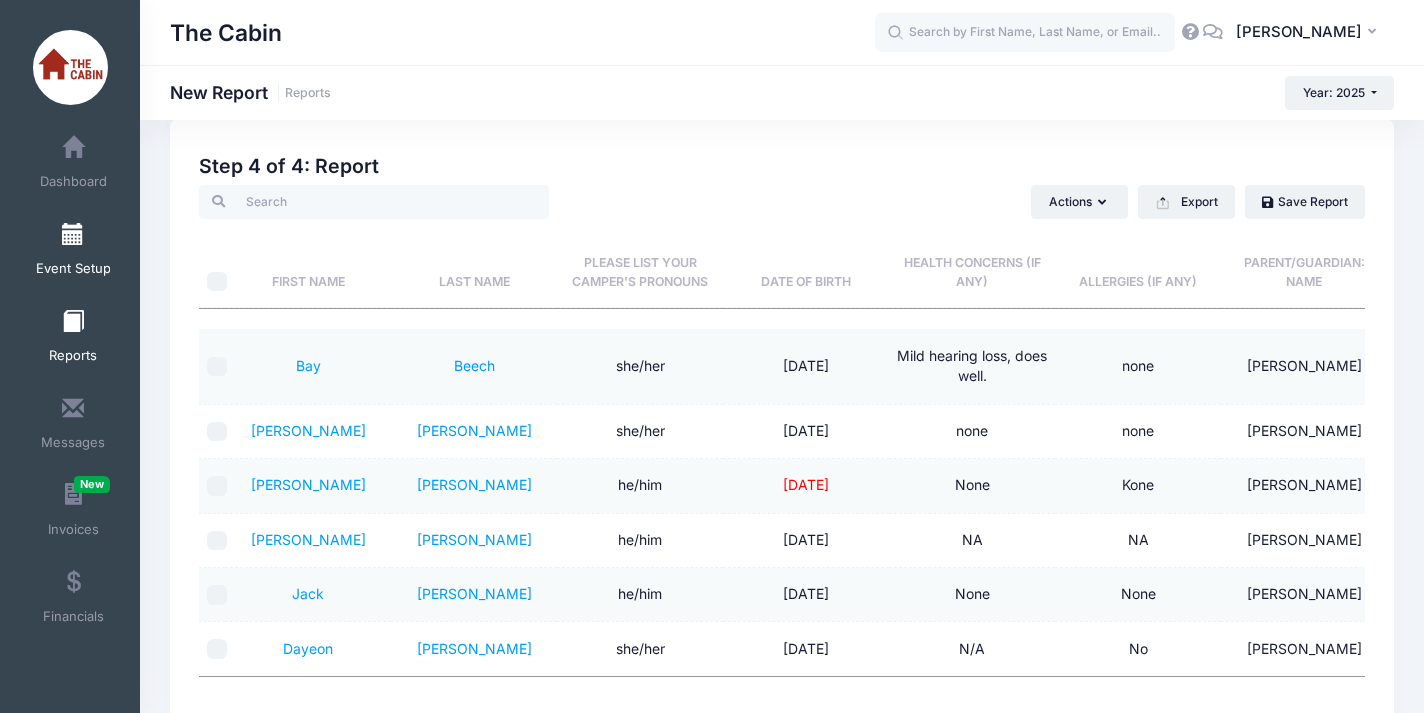 click at bounding box center [73, 235] 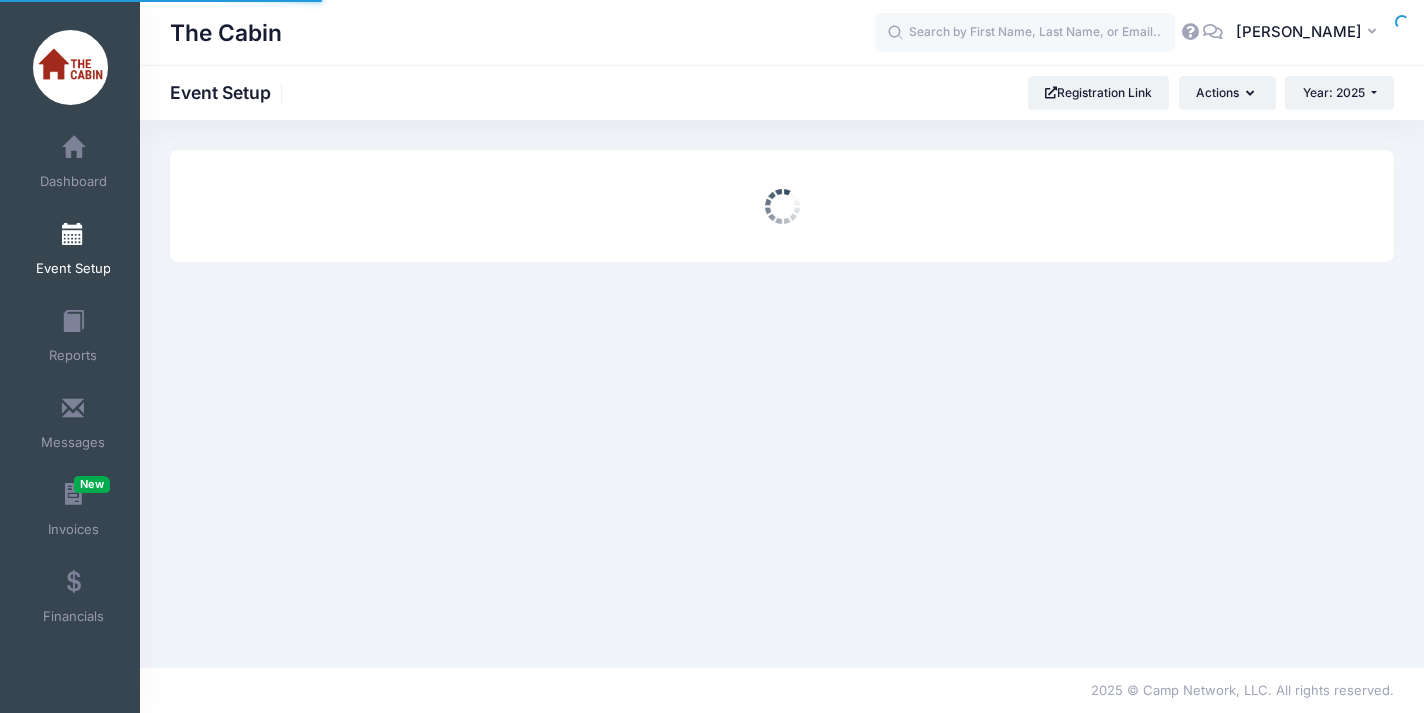 scroll, scrollTop: 0, scrollLeft: 0, axis: both 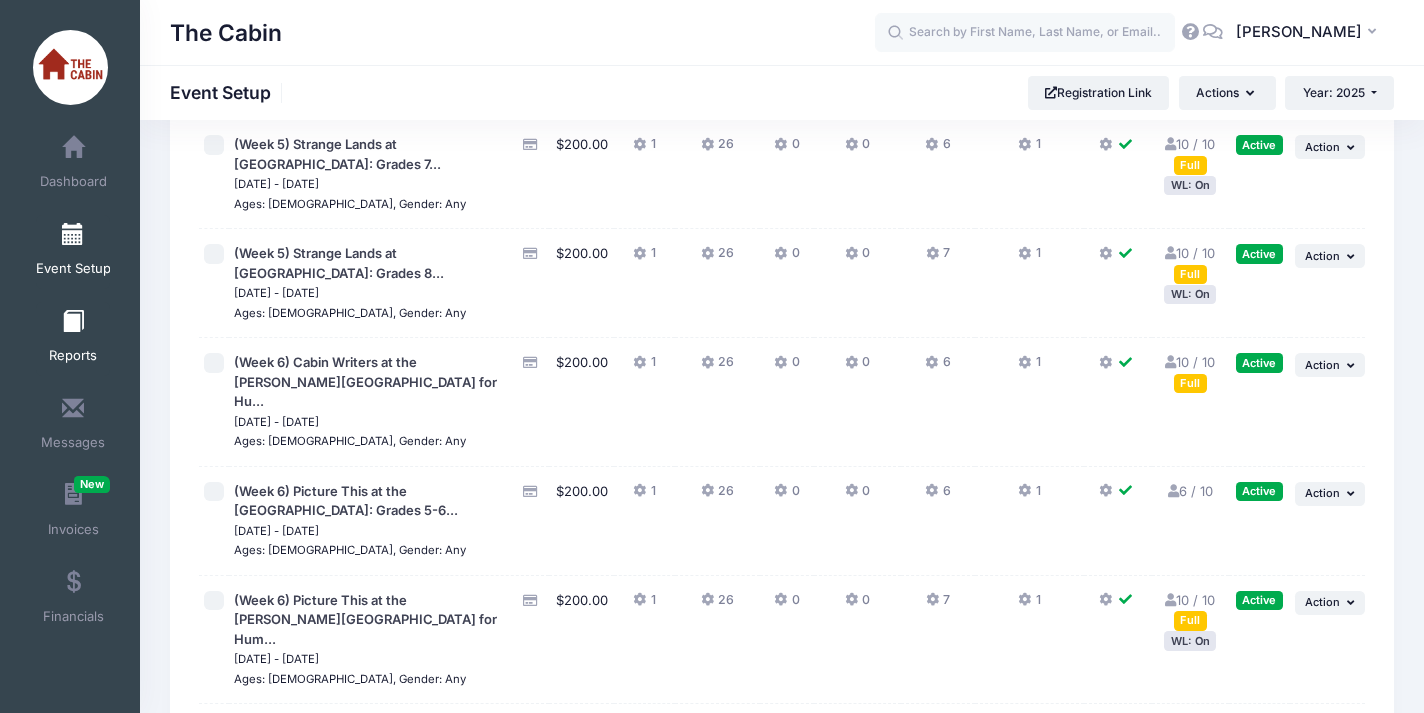 click at bounding box center (73, 322) 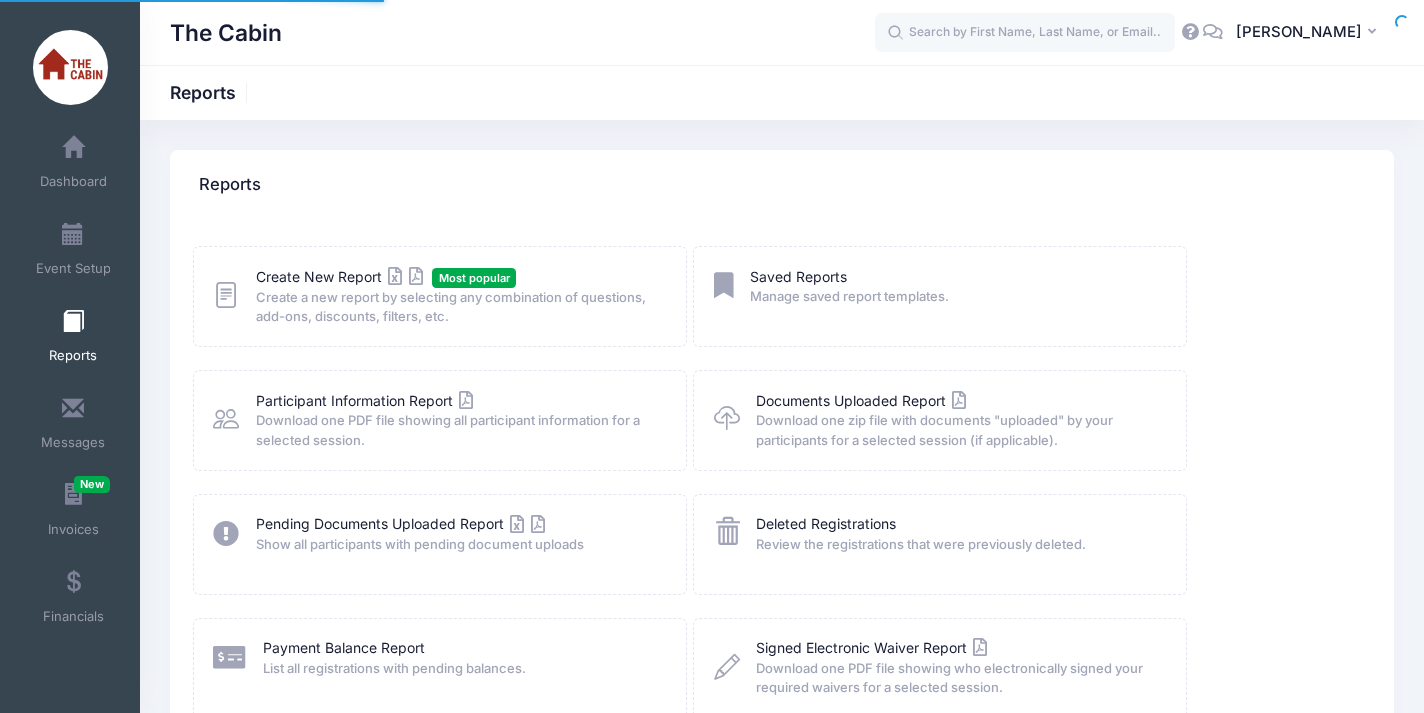 scroll, scrollTop: 0, scrollLeft: 0, axis: both 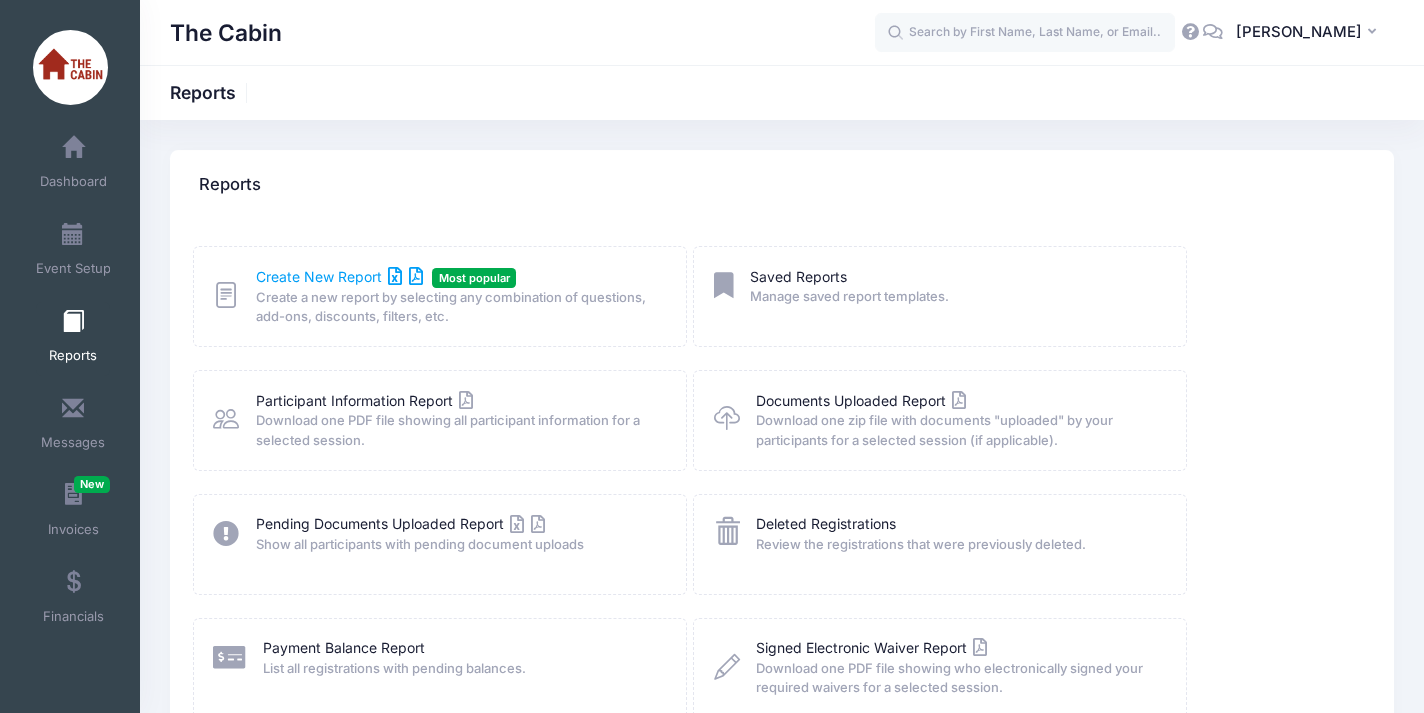 click on "Create New Report" at bounding box center [339, 276] 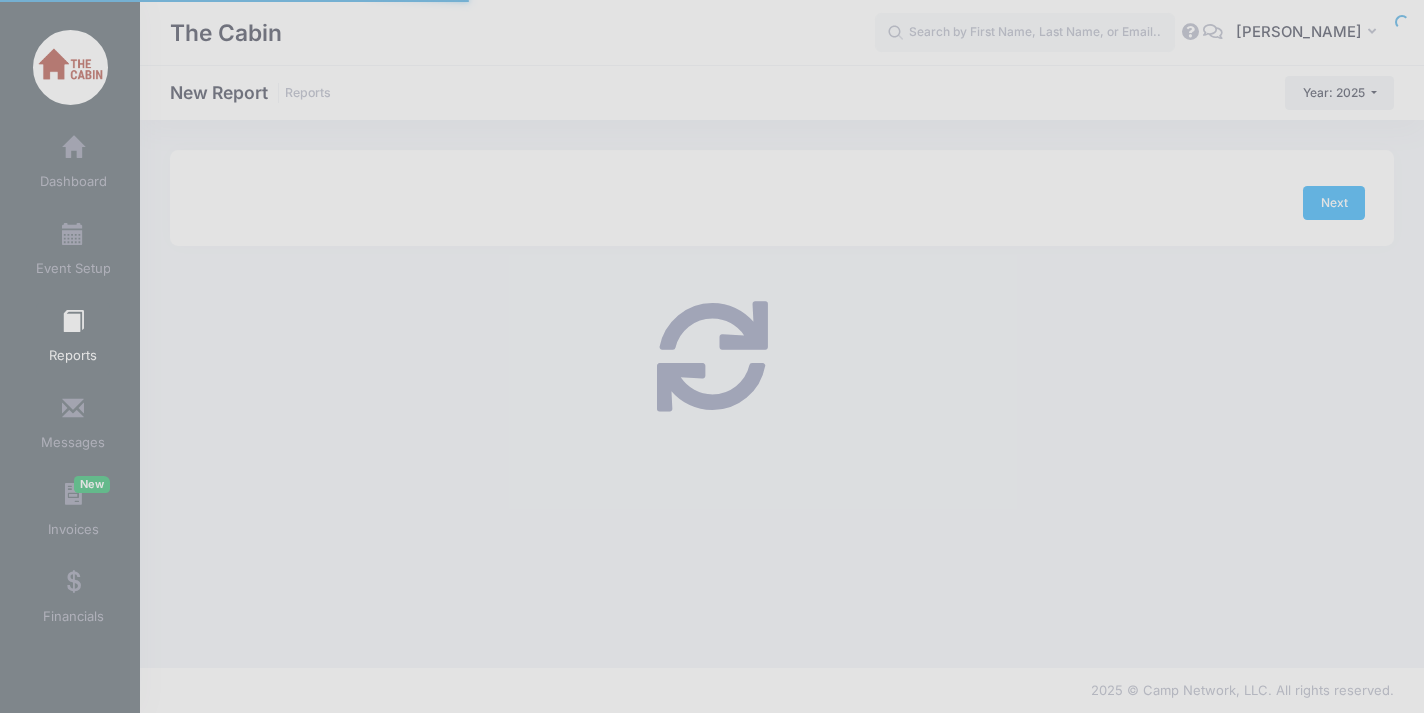 scroll, scrollTop: 0, scrollLeft: 0, axis: both 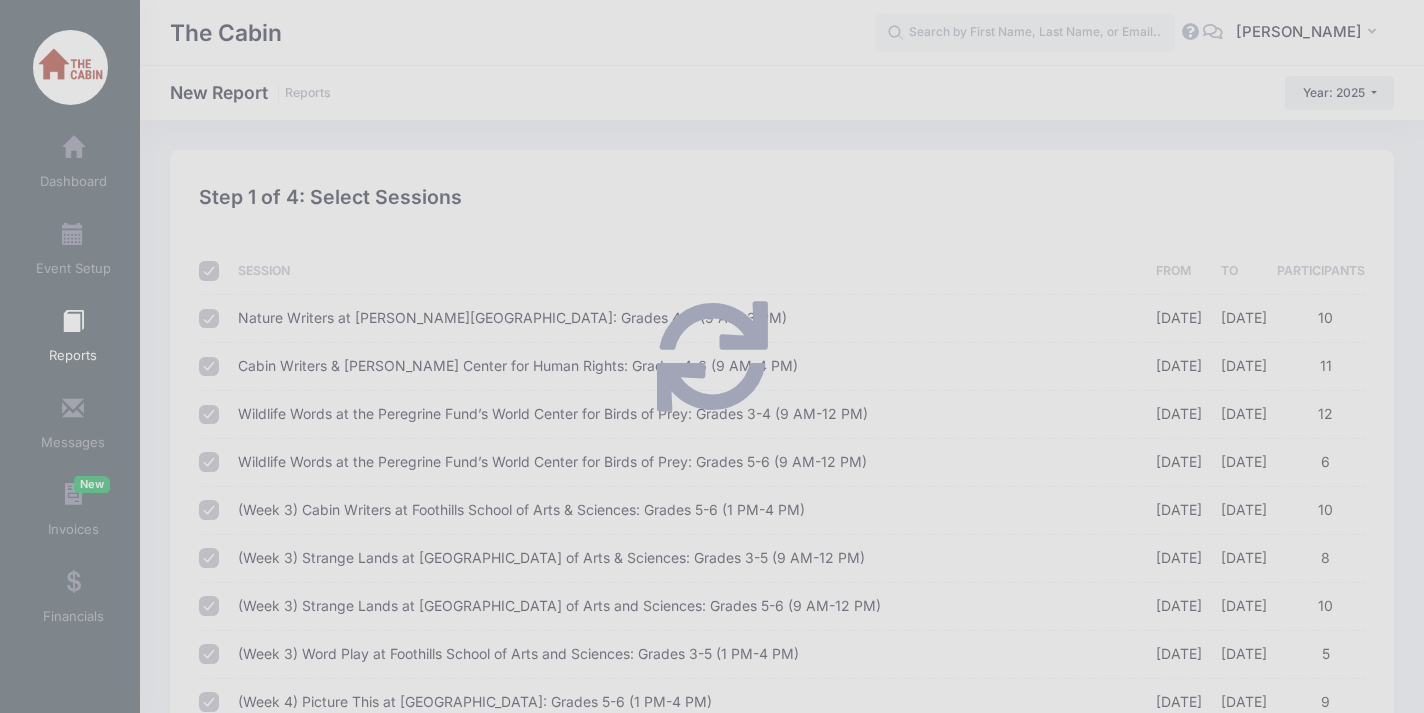 click at bounding box center [712, 356] 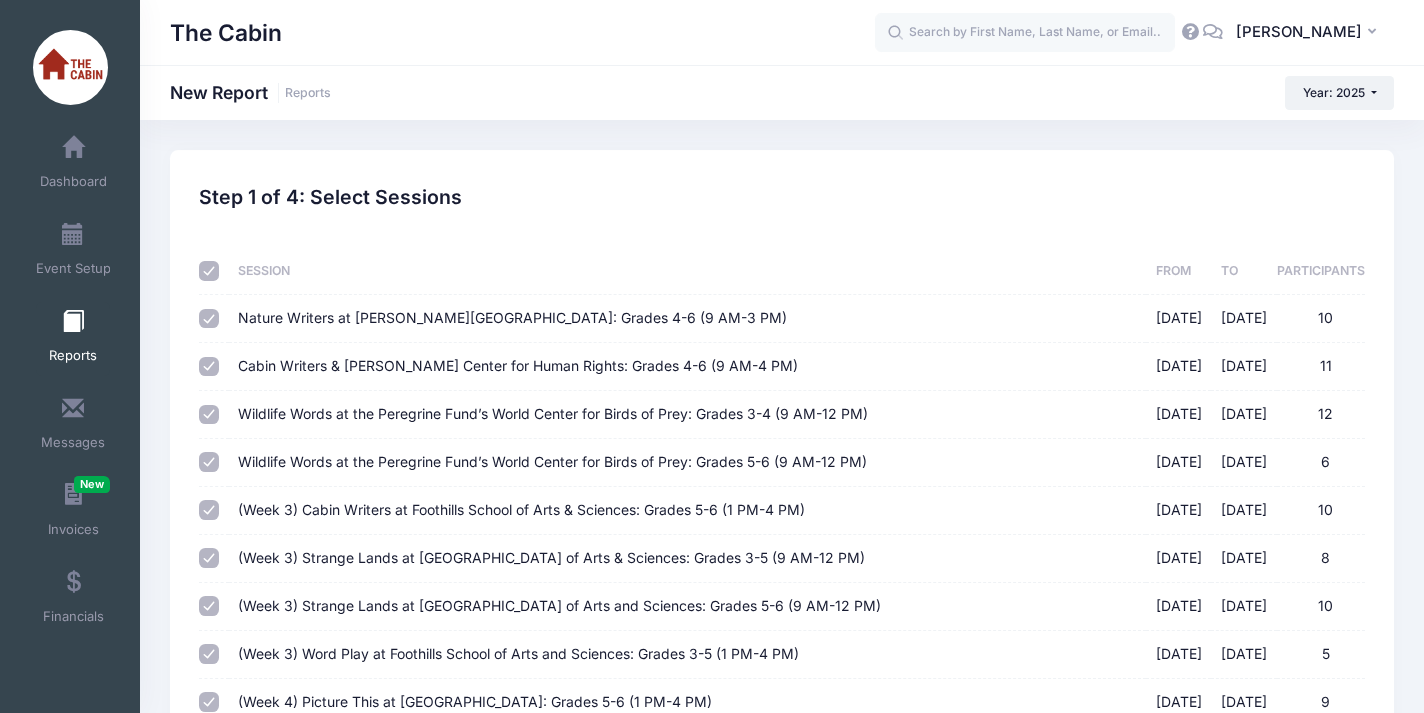 click at bounding box center (209, 271) 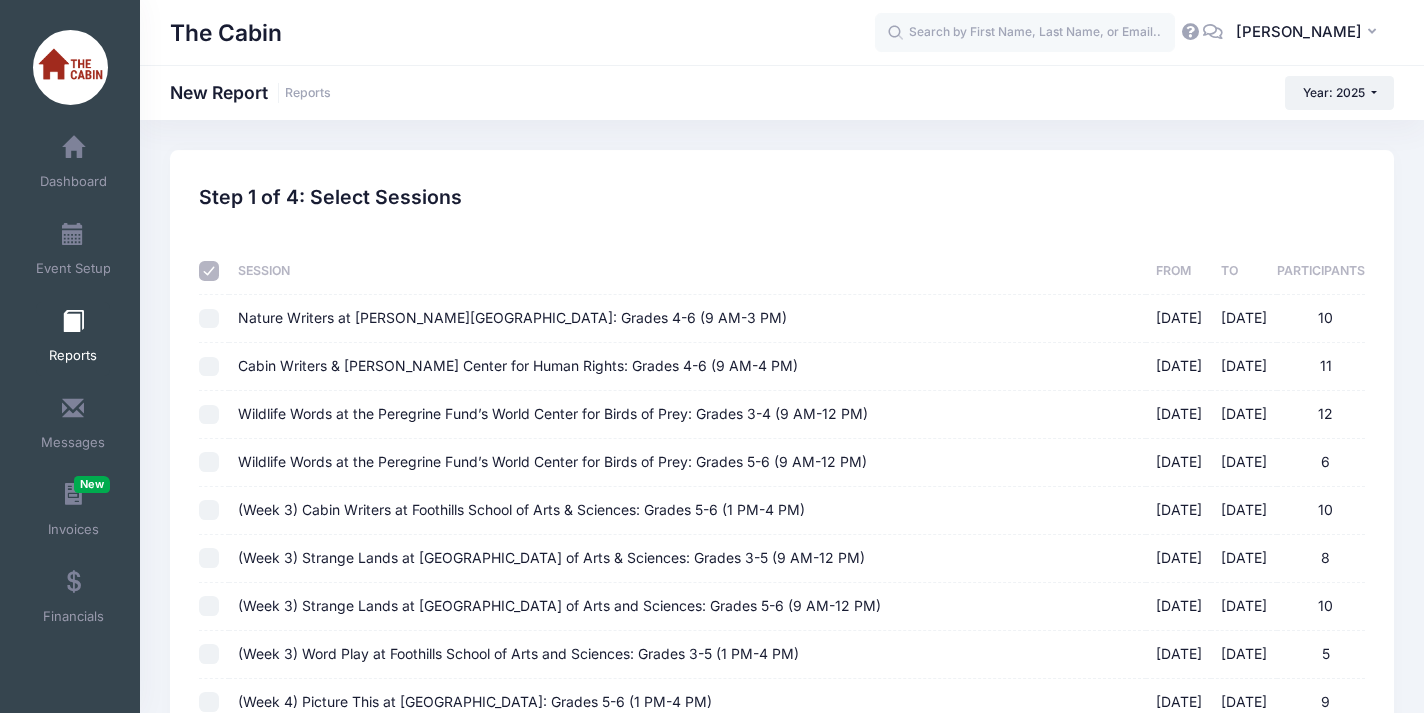 checkbox on "false" 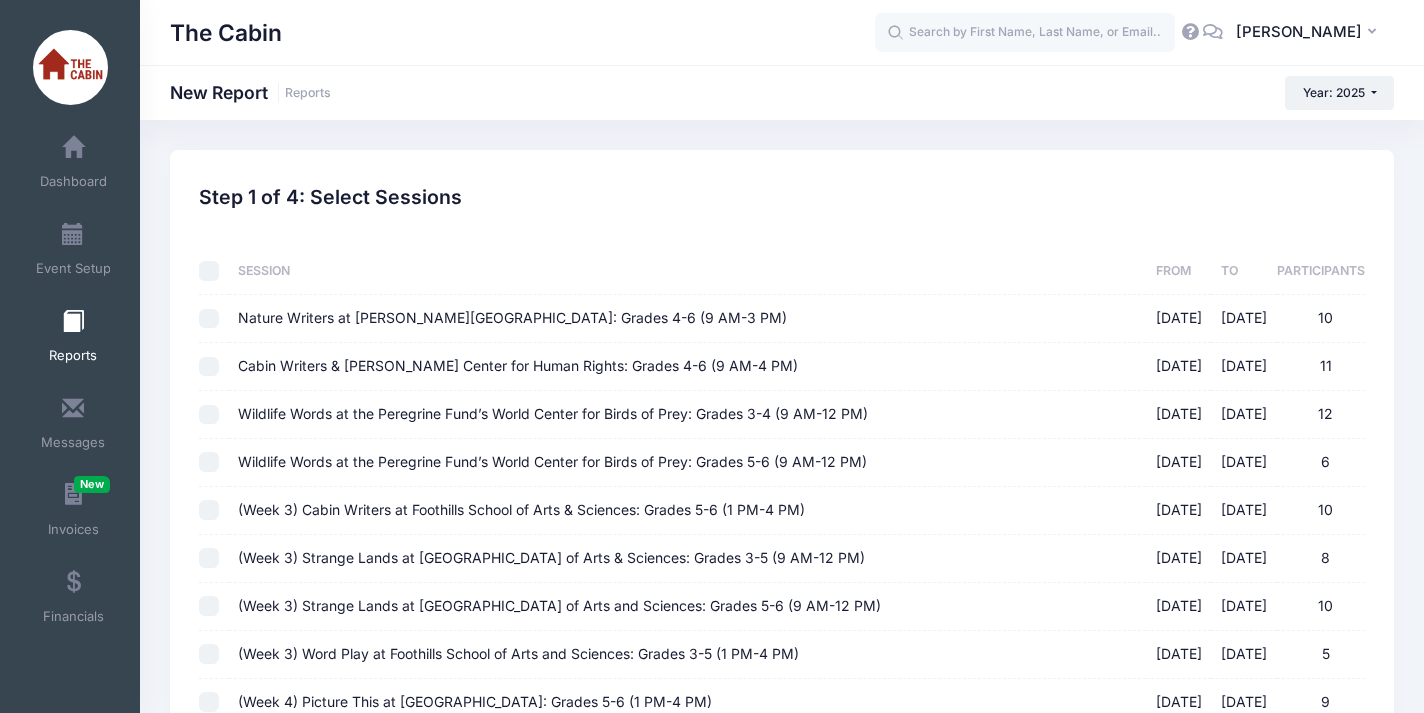 checkbox on "false" 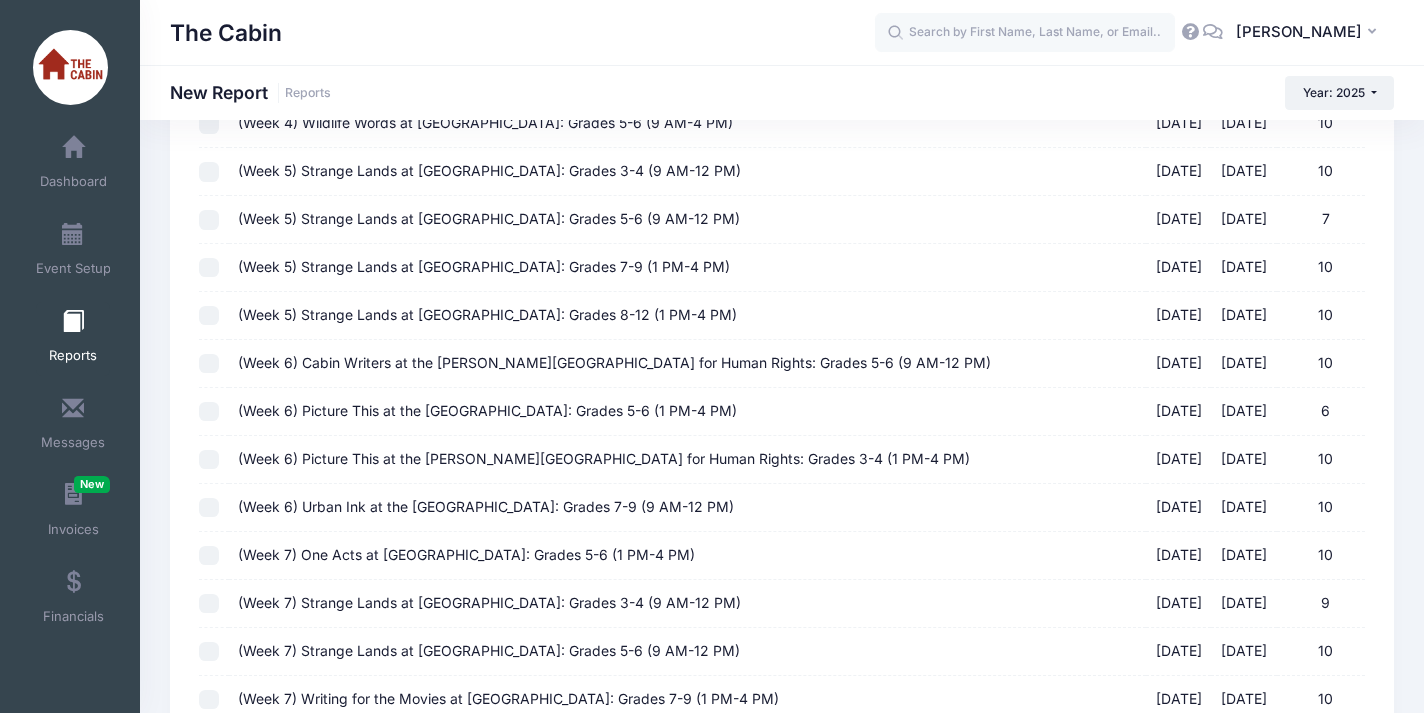 scroll, scrollTop: 721, scrollLeft: 0, axis: vertical 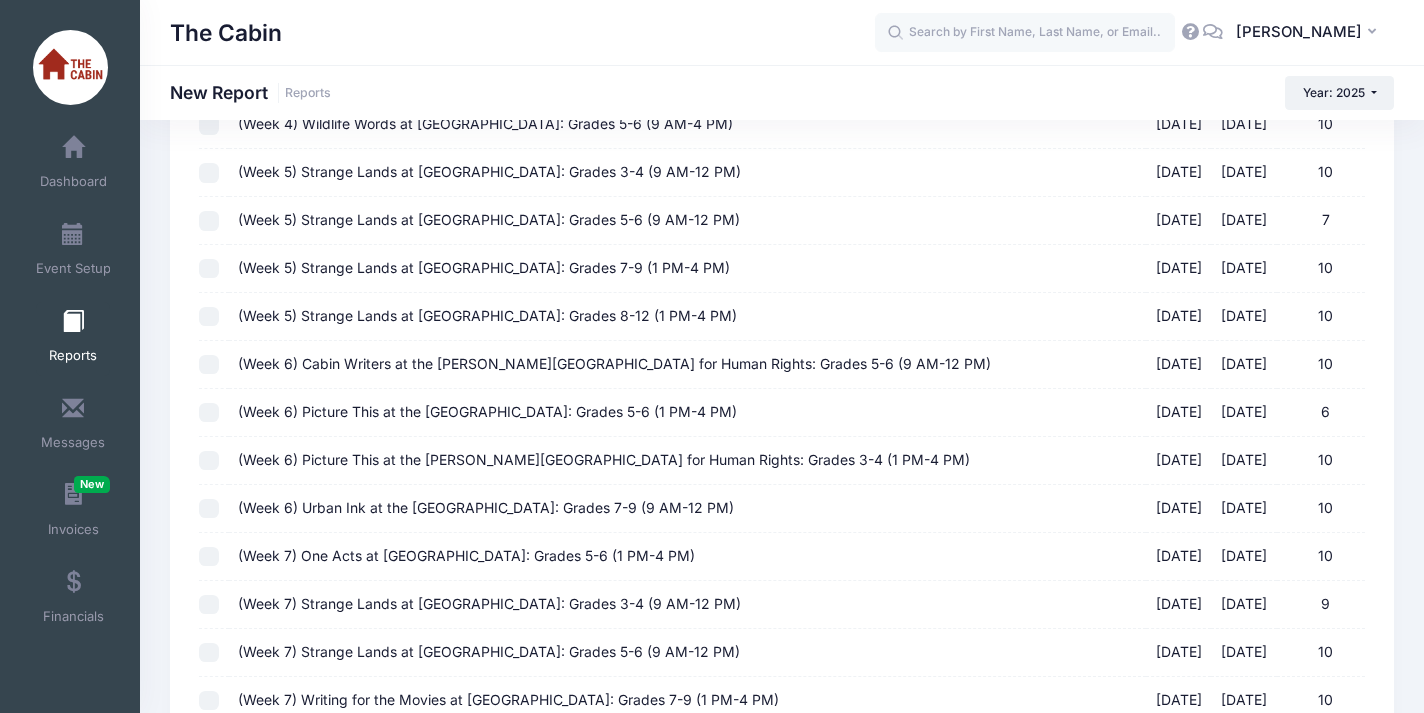 click on "(Week 6) Picture This at the [PERSON_NAME][GEOGRAPHIC_DATA] for Human Rights: Grades 3-4 (1 PM-4 PM) [DATE] - [DATE]  10" at bounding box center [209, 461] 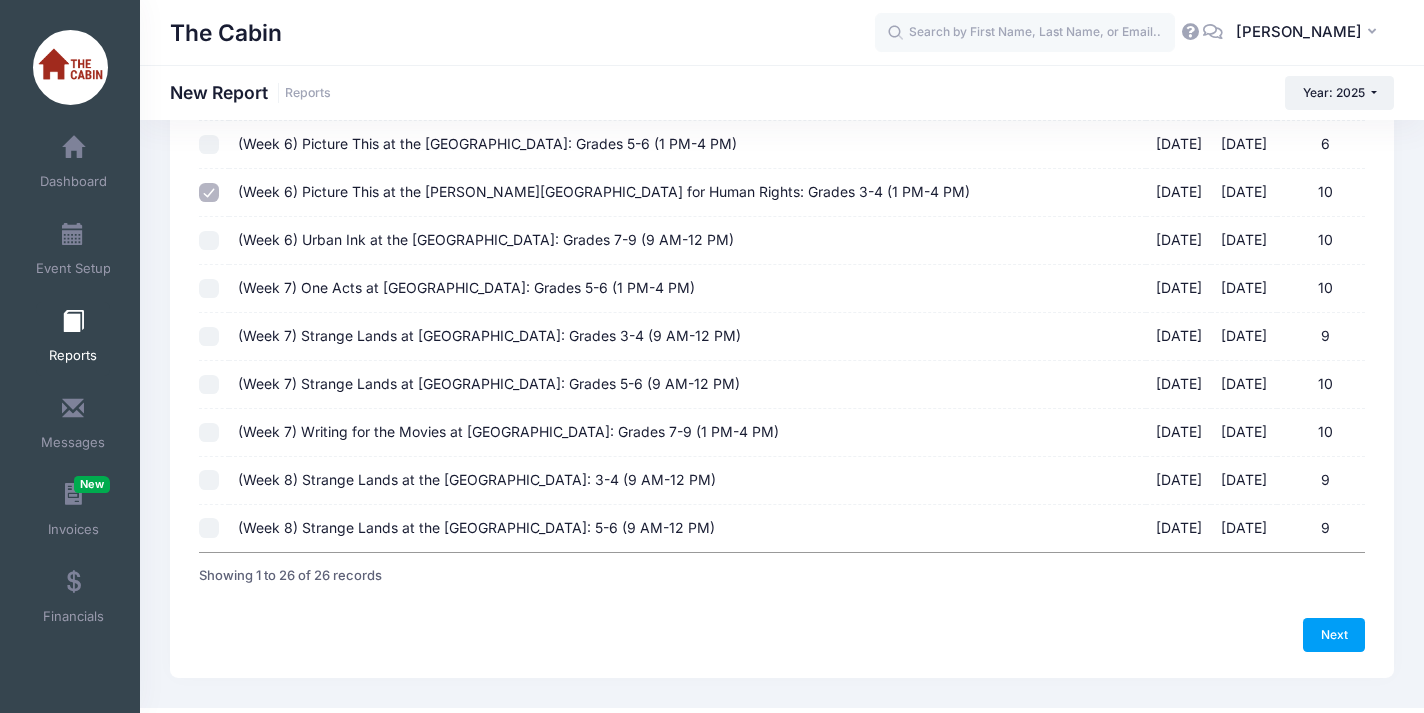scroll, scrollTop: 990, scrollLeft: 0, axis: vertical 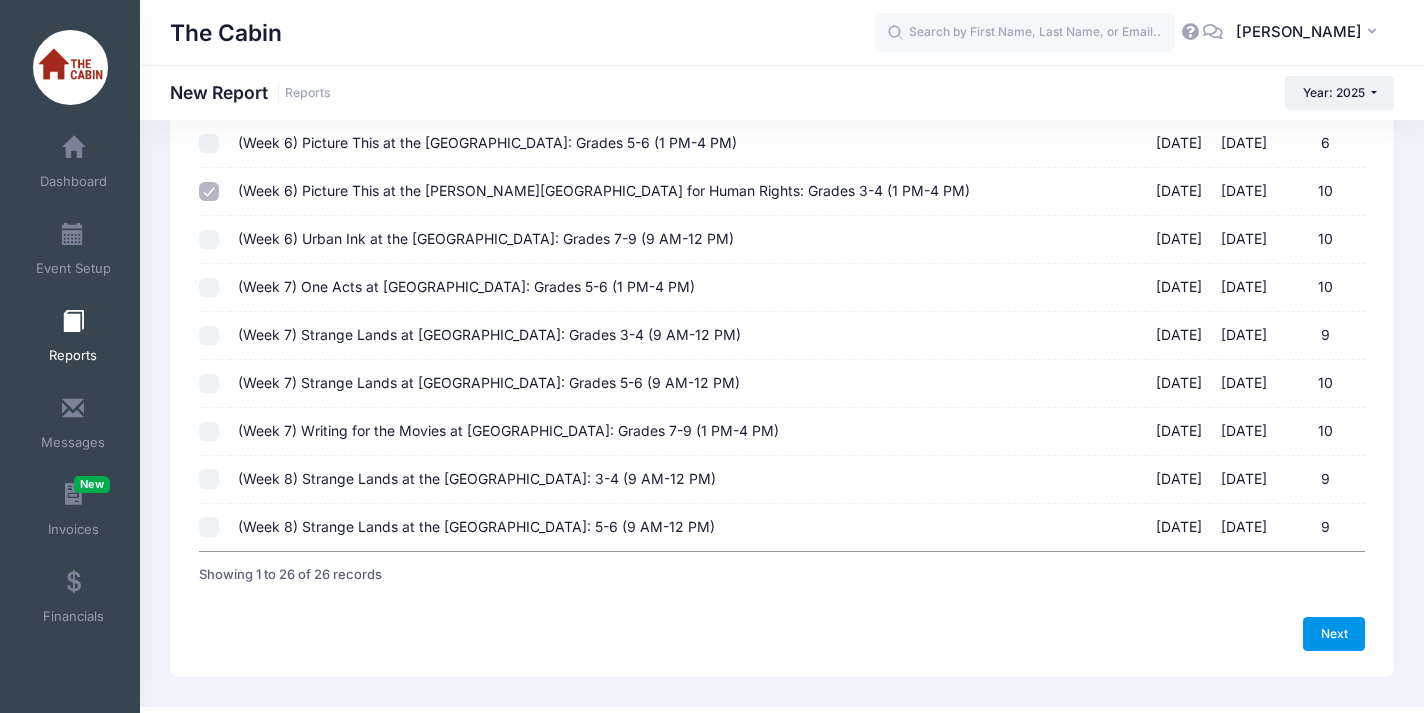 click on "Next" at bounding box center [1334, 634] 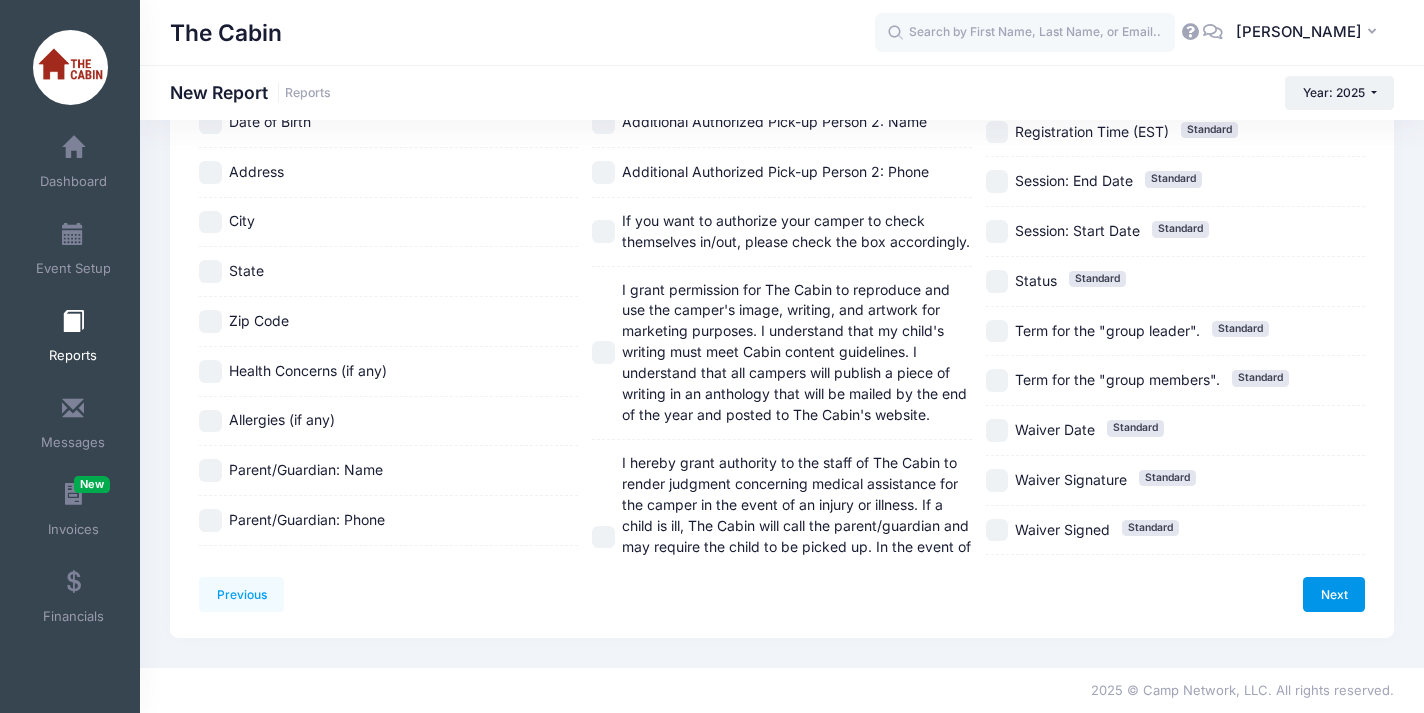 scroll, scrollTop: 0, scrollLeft: 0, axis: both 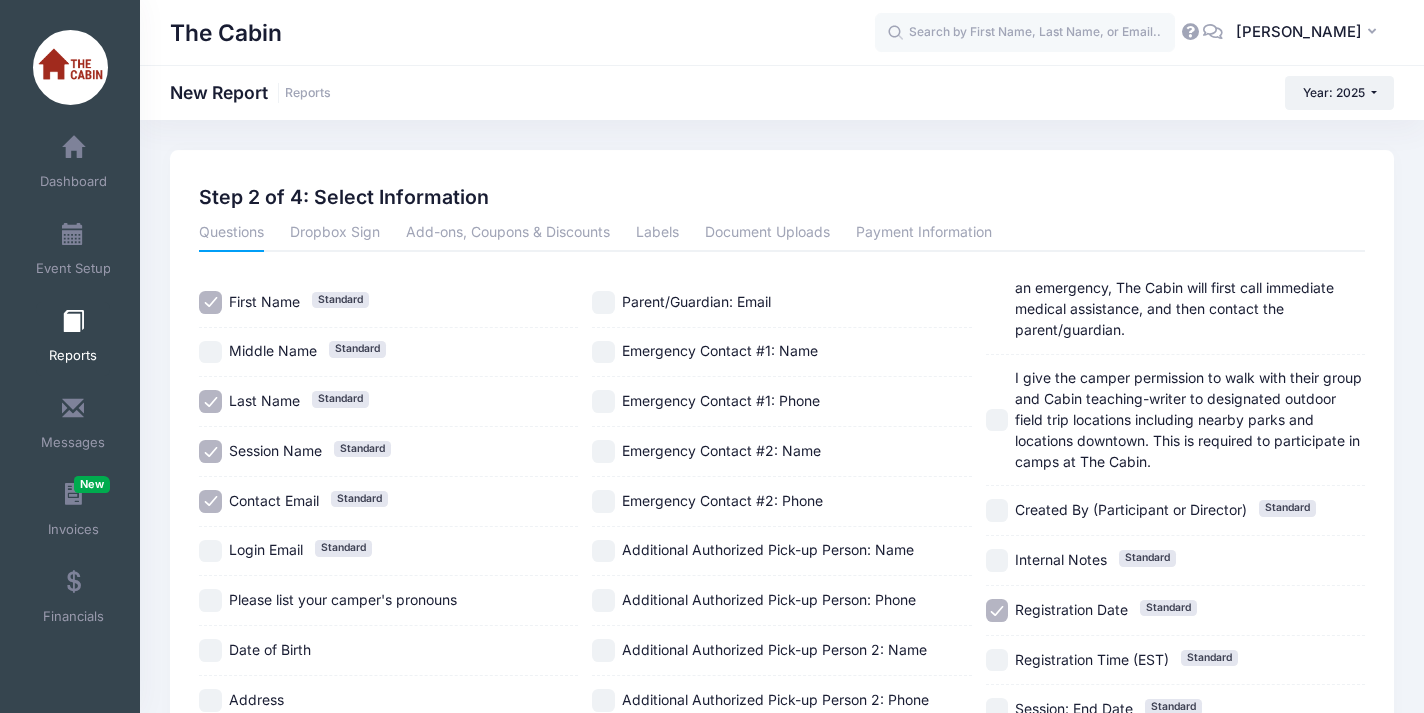 click on "Session Name Standard" at bounding box center [210, 451] 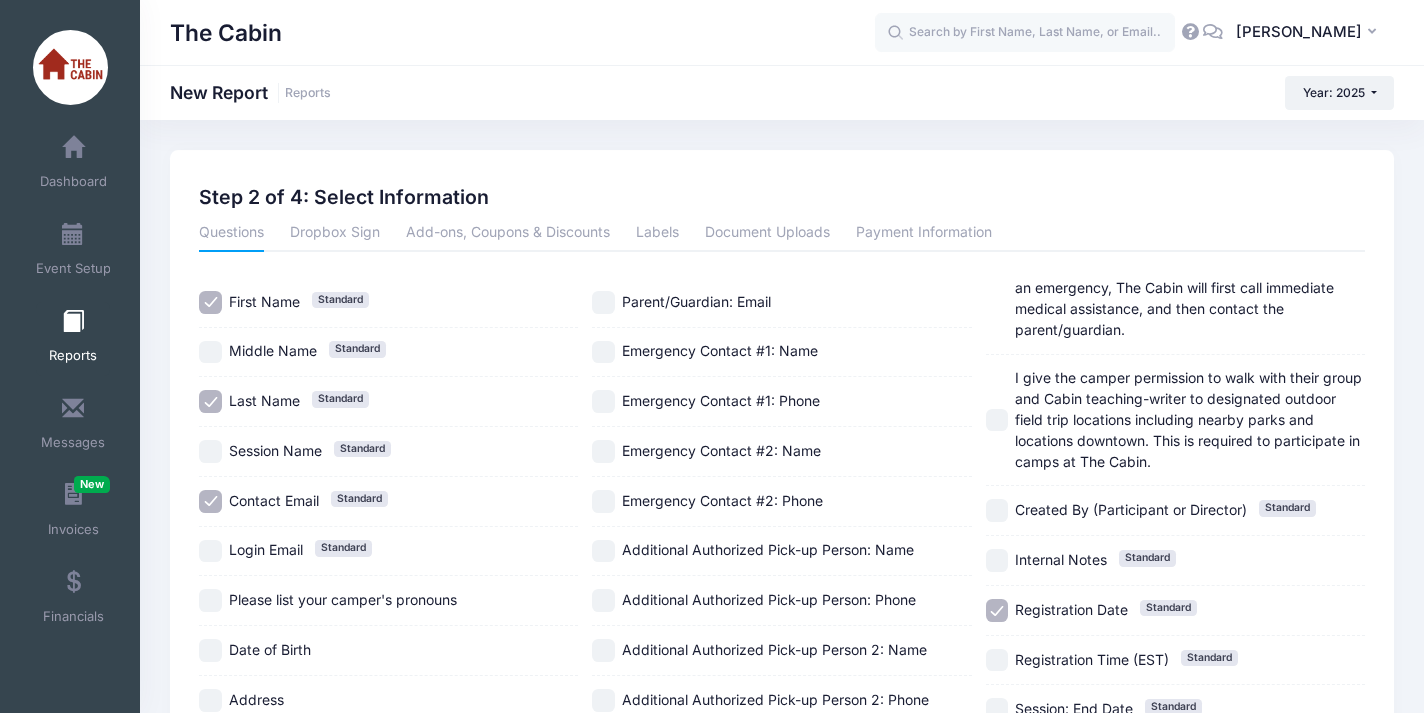 click on "Contact Email Standard" at bounding box center (388, 502) 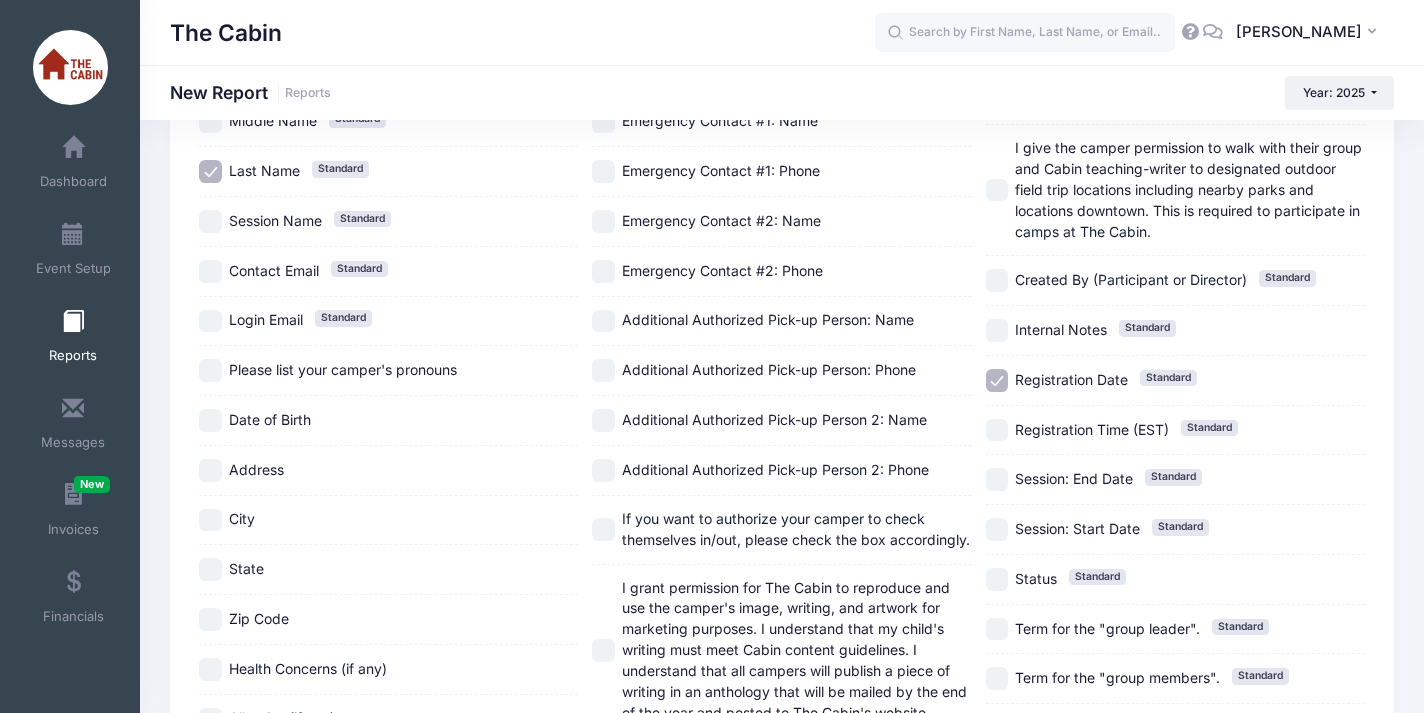 scroll, scrollTop: 250, scrollLeft: 0, axis: vertical 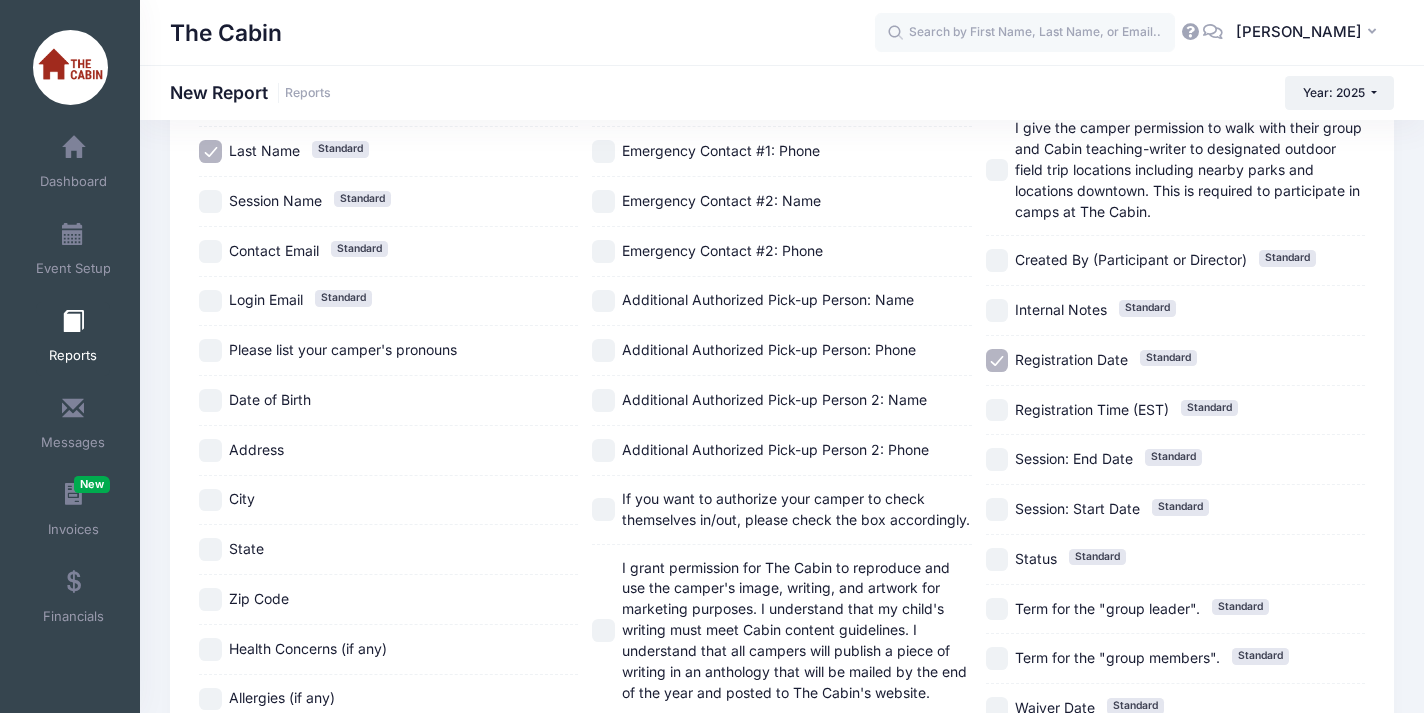 click on "Please list your camper's pronouns" at bounding box center [210, 350] 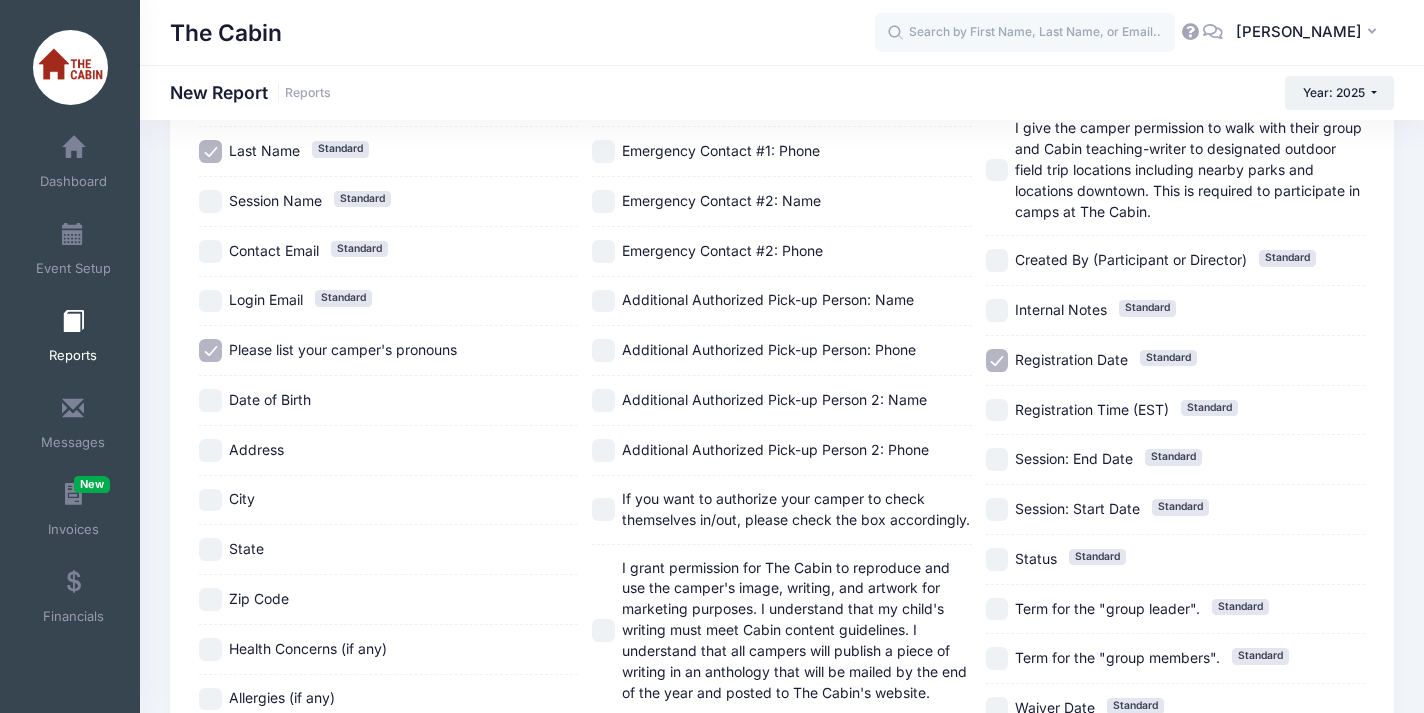click on "Date of Birth" at bounding box center [210, 400] 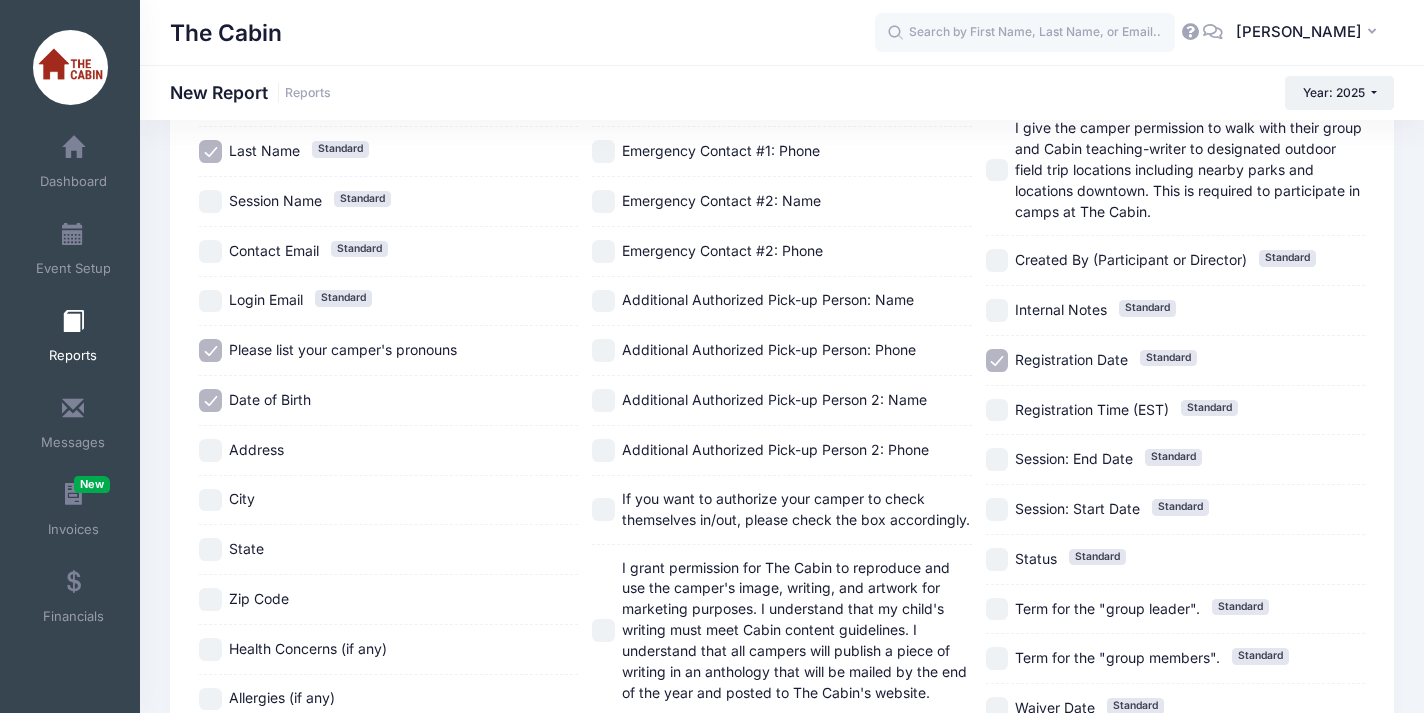 click on "Health Concerns (if any)" at bounding box center (388, 650) 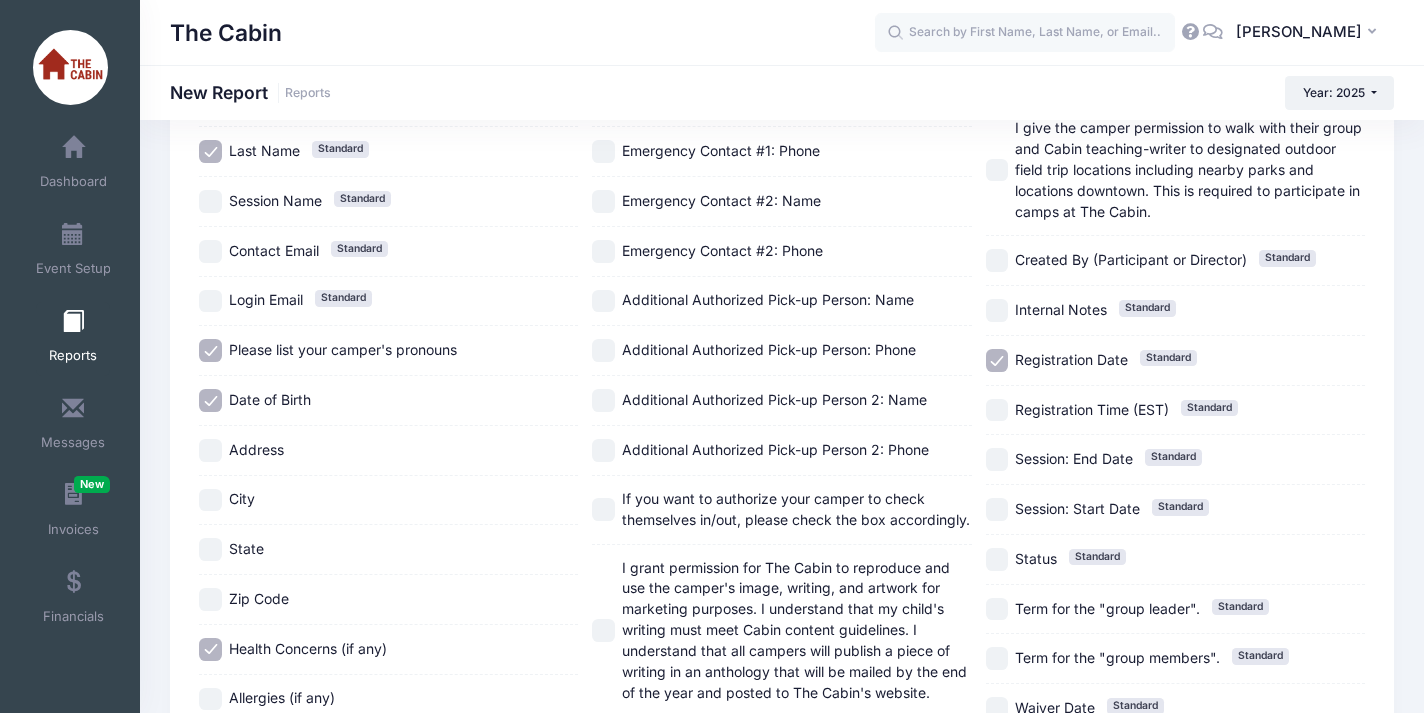 click on "Allergies (if any)" at bounding box center [210, 699] 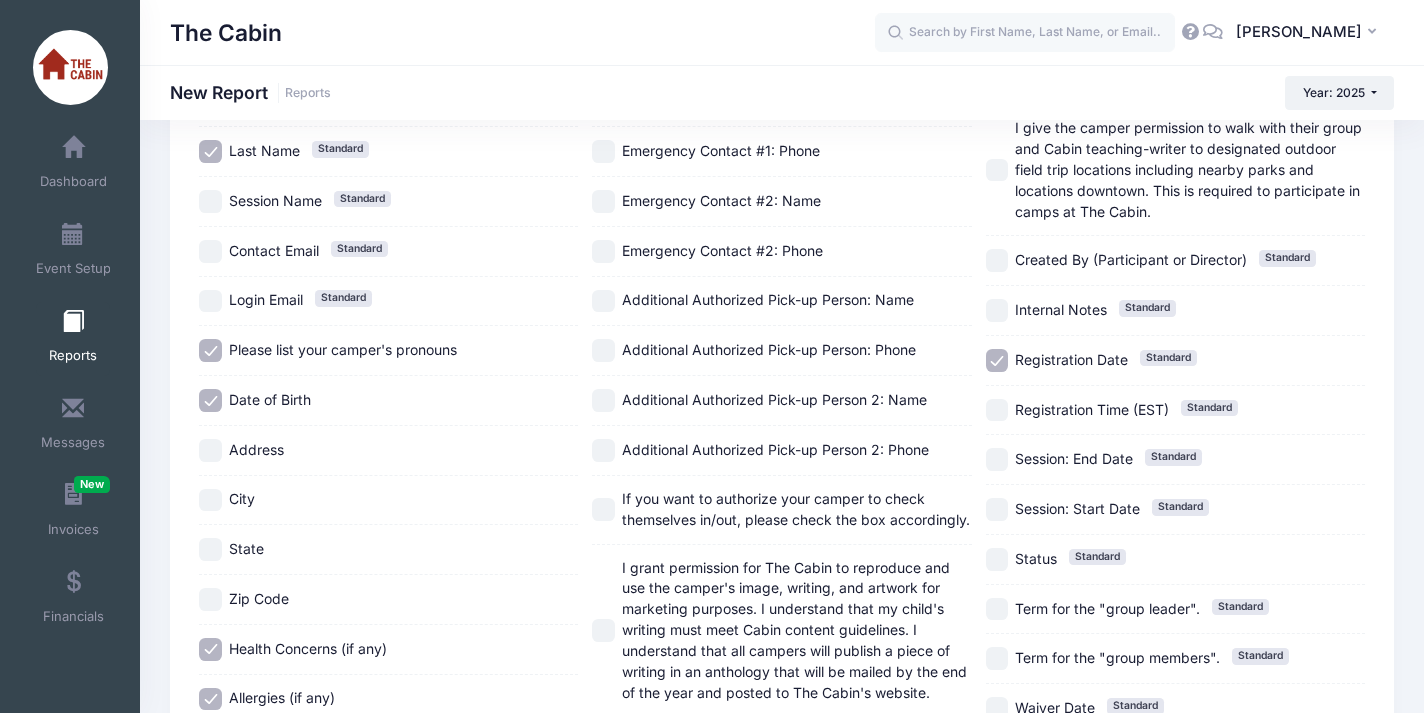 click on "First Name Standard
Middle Name Standard
Last Name Standard
Session Name Standard
Contact Email Standard
Login Email Standard
City" at bounding box center (782, 432) 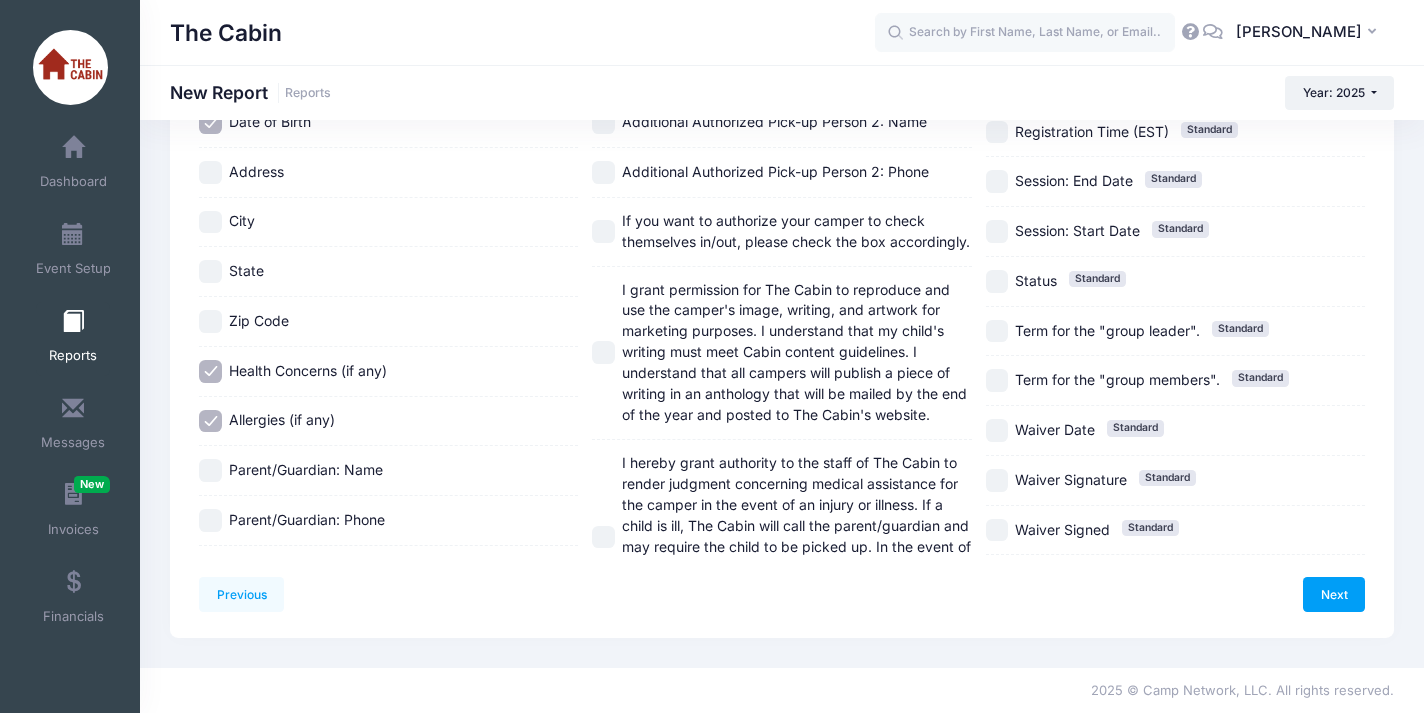 scroll, scrollTop: 629, scrollLeft: 0, axis: vertical 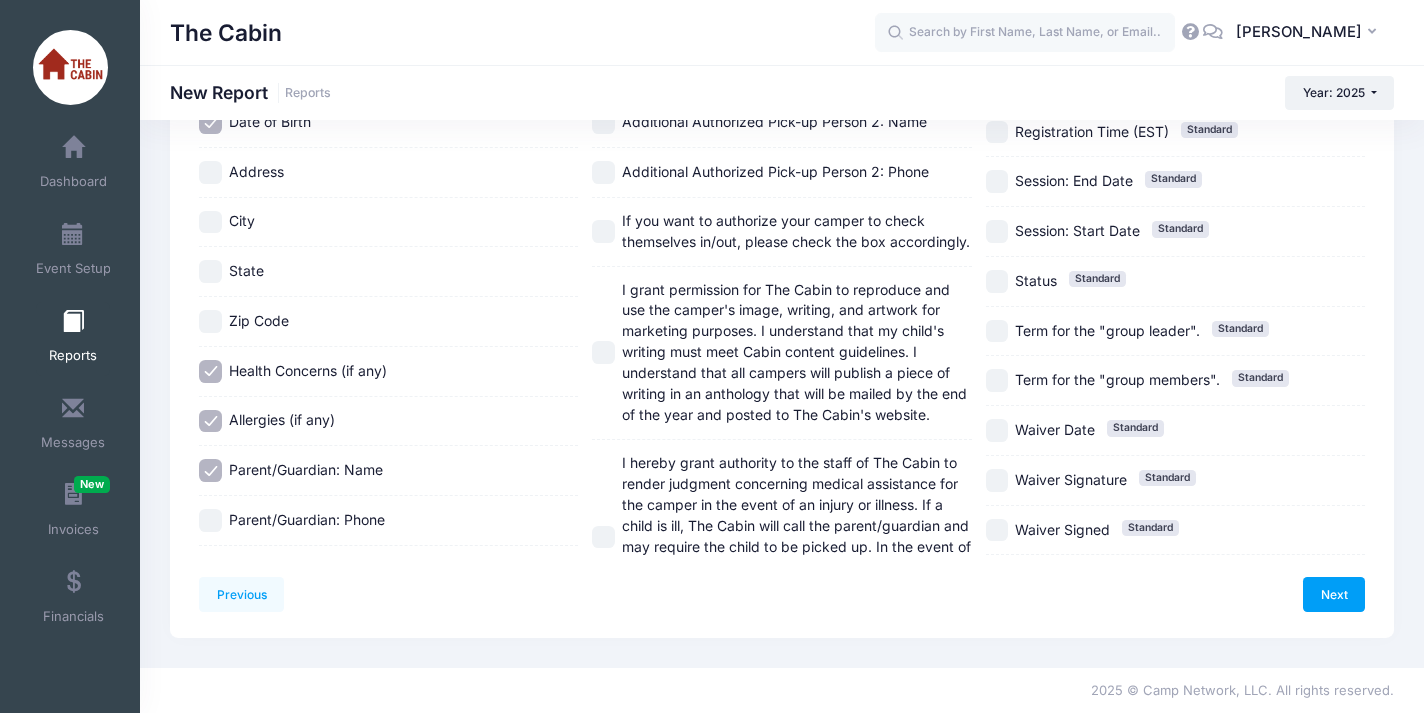 click on "Parent/Guardian: Phone" at bounding box center (210, 520) 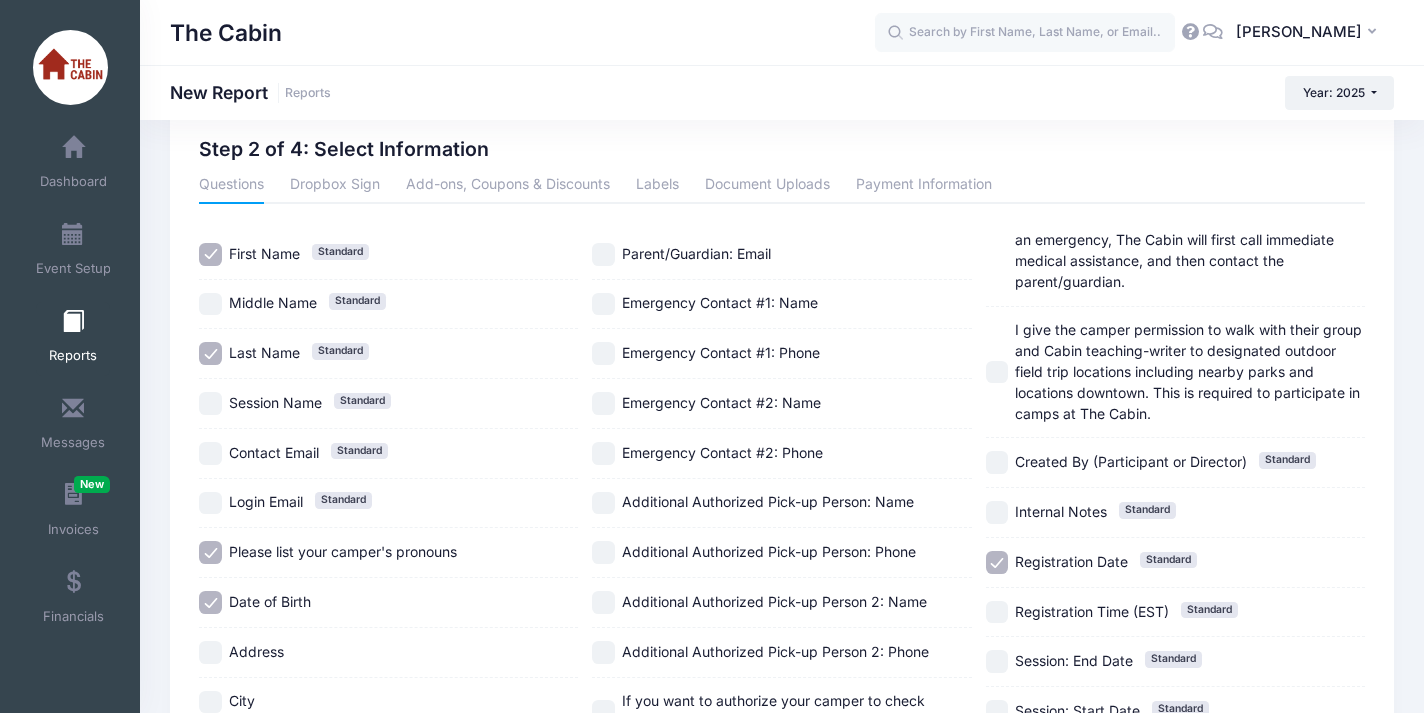 scroll, scrollTop: 41, scrollLeft: 0, axis: vertical 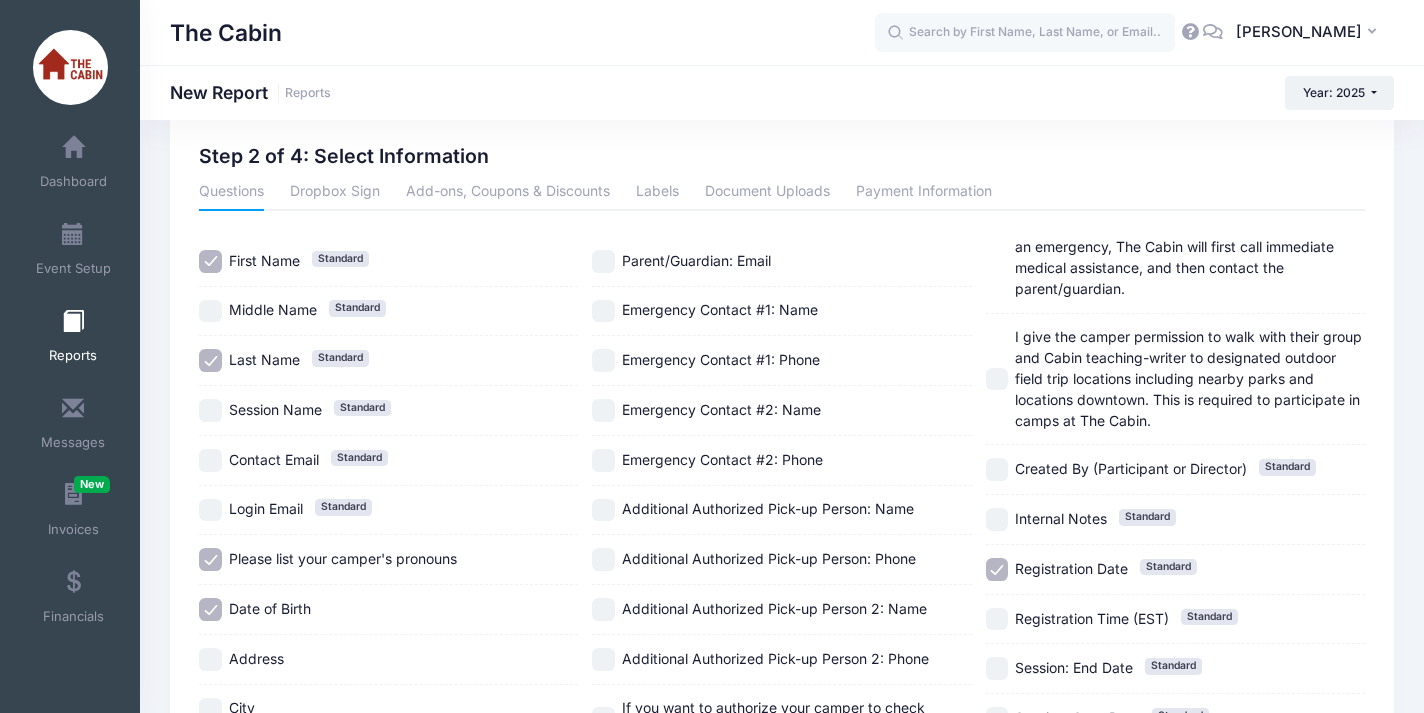 click on "Emergency Contact #1: Name" at bounding box center (603, 311) 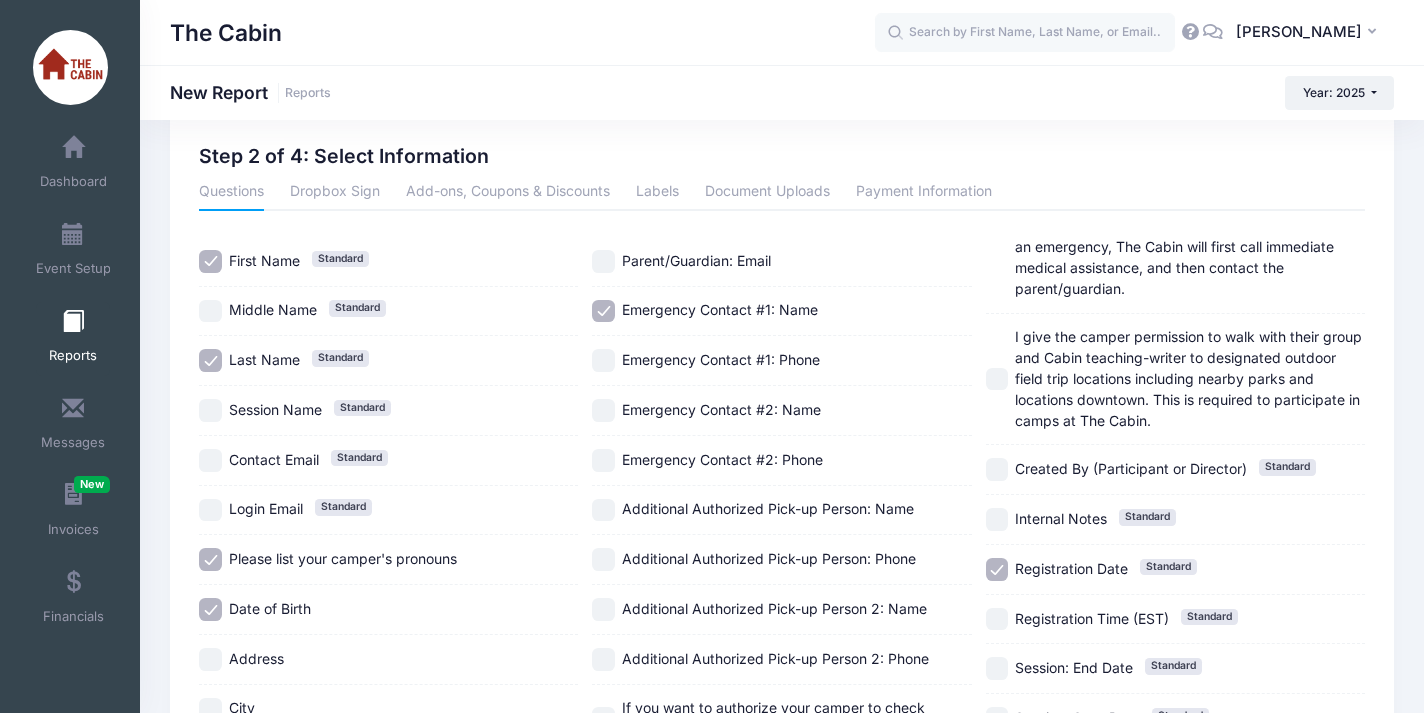 click on "Emergency Contact #2: Name" at bounding box center [603, 410] 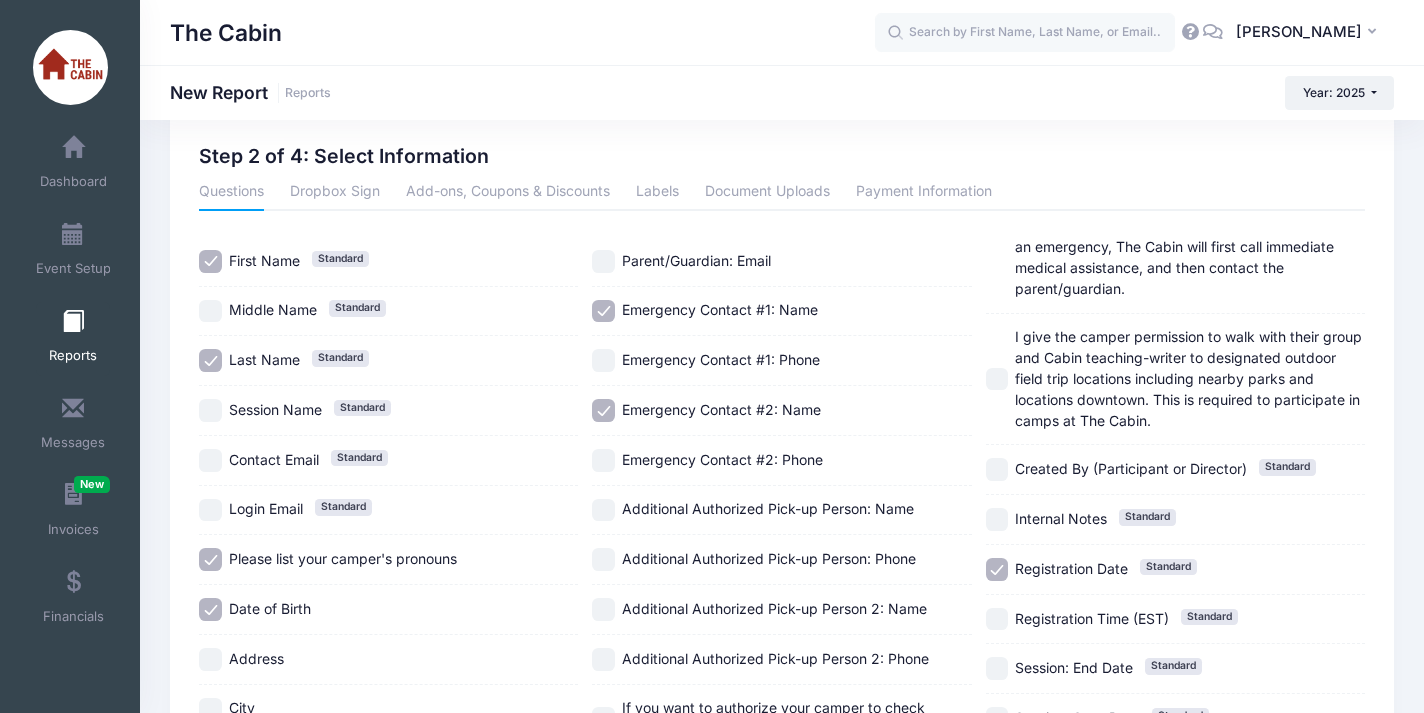 click on "Emergency Contact #1: Phone" at bounding box center (603, 360) 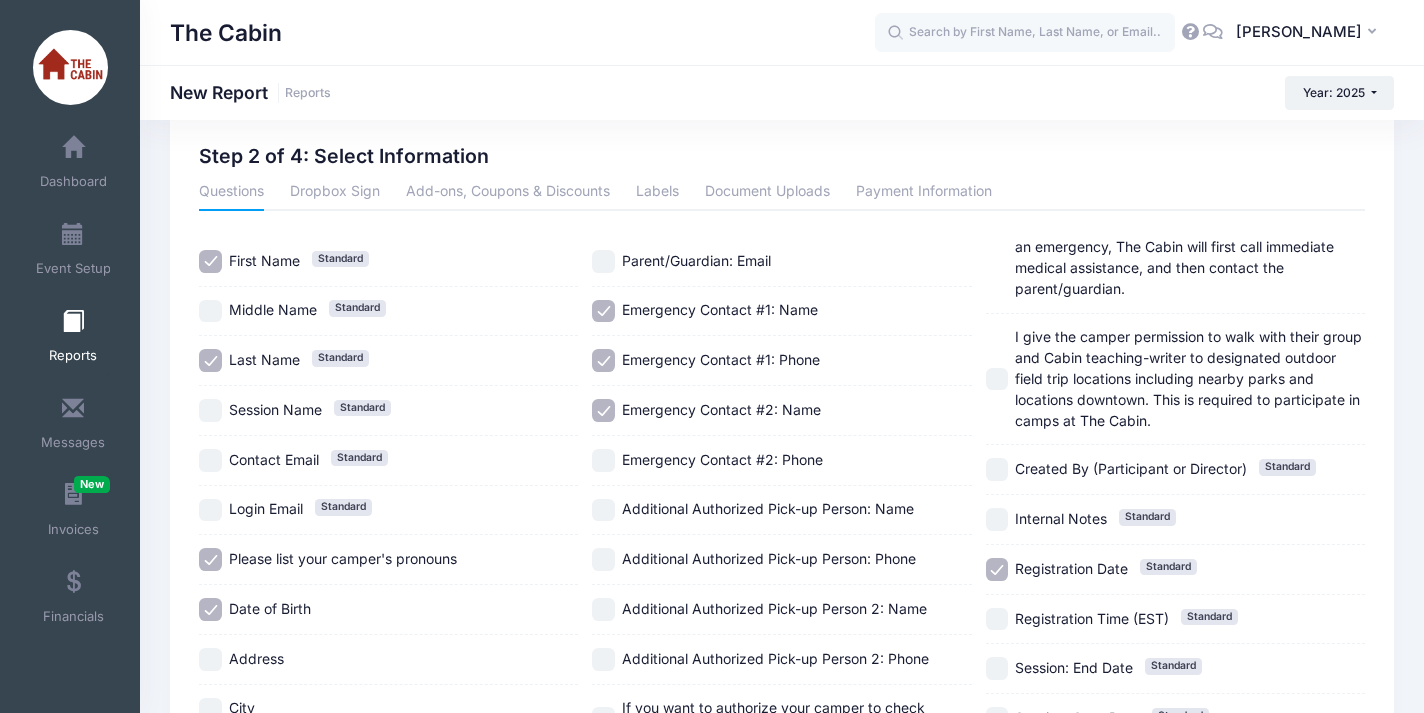 click on "Emergency Contact #2: Name" at bounding box center [603, 410] 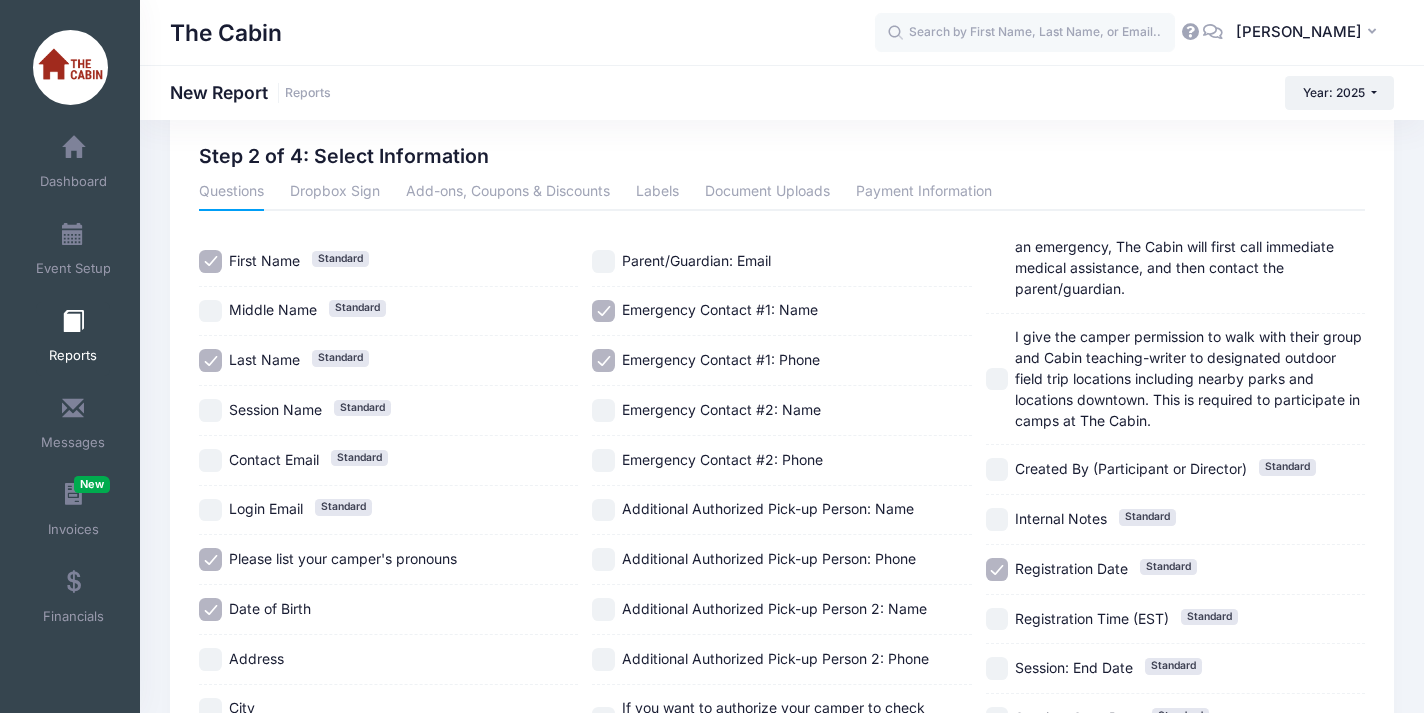 click on "Additional Authorized Pick-up Person: Name" at bounding box center [603, 510] 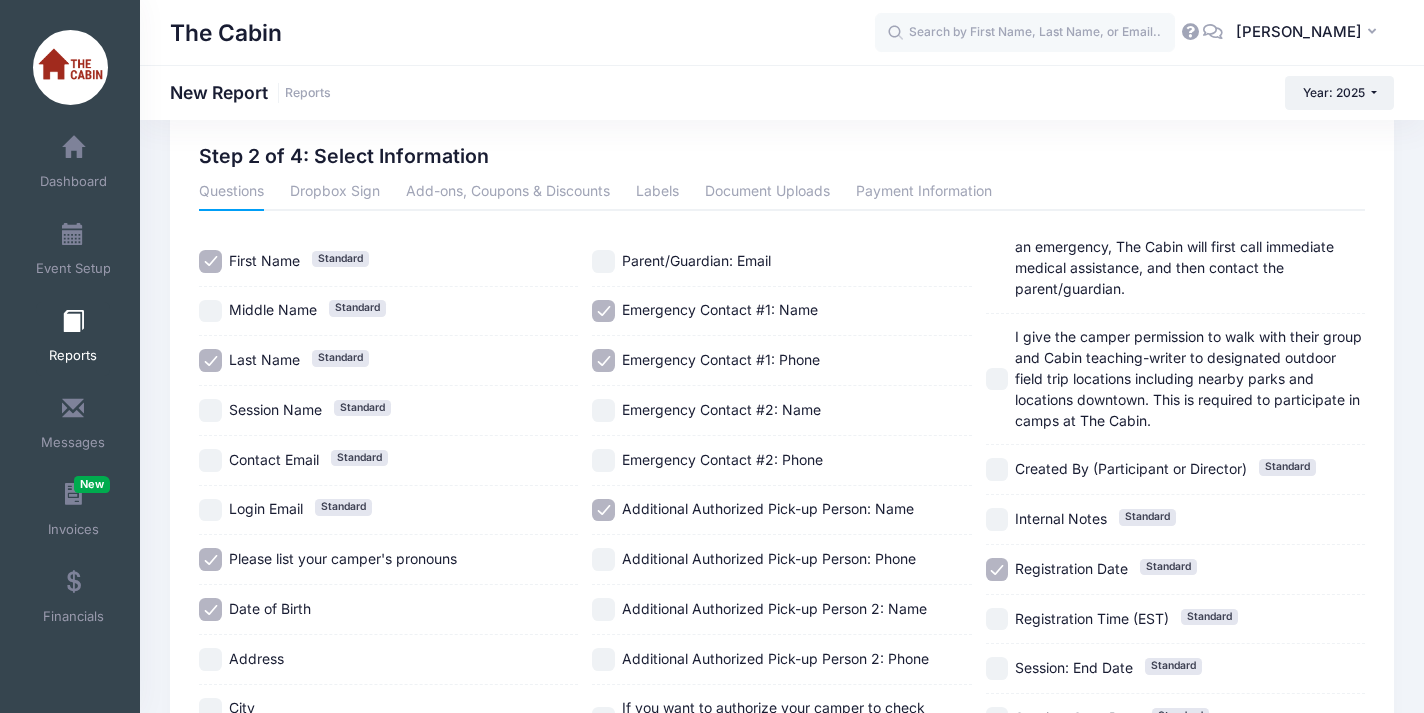 click on "Additional Authorized Pick-up Person 2: Name" at bounding box center (603, 609) 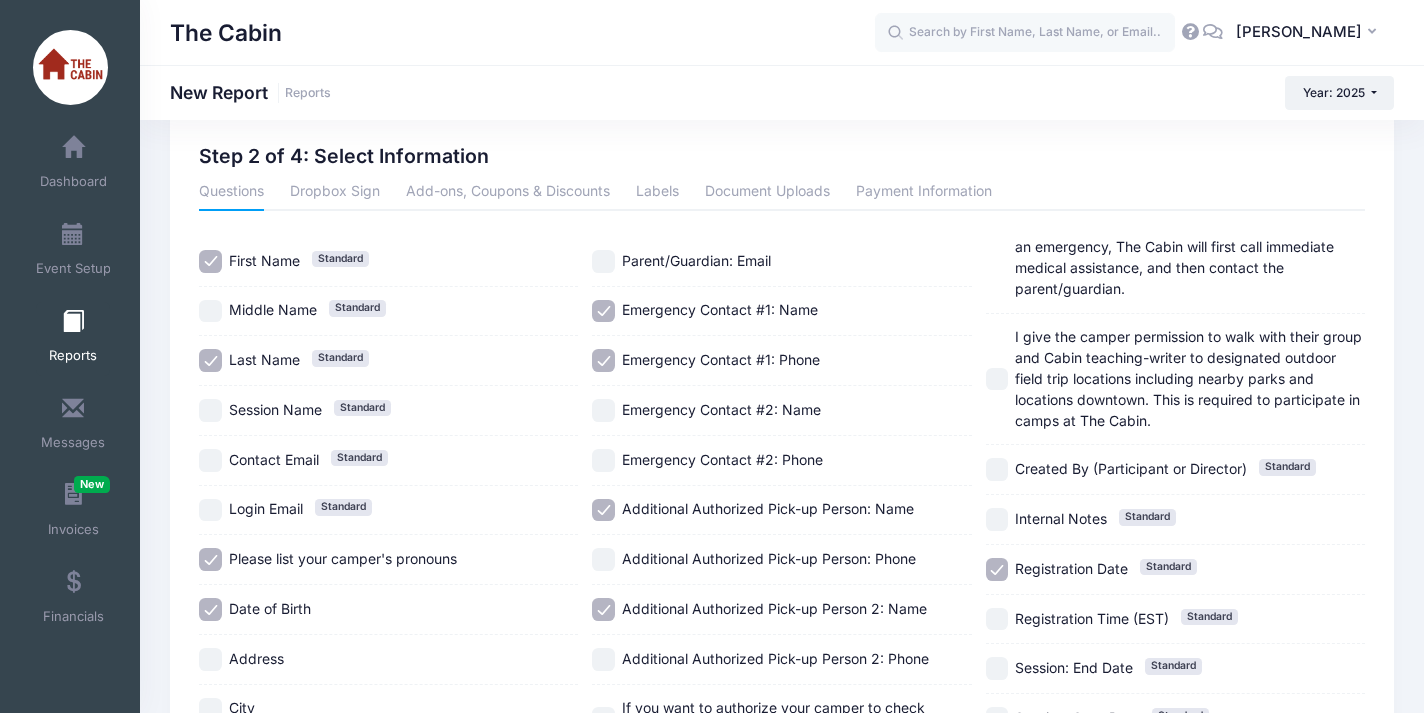 click on "Additional Authorized Pick-up Person: Name" at bounding box center (781, 511) 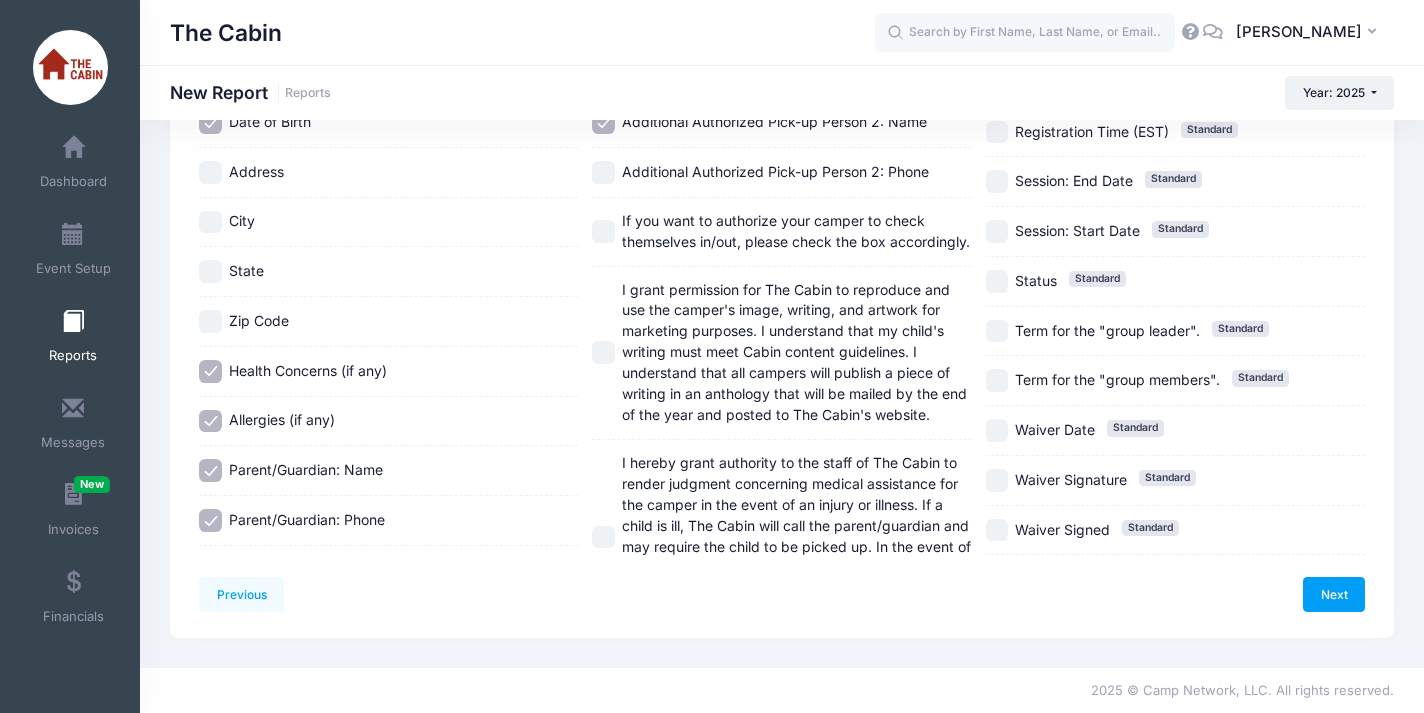 scroll, scrollTop: 549, scrollLeft: 0, axis: vertical 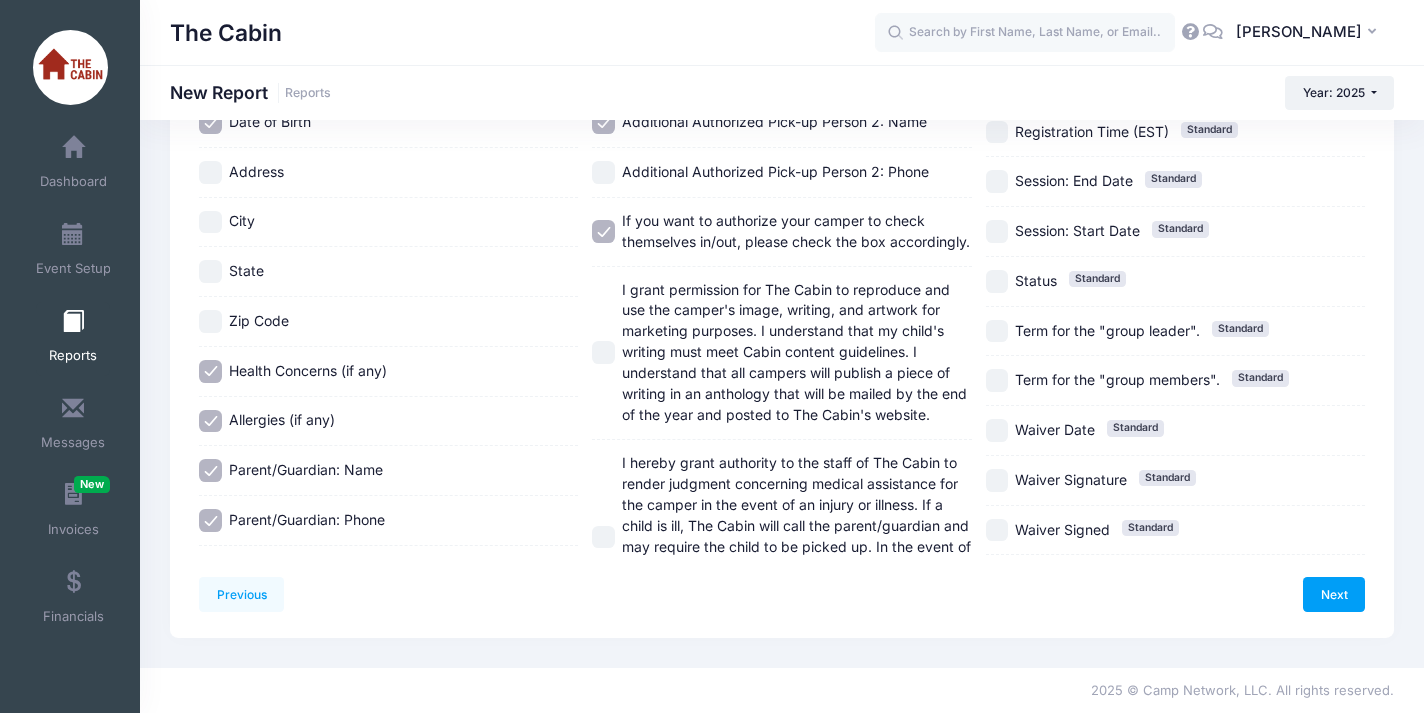 click on "I grant permission for The Cabin to reproduce and use the camper's image, writing, and artwork for marketing purposes. I understand that my child's writing must meet Cabin content guidelines. I understand that all campers will publish a piece of writing in an anthology that will be mailed by the end of the year and posted to The Cabin's website." at bounding box center (603, 352) 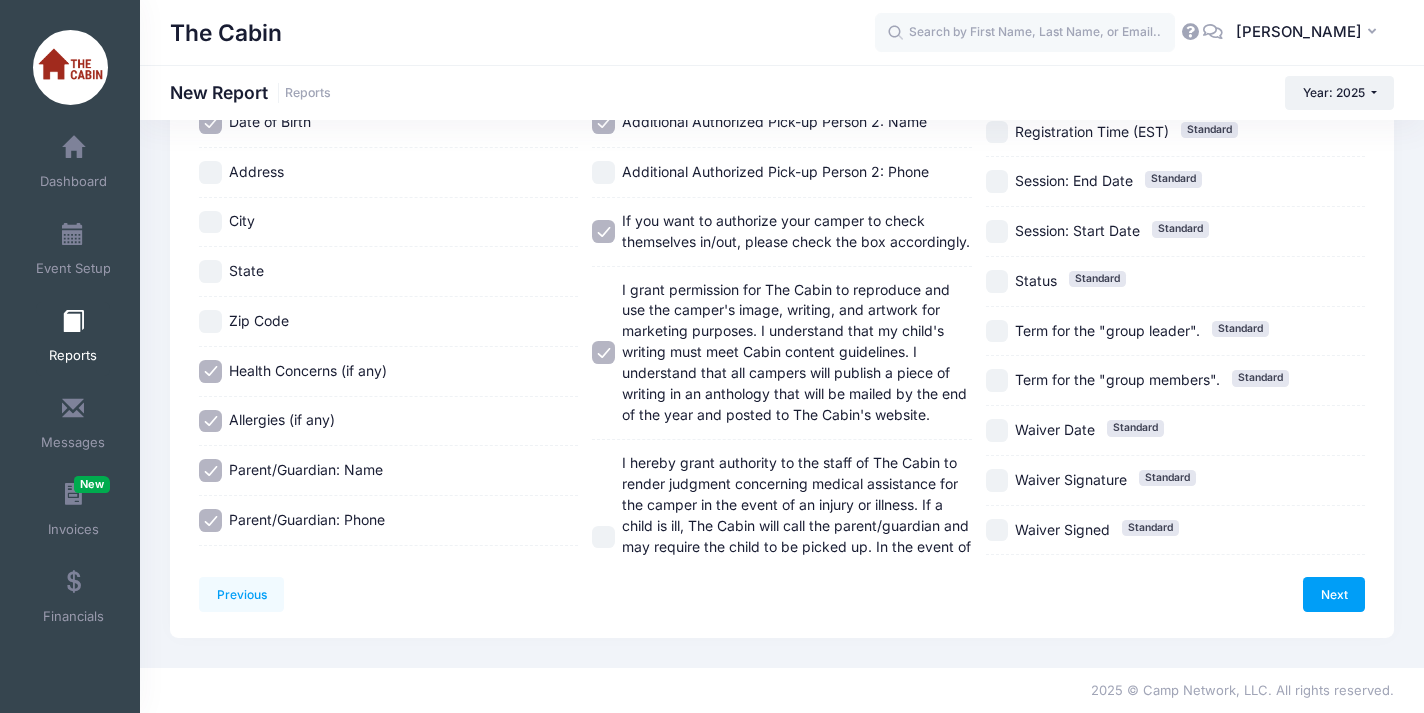 click on "I hereby grant authority to the staff of The Cabin to render judgment concerning medical assistance for the camper in the event of an injury or illness. If a child is ill, The Cabin will call the parent/guardian and may require the child to be picked up. In the event of an emergency, The Cabin will first call immediate medical assistance, and then contact the parent/guardian." at bounding box center (603, 537) 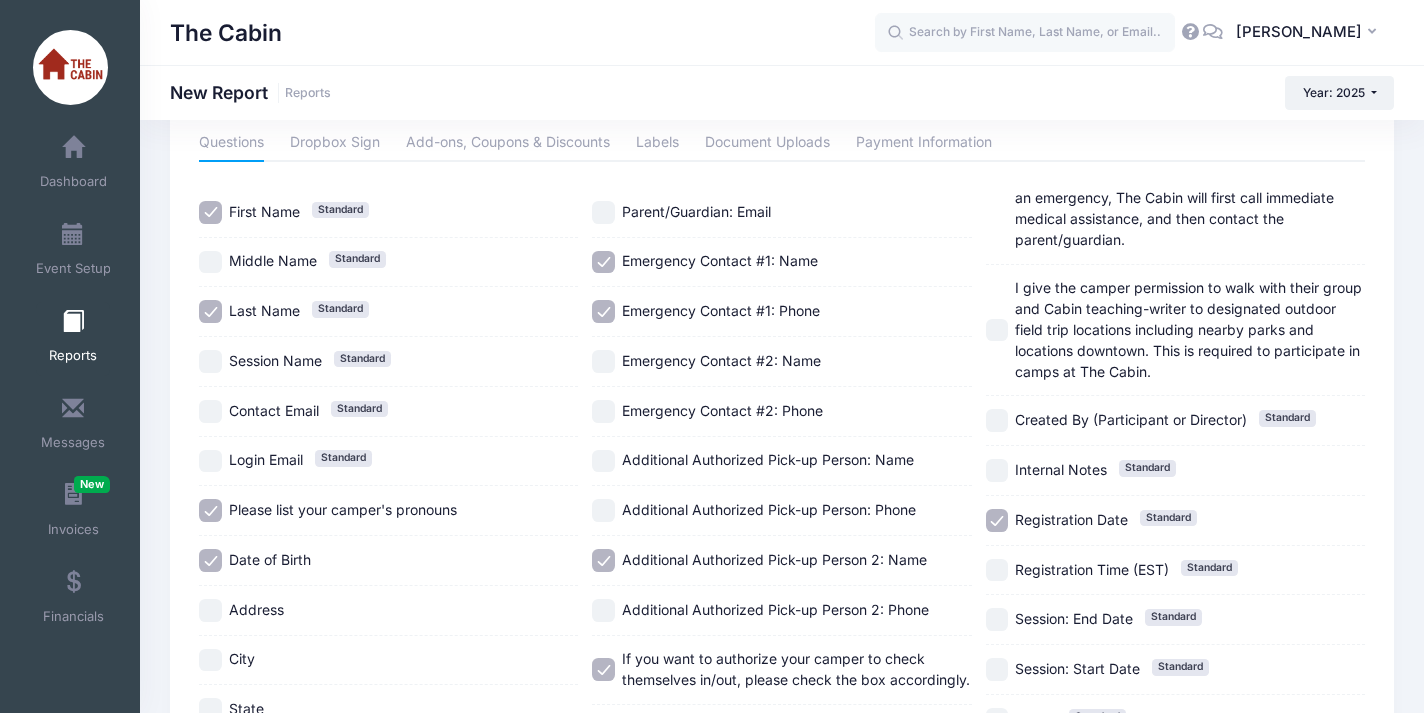 scroll, scrollTop: 85, scrollLeft: 0, axis: vertical 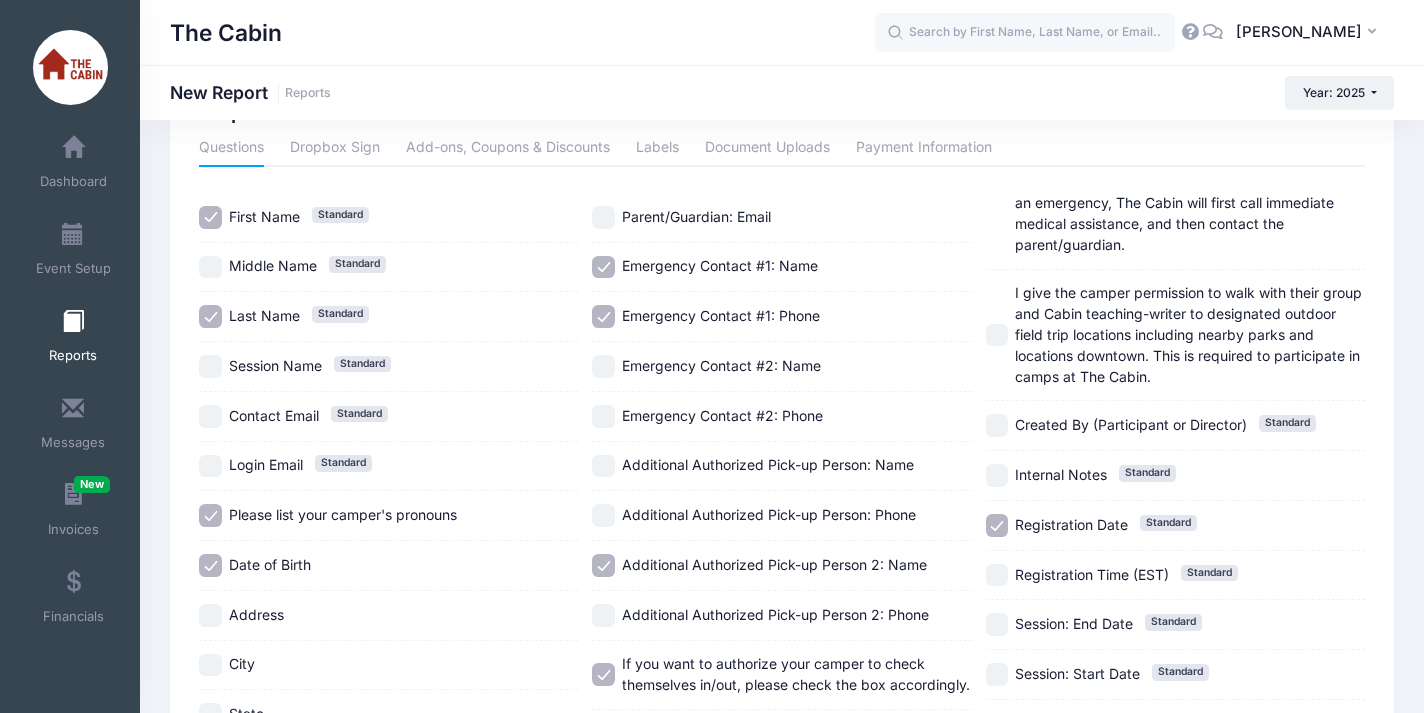 click on "Registration Date Standard" at bounding box center (997, 525) 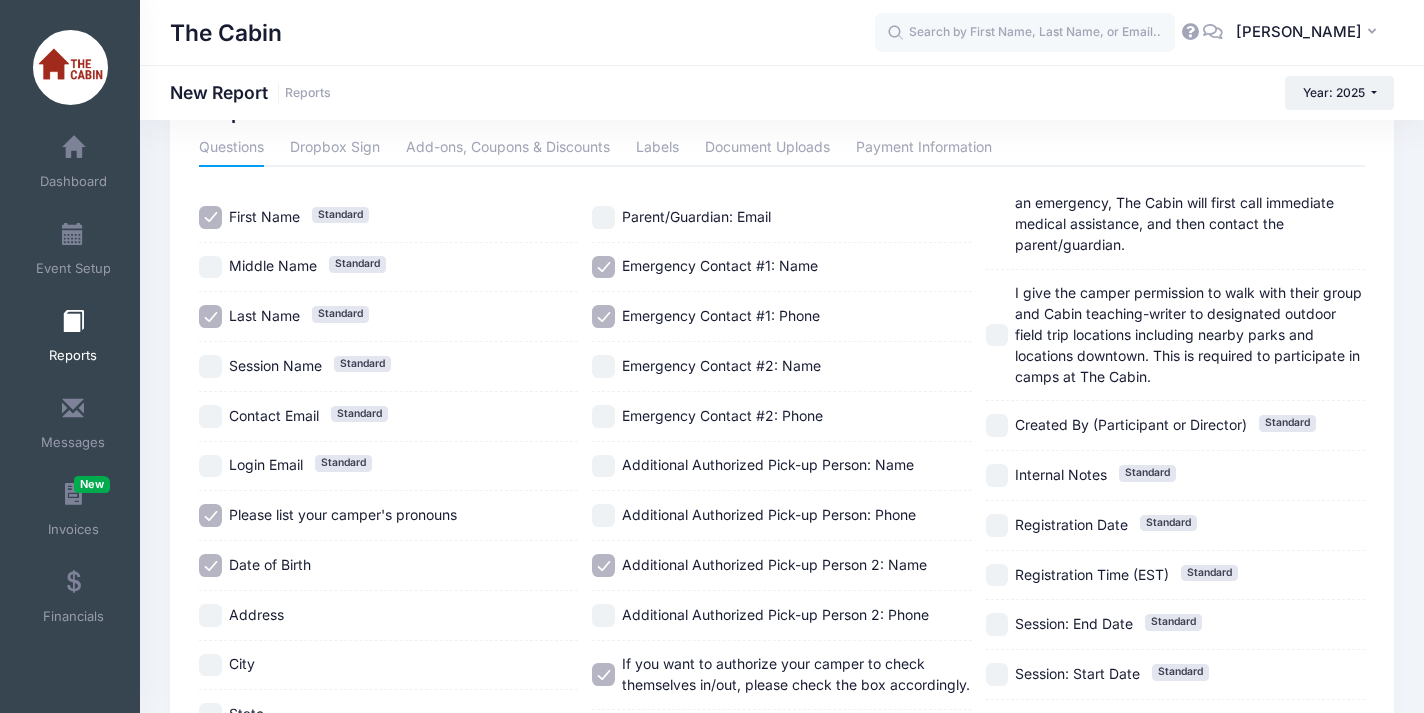 click on "I give the camper permission to walk with their group and Cabin teaching-writer to designated outdoor field trip locations including nearby parks and locations downtown. This is required to participate in camps at The Cabin." at bounding box center [997, 335] 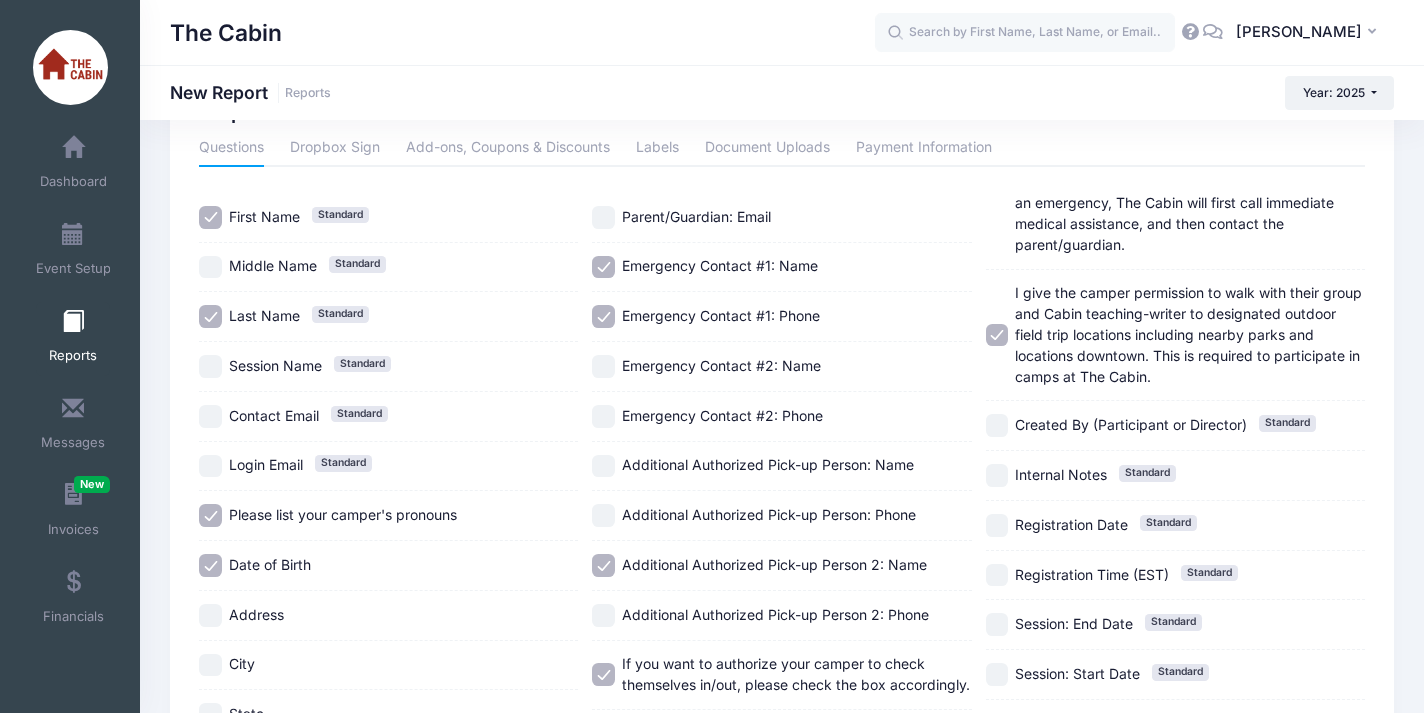 click on "I give the camper permission to walk with their group and Cabin teaching-writer to designated outdoor field trip locations including nearby parks and locations downtown. This is required to participate in camps at The Cabin." at bounding box center [1189, 335] 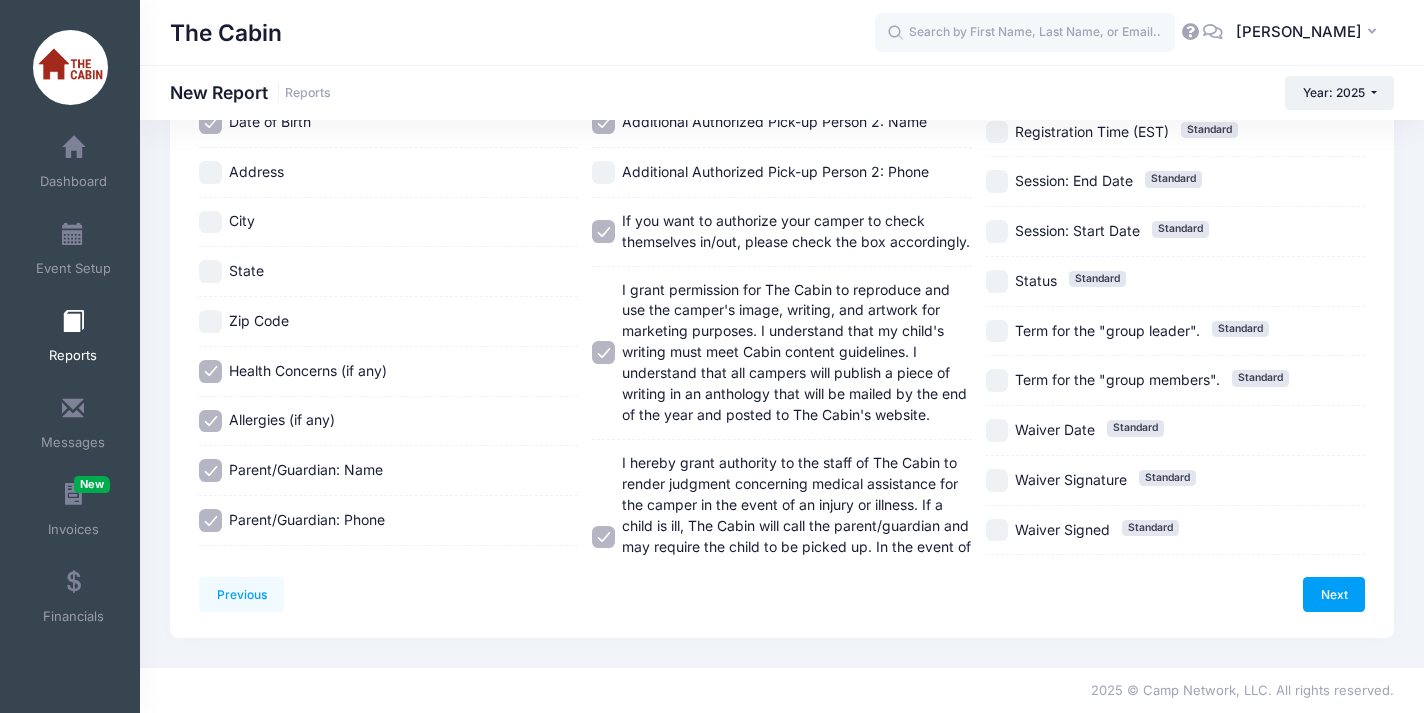 scroll, scrollTop: 588, scrollLeft: 0, axis: vertical 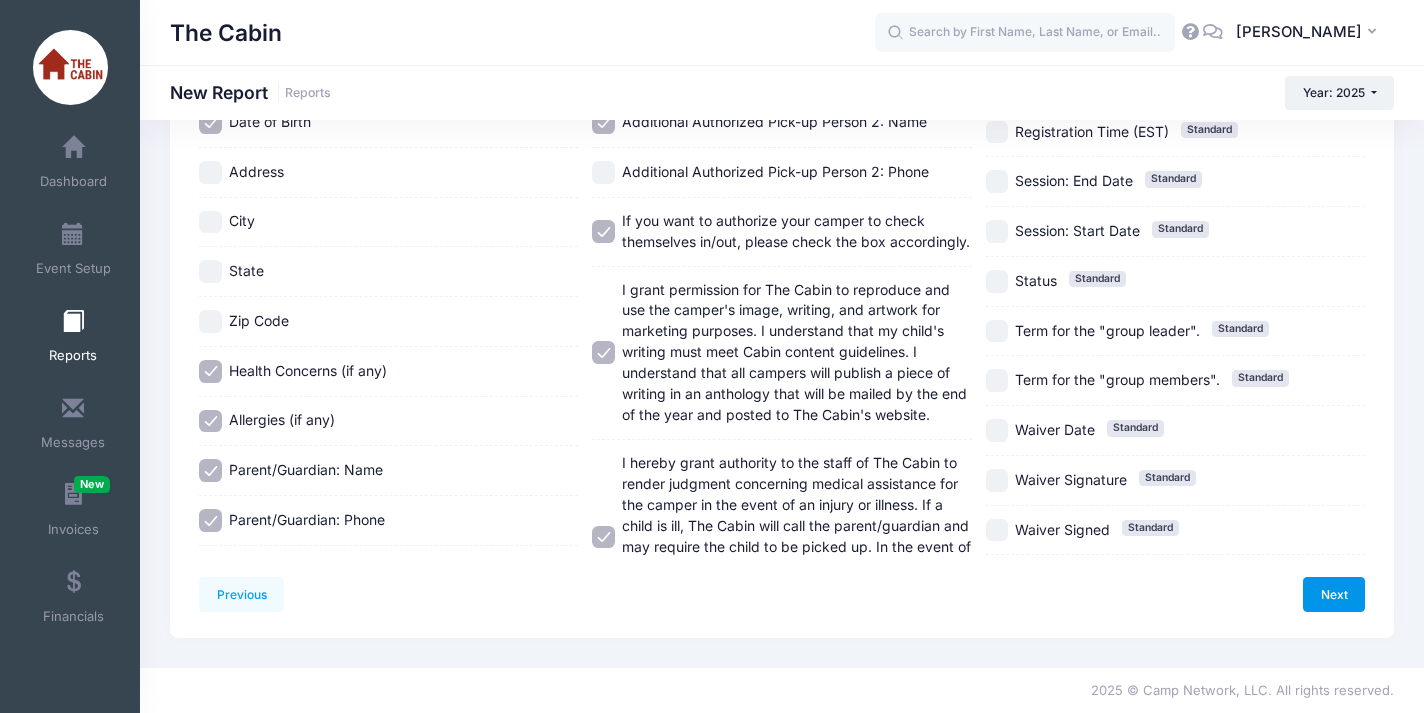 click on "Next" at bounding box center (1334, 594) 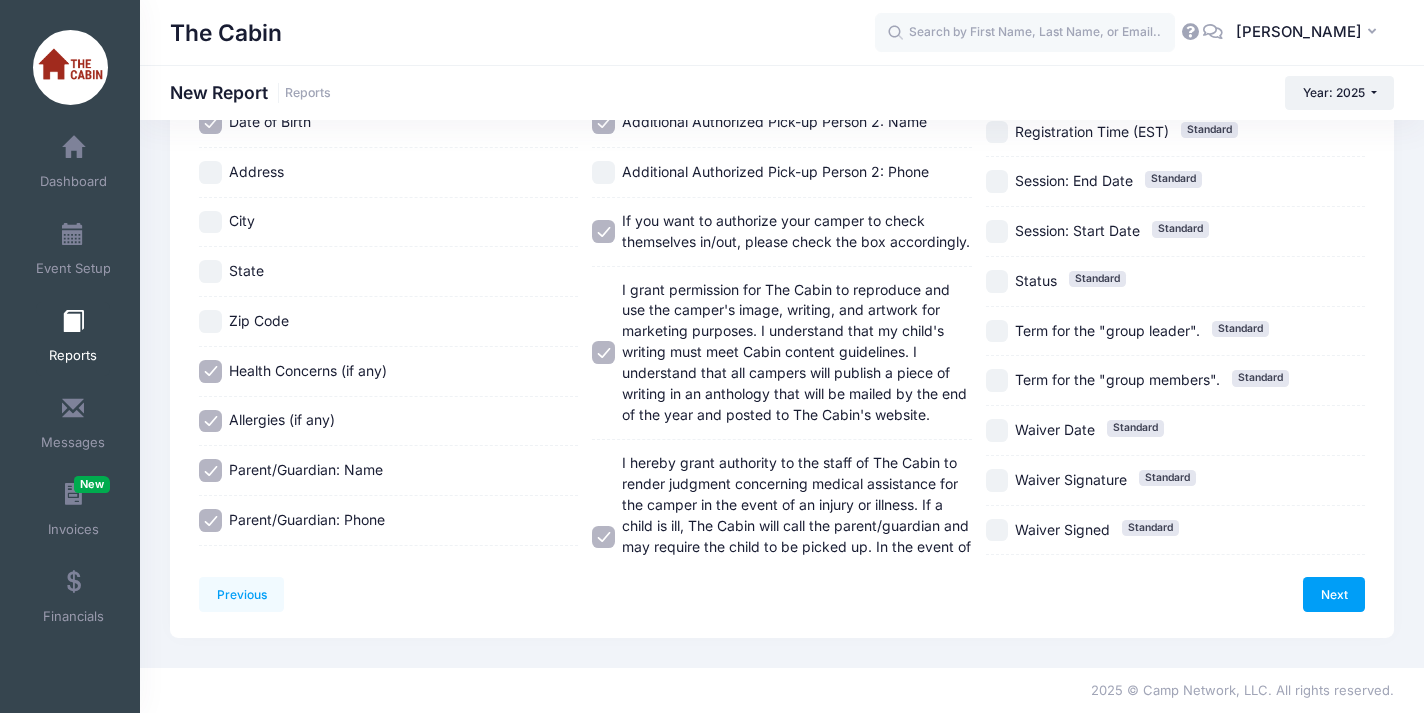 scroll, scrollTop: 0, scrollLeft: 0, axis: both 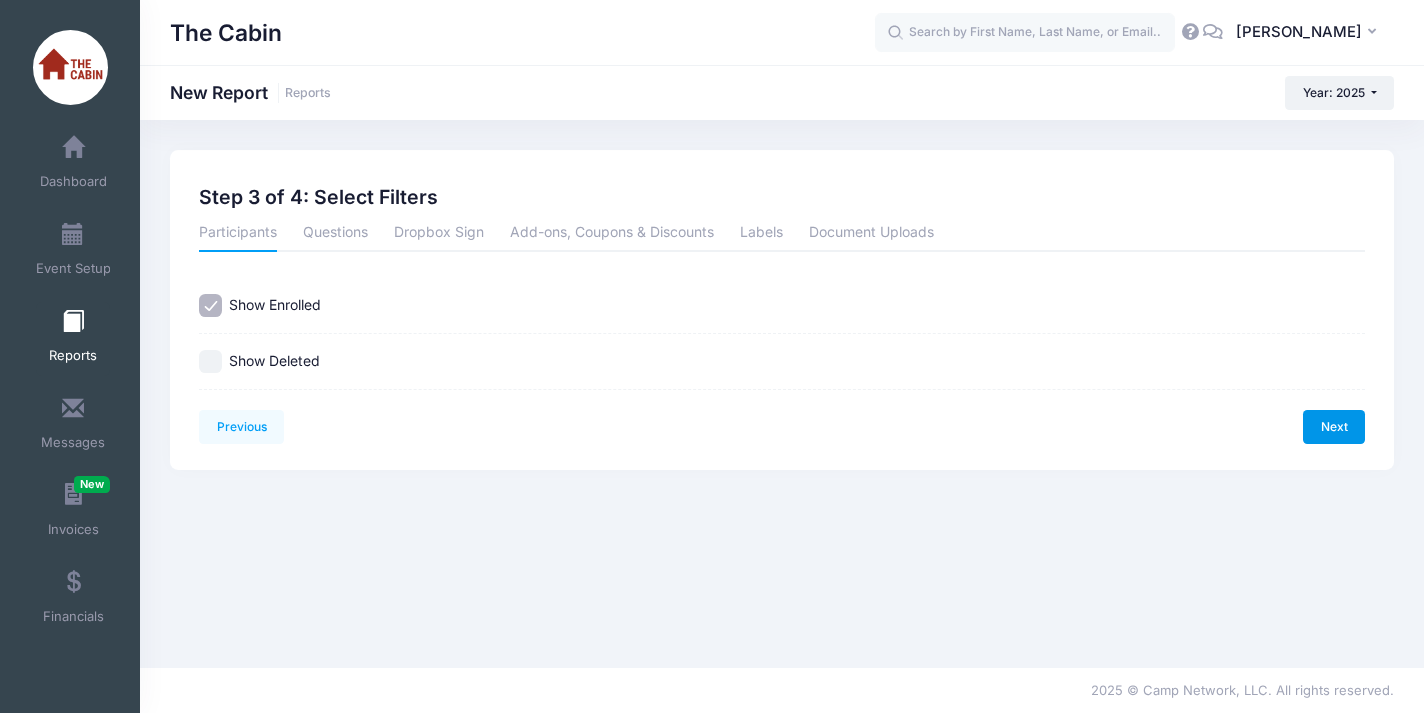 click on "Next" at bounding box center [1334, 427] 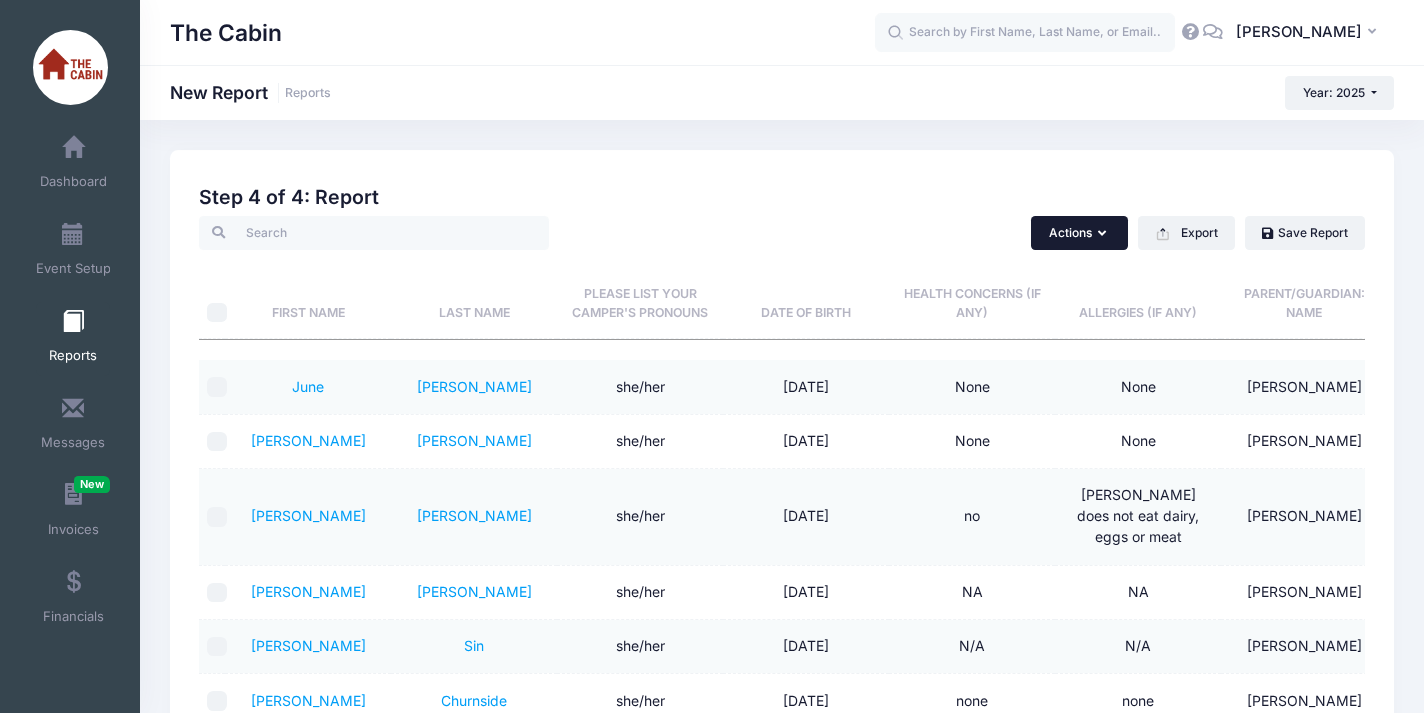 click on "Actions" at bounding box center (1079, 233) 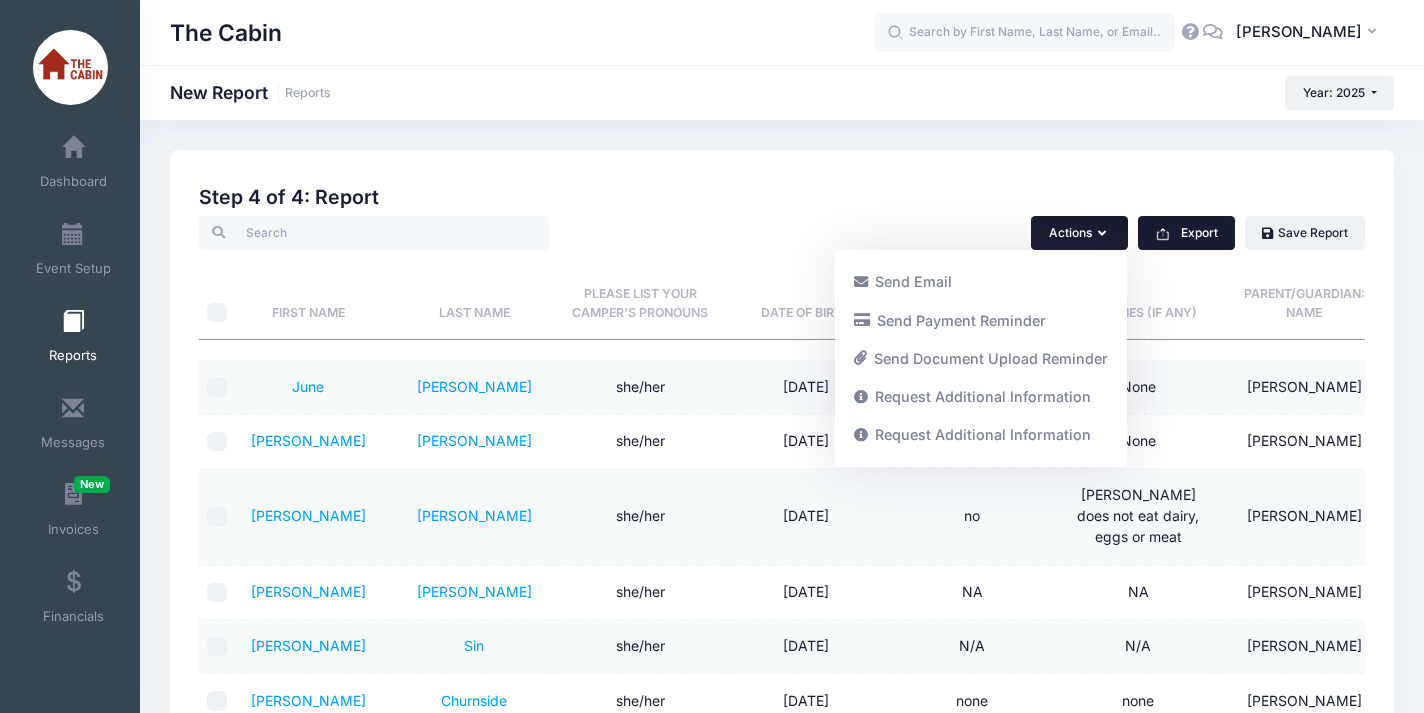 click on "Export" at bounding box center (1186, 233) 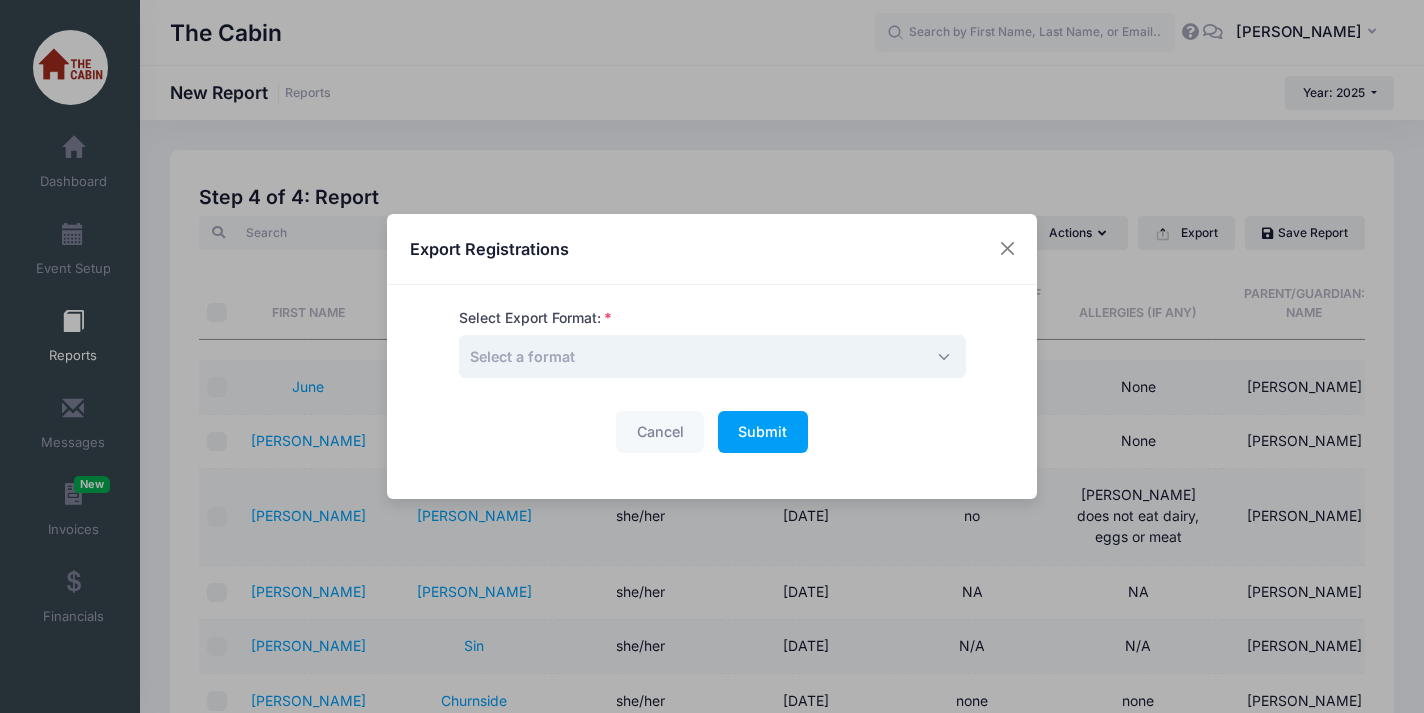 click on "Select a format" at bounding box center [712, 356] 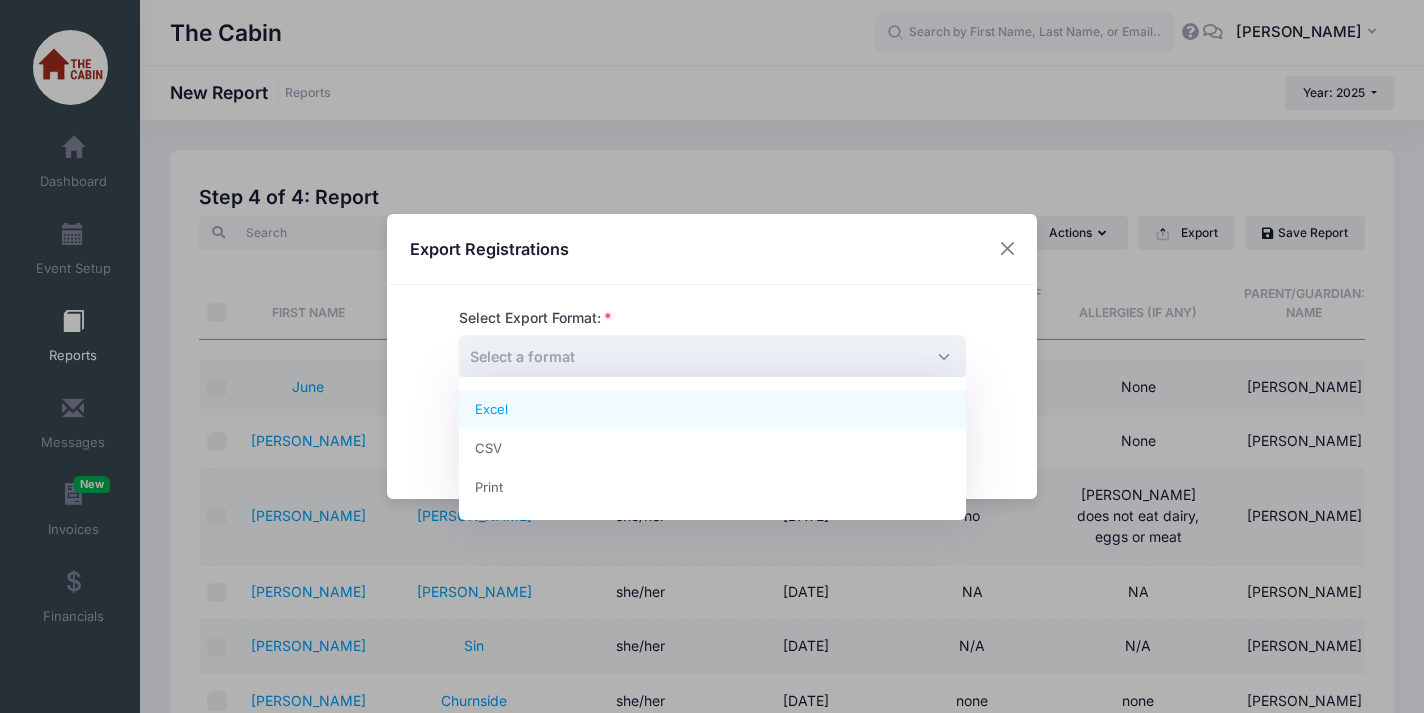 select on "excel" 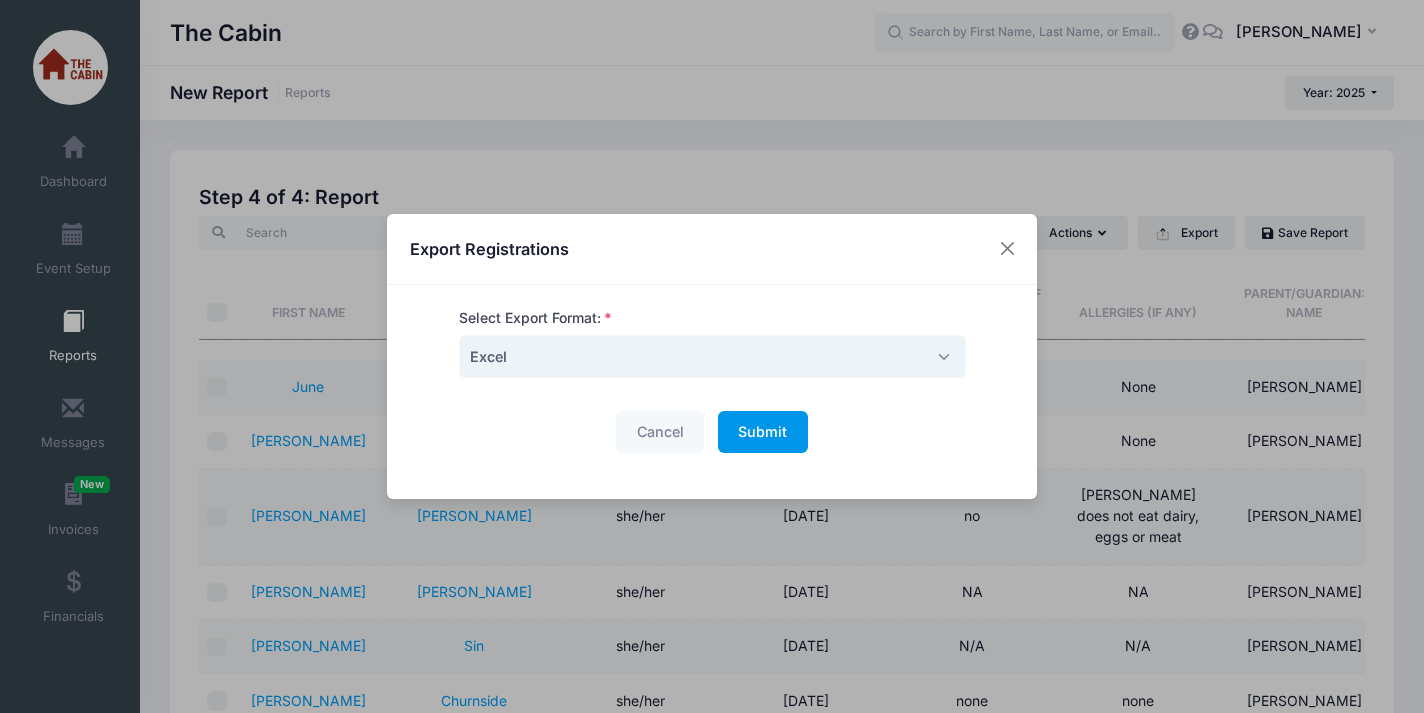 click on "Submit" at bounding box center (762, 431) 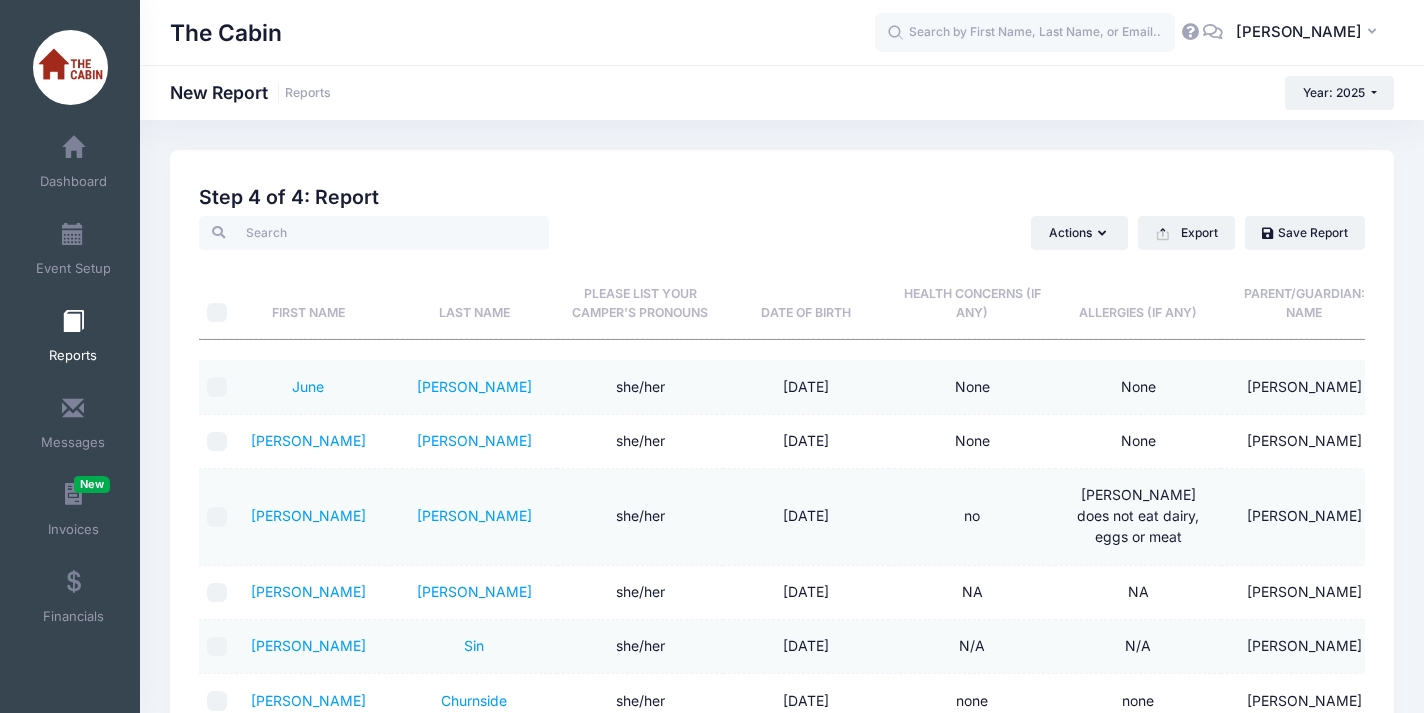 click on "The Cabin
New Report
Reports
Year: 2025
Year: 2025
Year: 2024" at bounding box center (782, 962) 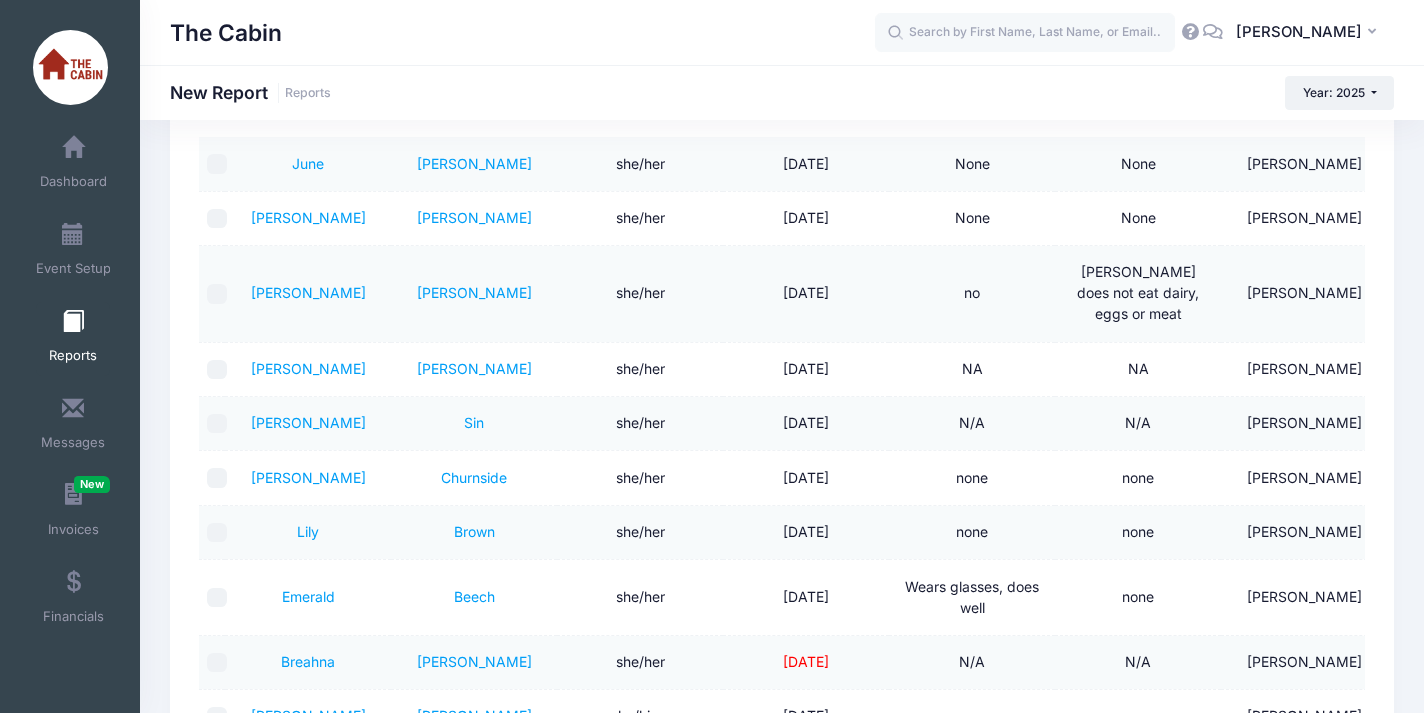 scroll, scrollTop: 225, scrollLeft: 0, axis: vertical 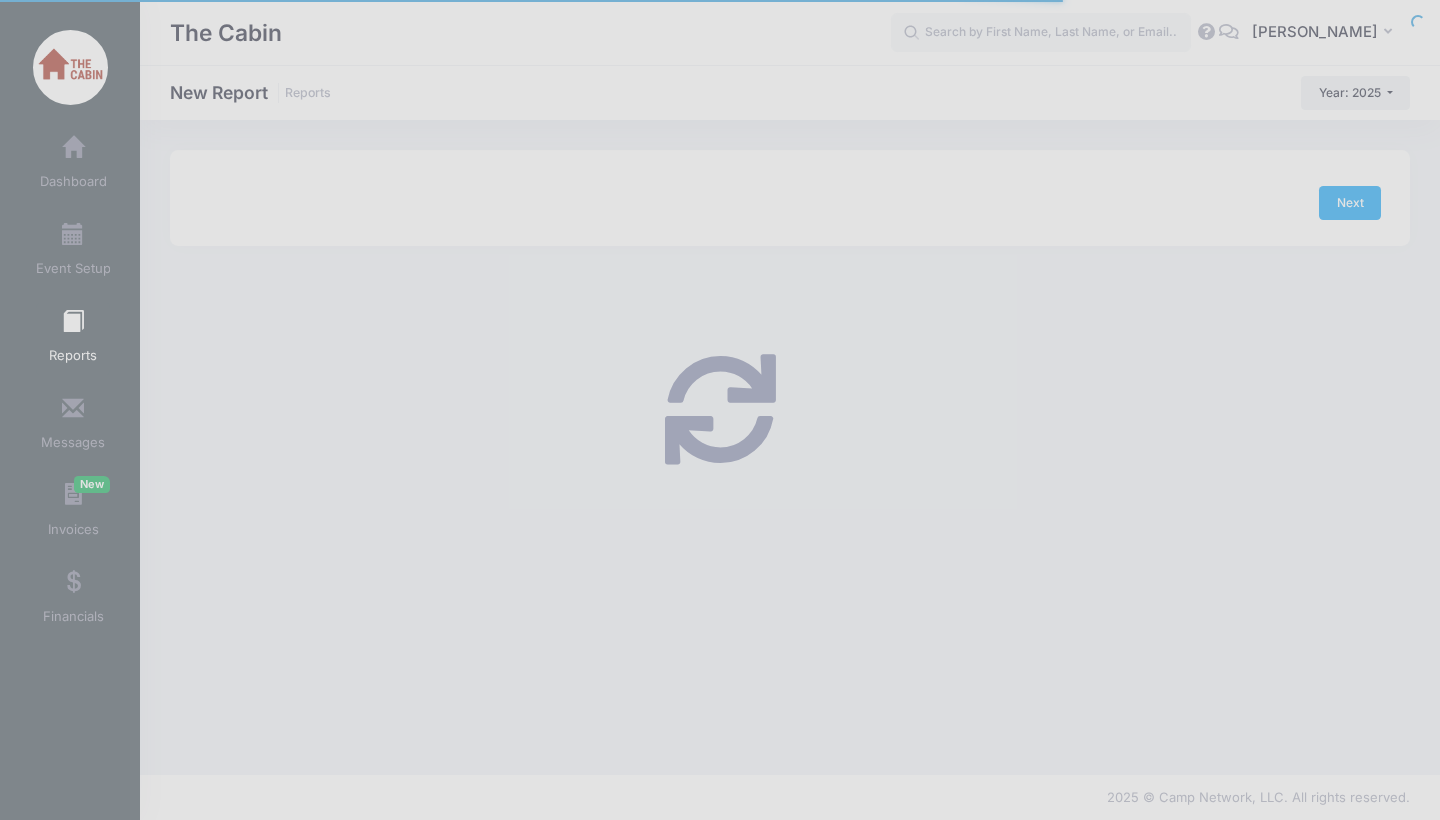 checkbox on "true" 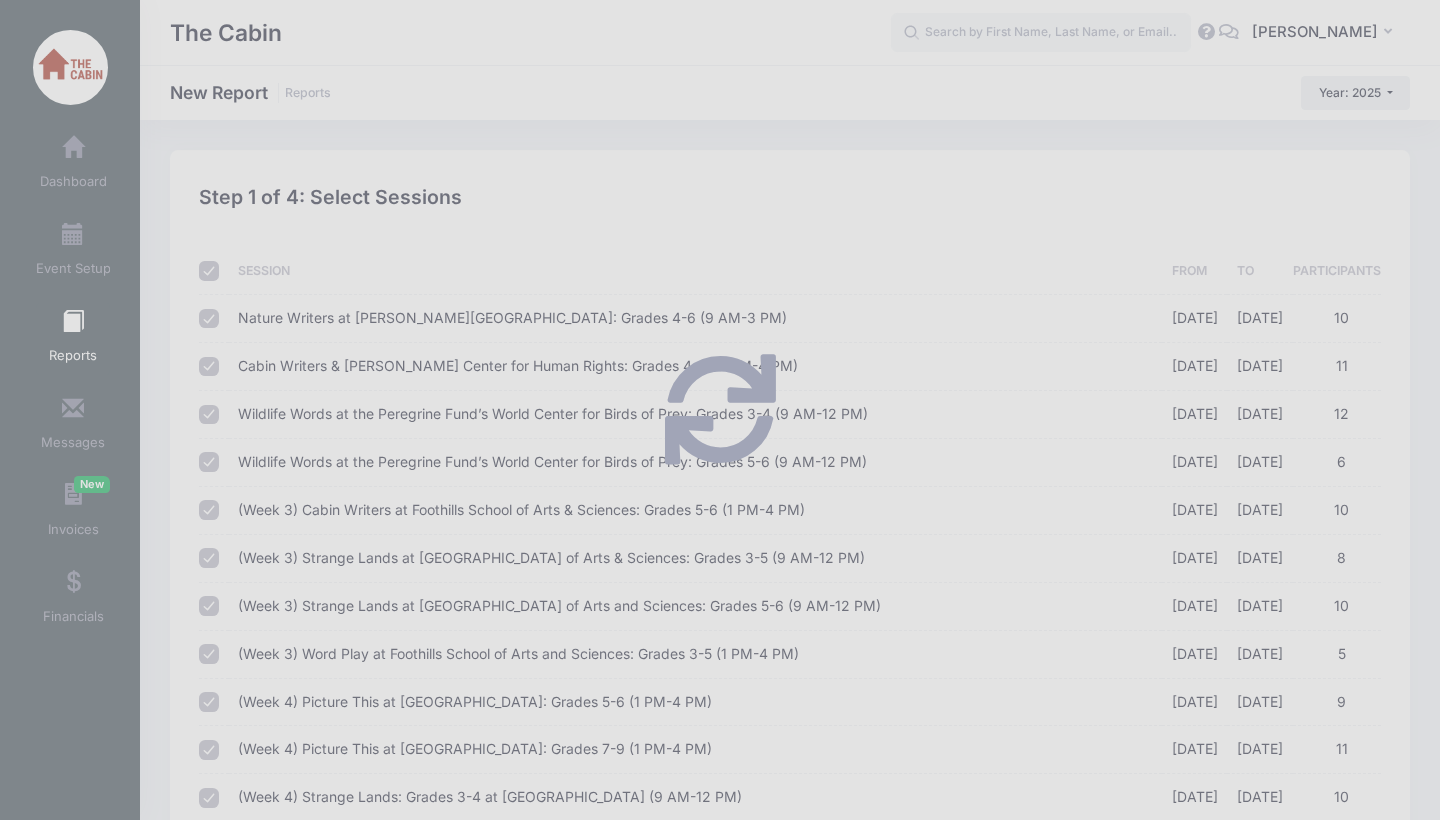 scroll, scrollTop: 896, scrollLeft: 0, axis: vertical 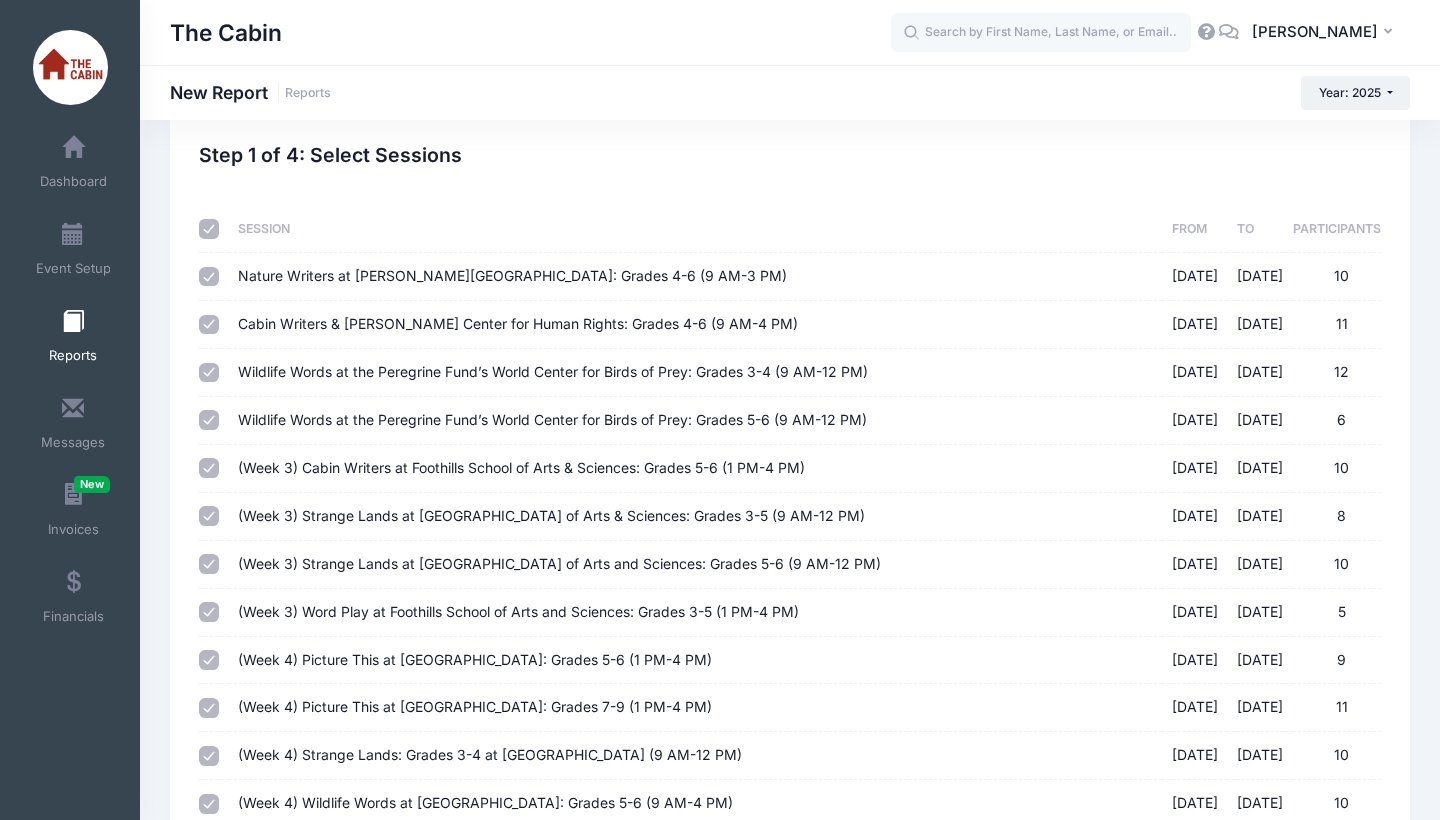 click at bounding box center [209, 229] 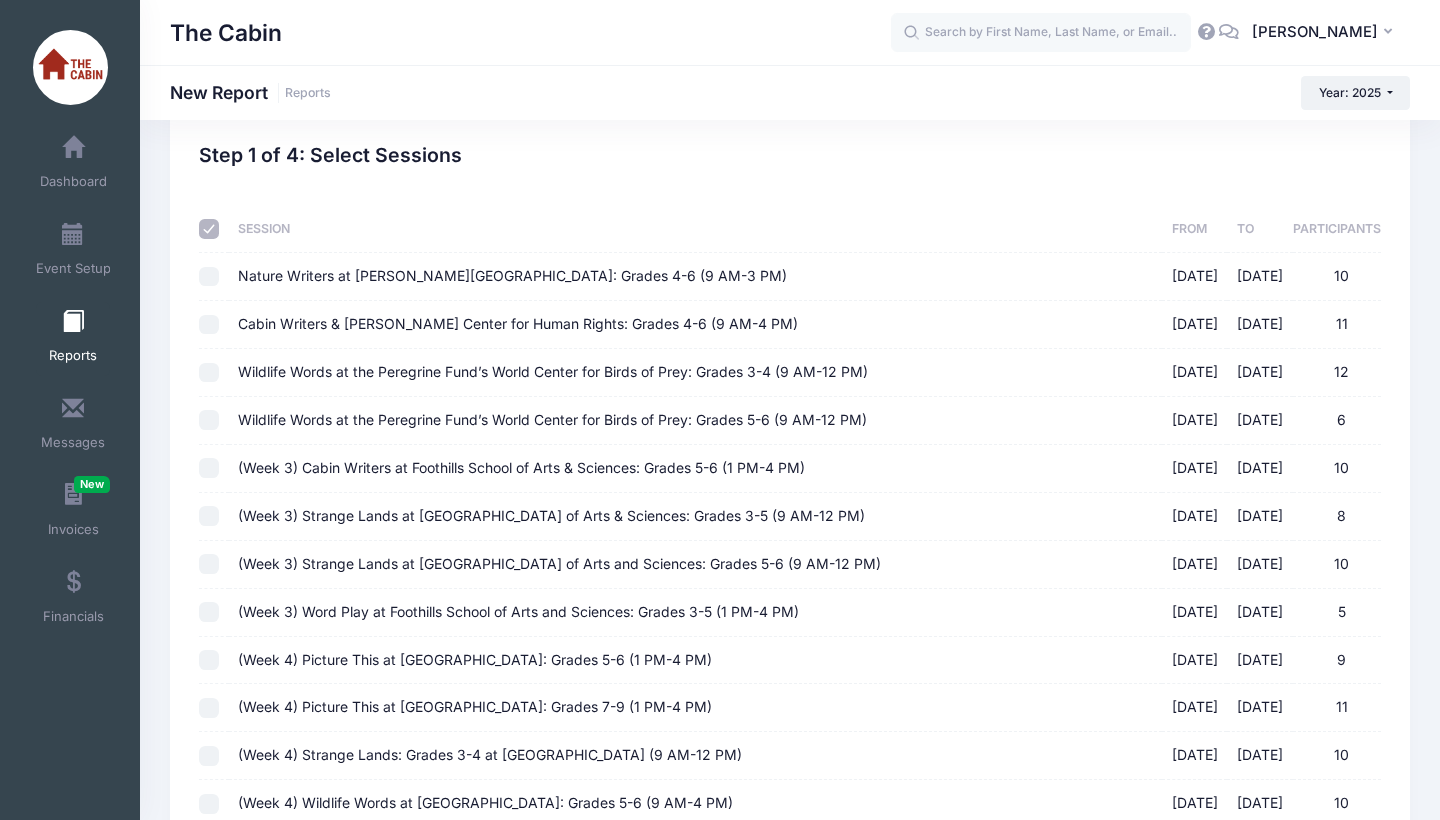 checkbox on "false" 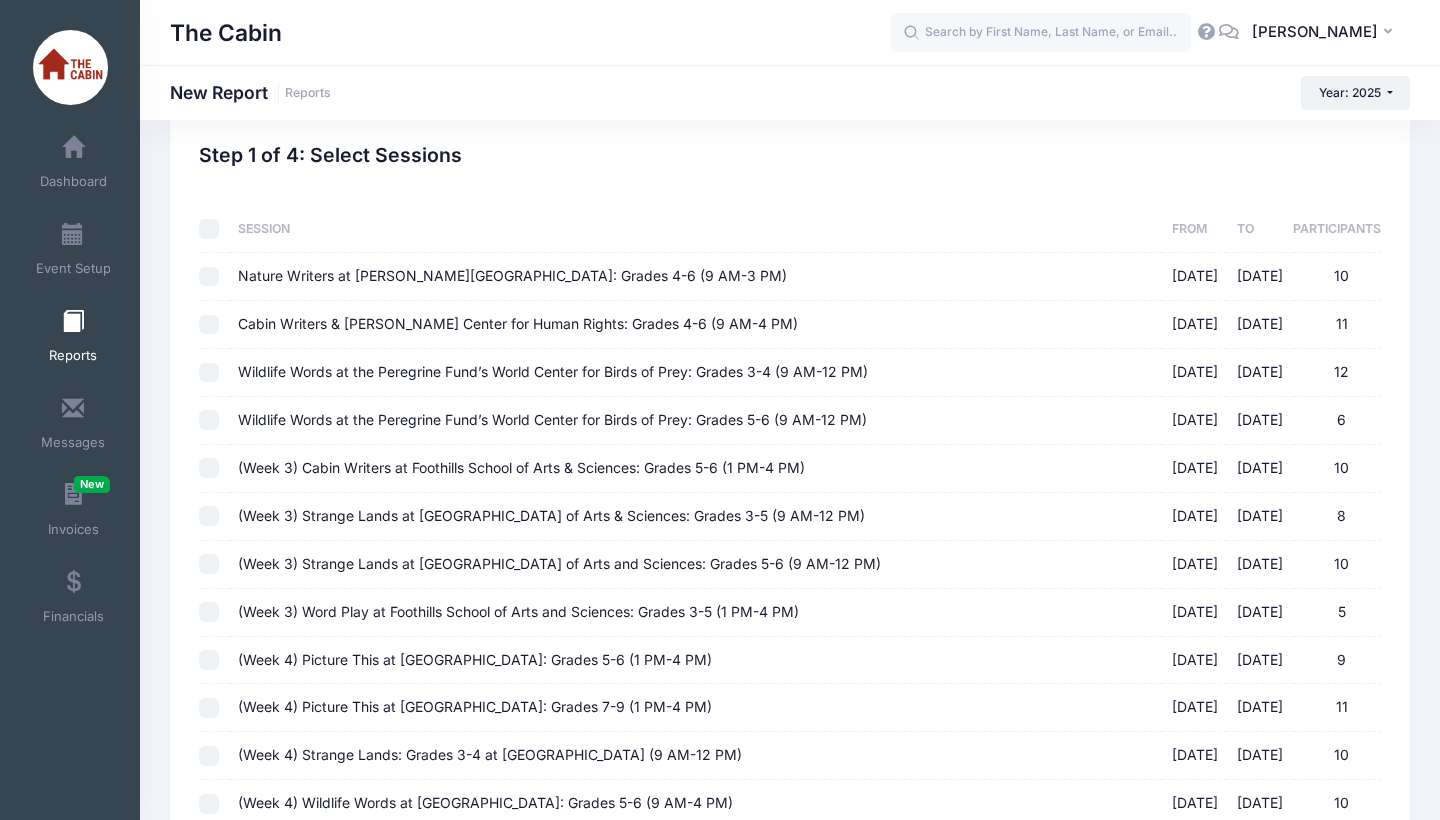 checkbox on "false" 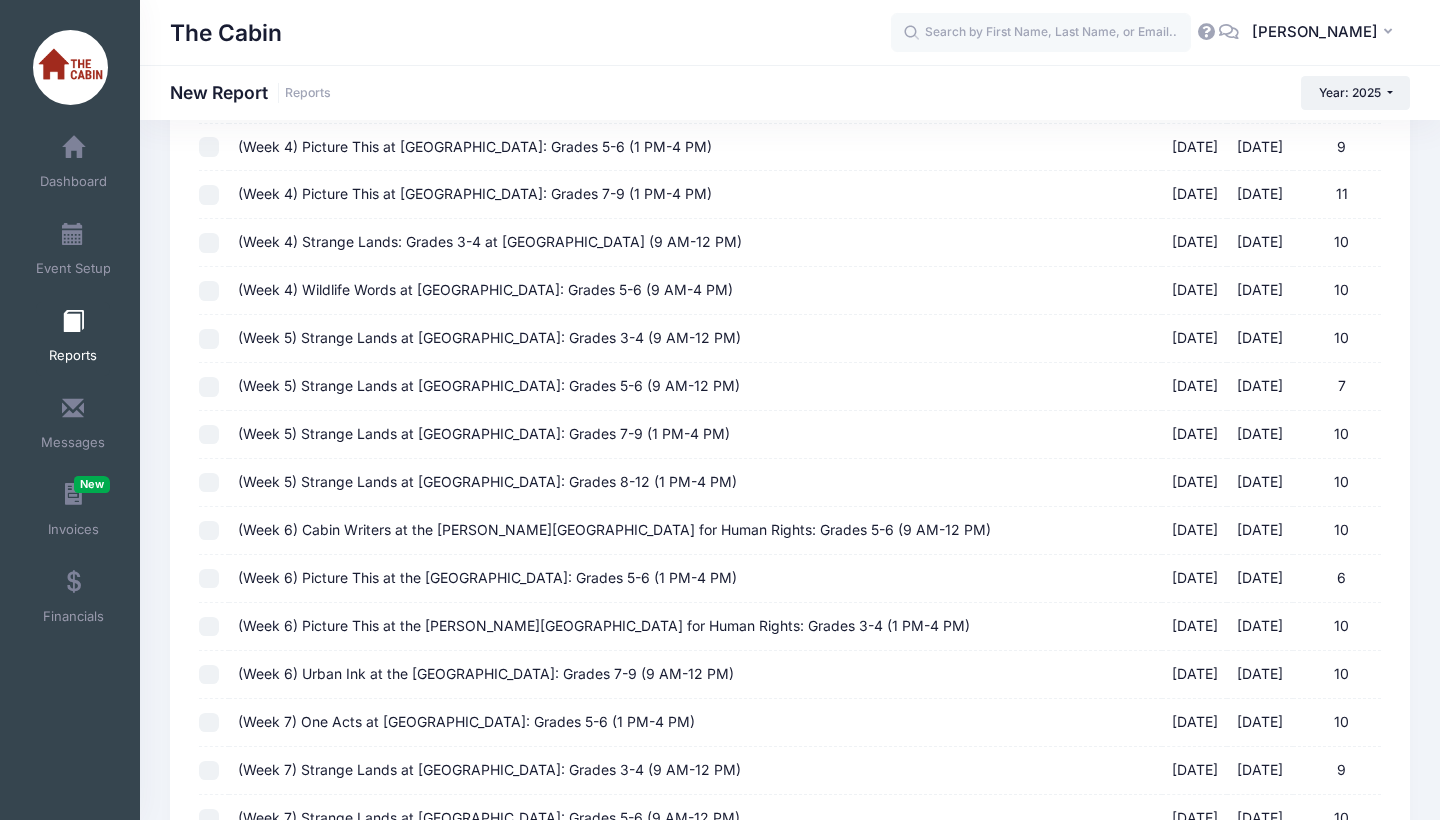 scroll, scrollTop: 559, scrollLeft: 0, axis: vertical 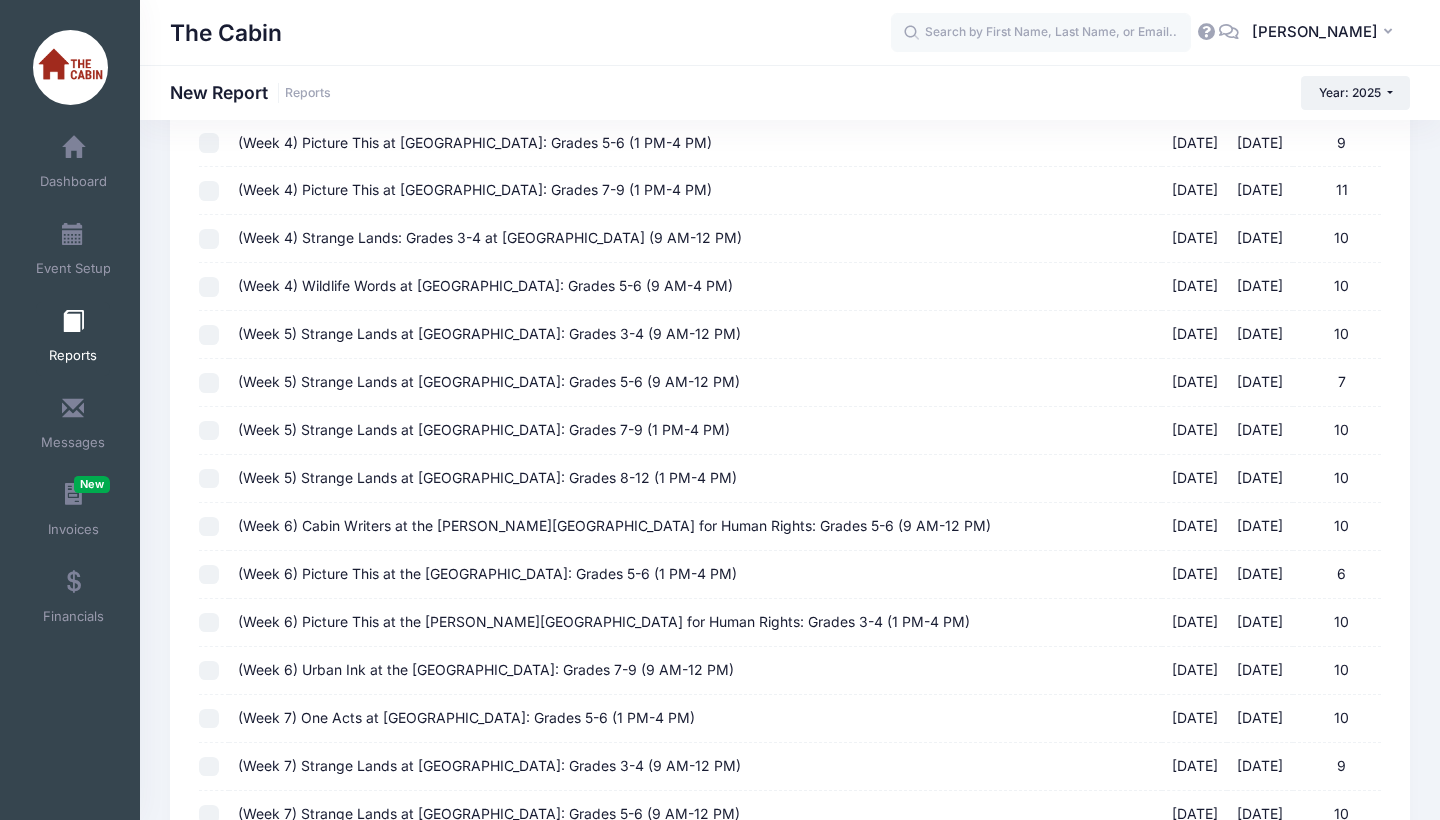 click on "(Week 6) Picture This at the [GEOGRAPHIC_DATA]: Grades 5-6 (1 PM-4 PM)" at bounding box center (487, 573) 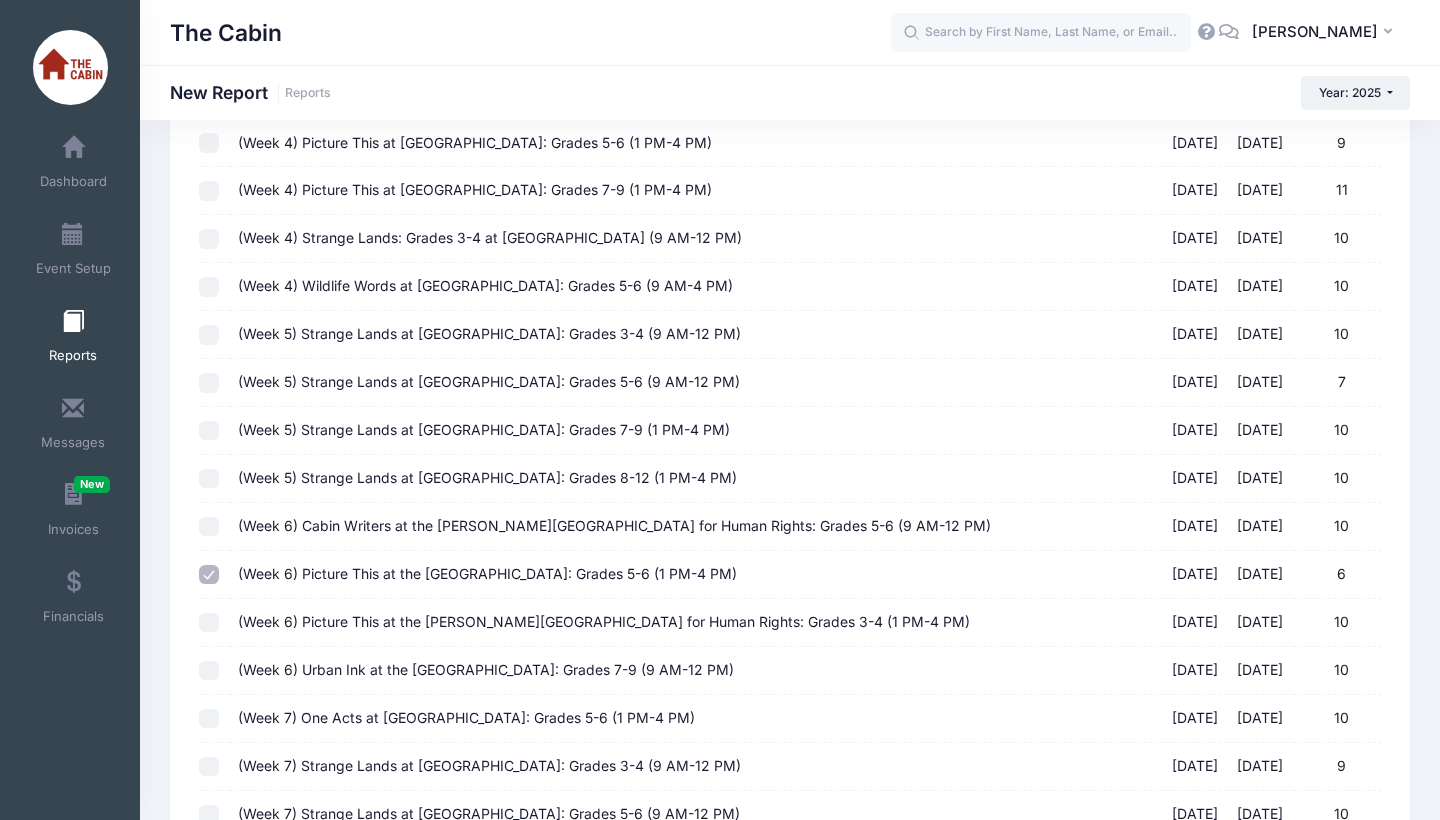 click on "(Week 6) Picture This at the [PERSON_NAME][GEOGRAPHIC_DATA] for Human Rights: Grades 3-4 (1 PM-4 PM) [DATE] - [DATE]  10" at bounding box center (209, 623) 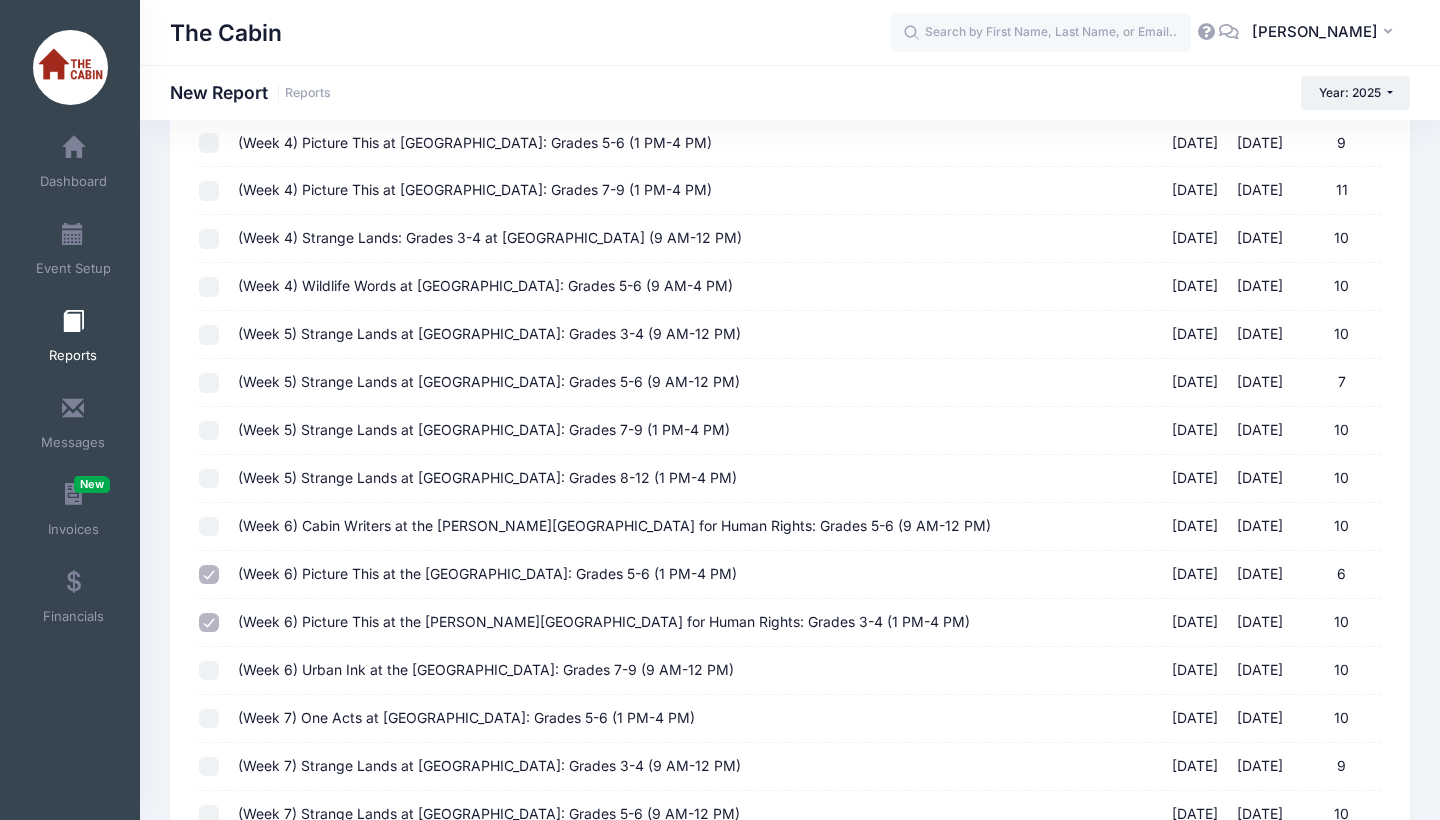 click on "(Week 6) Picture This at the [GEOGRAPHIC_DATA]: Grades 5-6 (1 PM-4 PM) [DATE] - [DATE]  6" at bounding box center [209, 575] 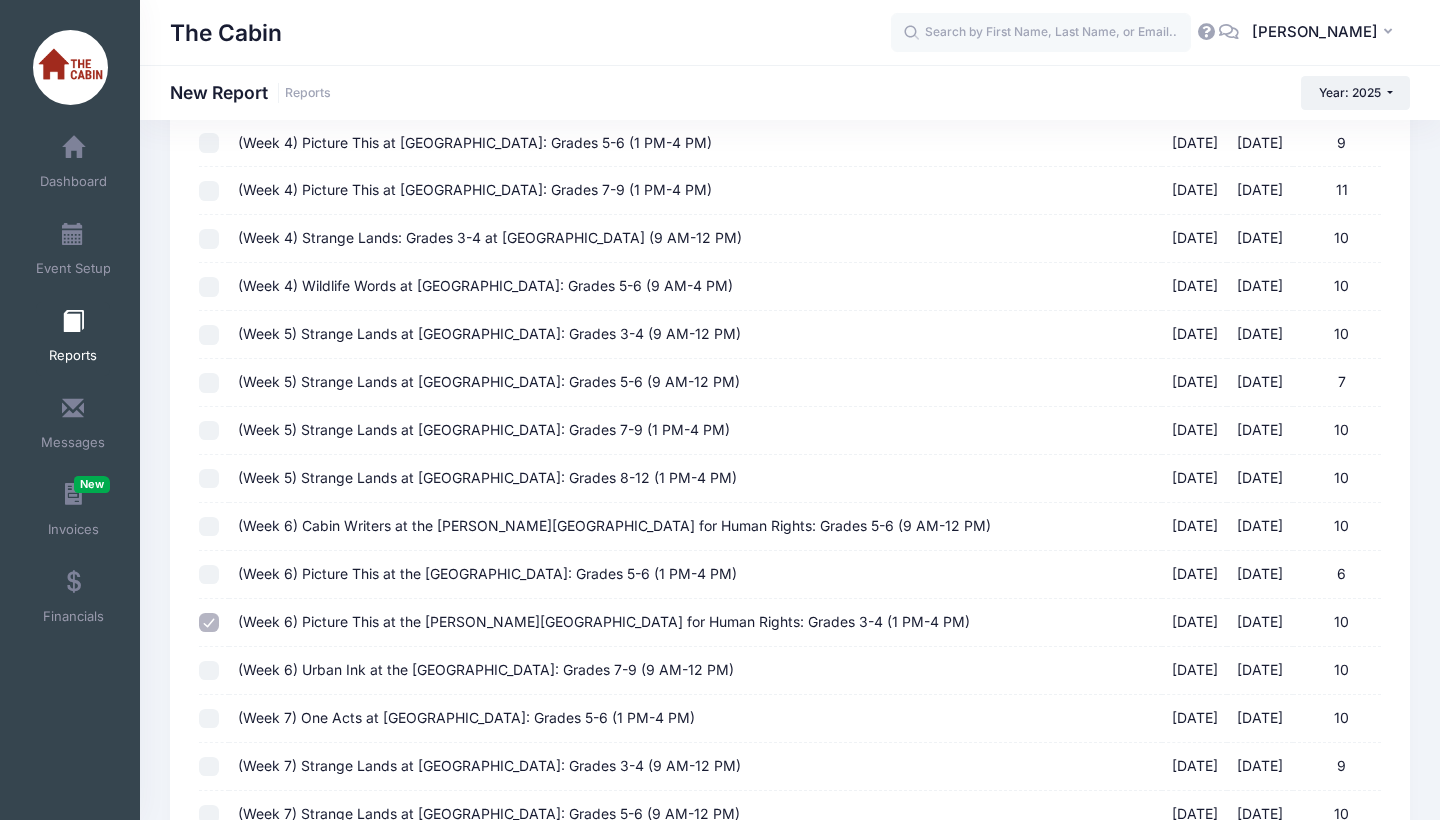 click on "Previous
Next
Step  1  of 4:  Select Sessions
1  Select Sessions
2 Select Information
3  Select Filters
4 Create Report
Created By Participant
Added by Director
Step 1 of 4: Select Sessions
Sessions
Session" at bounding box center (790, 349) 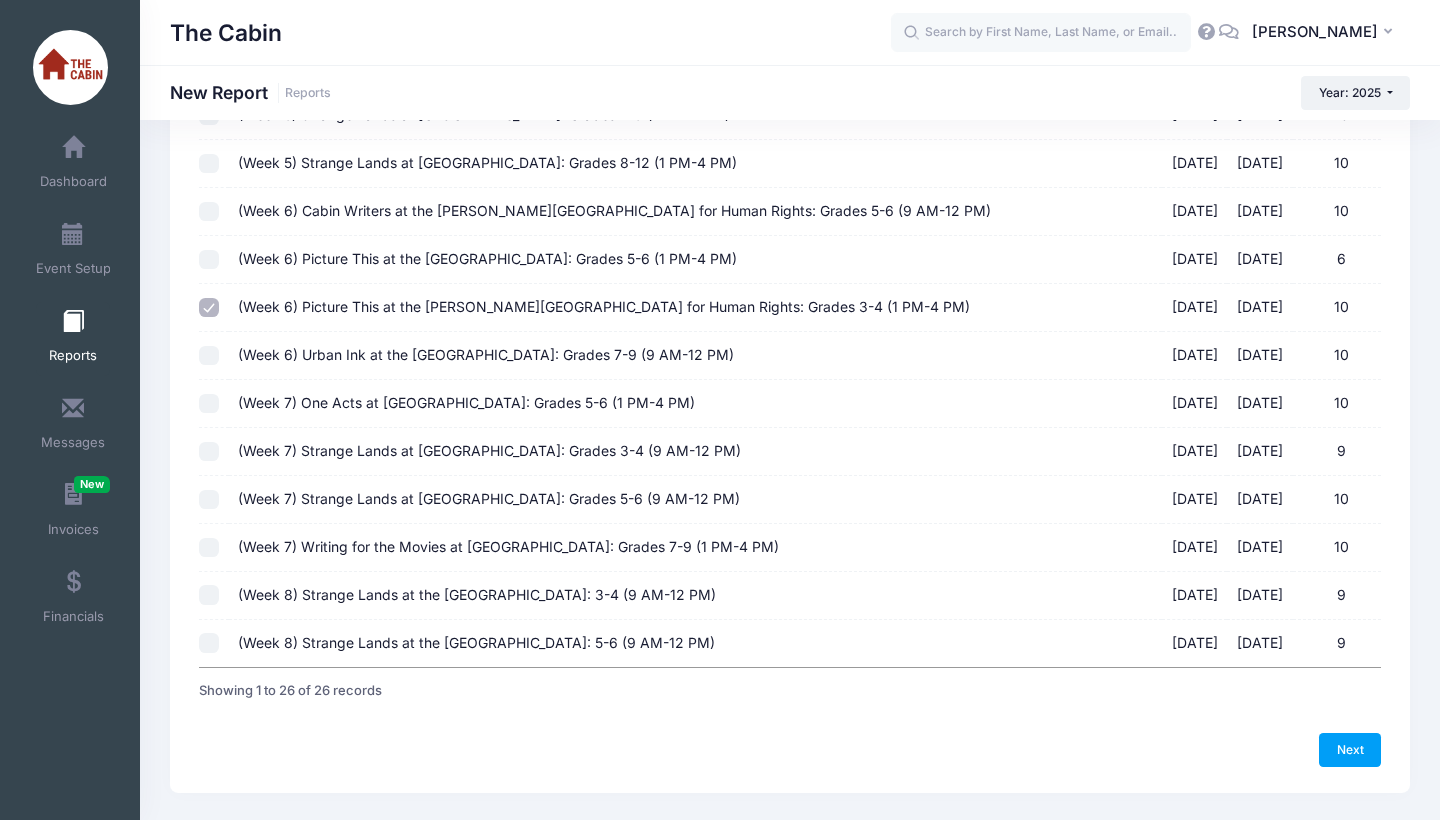 scroll, scrollTop: 877, scrollLeft: 0, axis: vertical 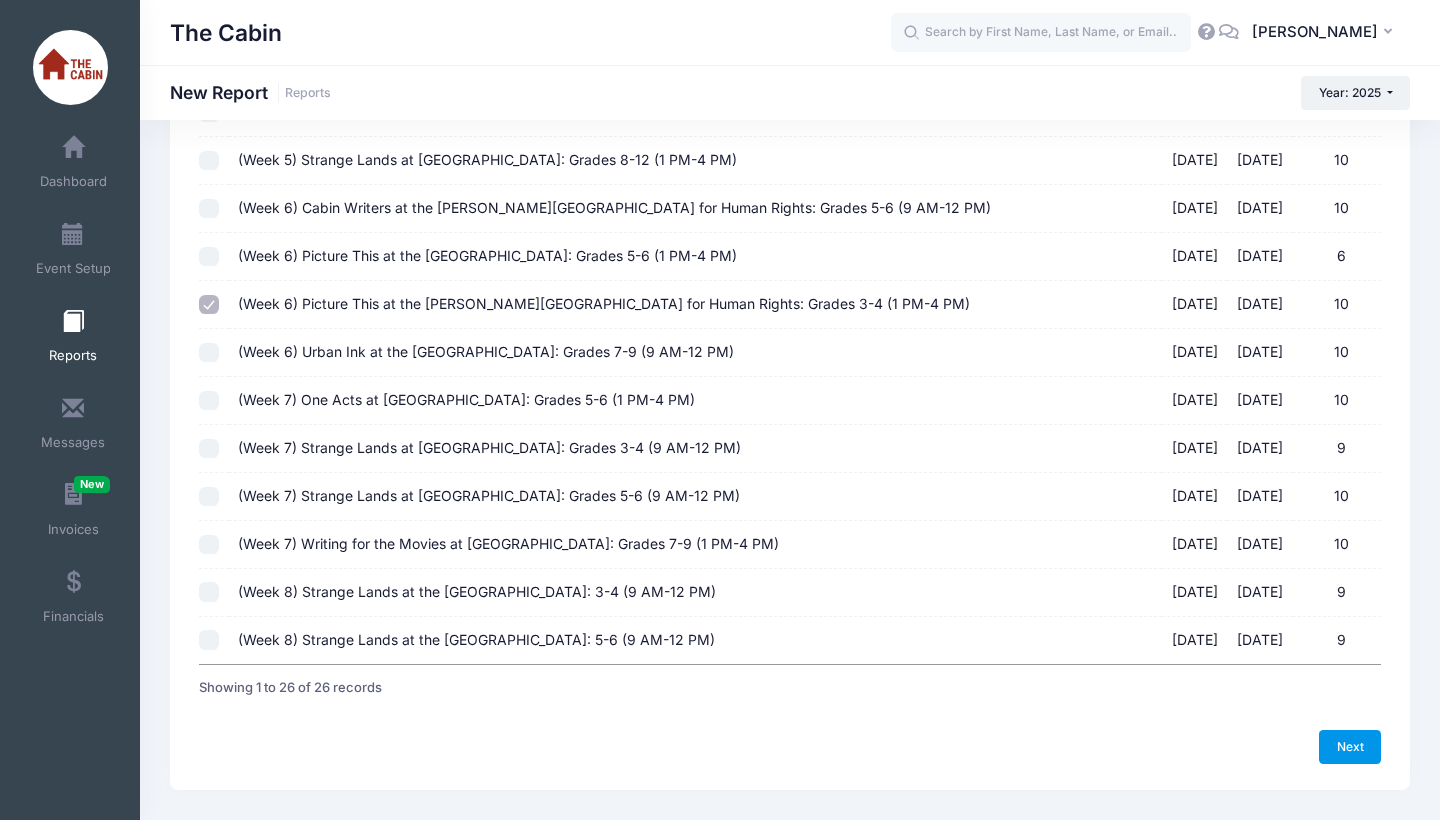 click on "Next" at bounding box center (1350, 747) 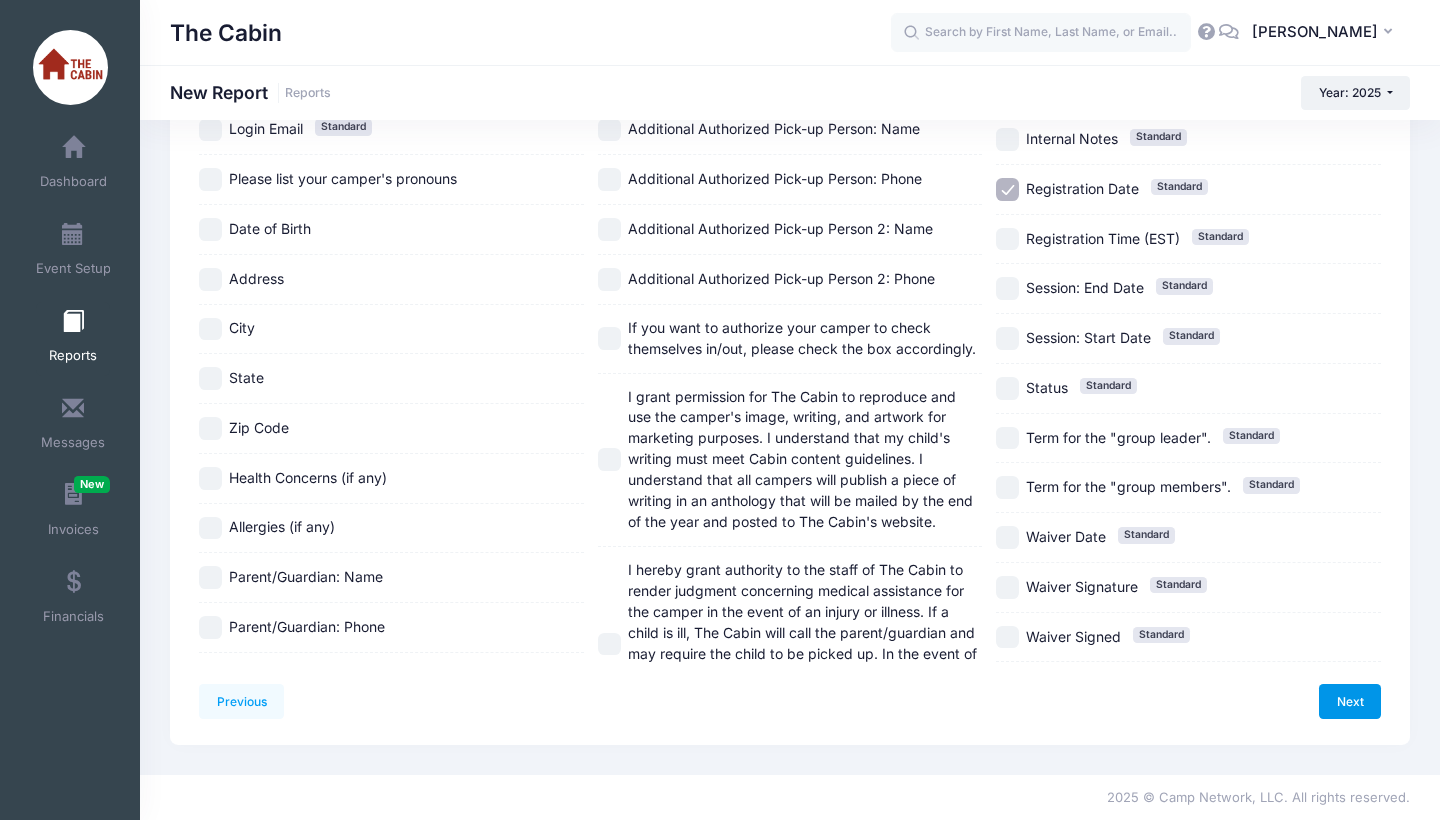 scroll, scrollTop: 0, scrollLeft: 0, axis: both 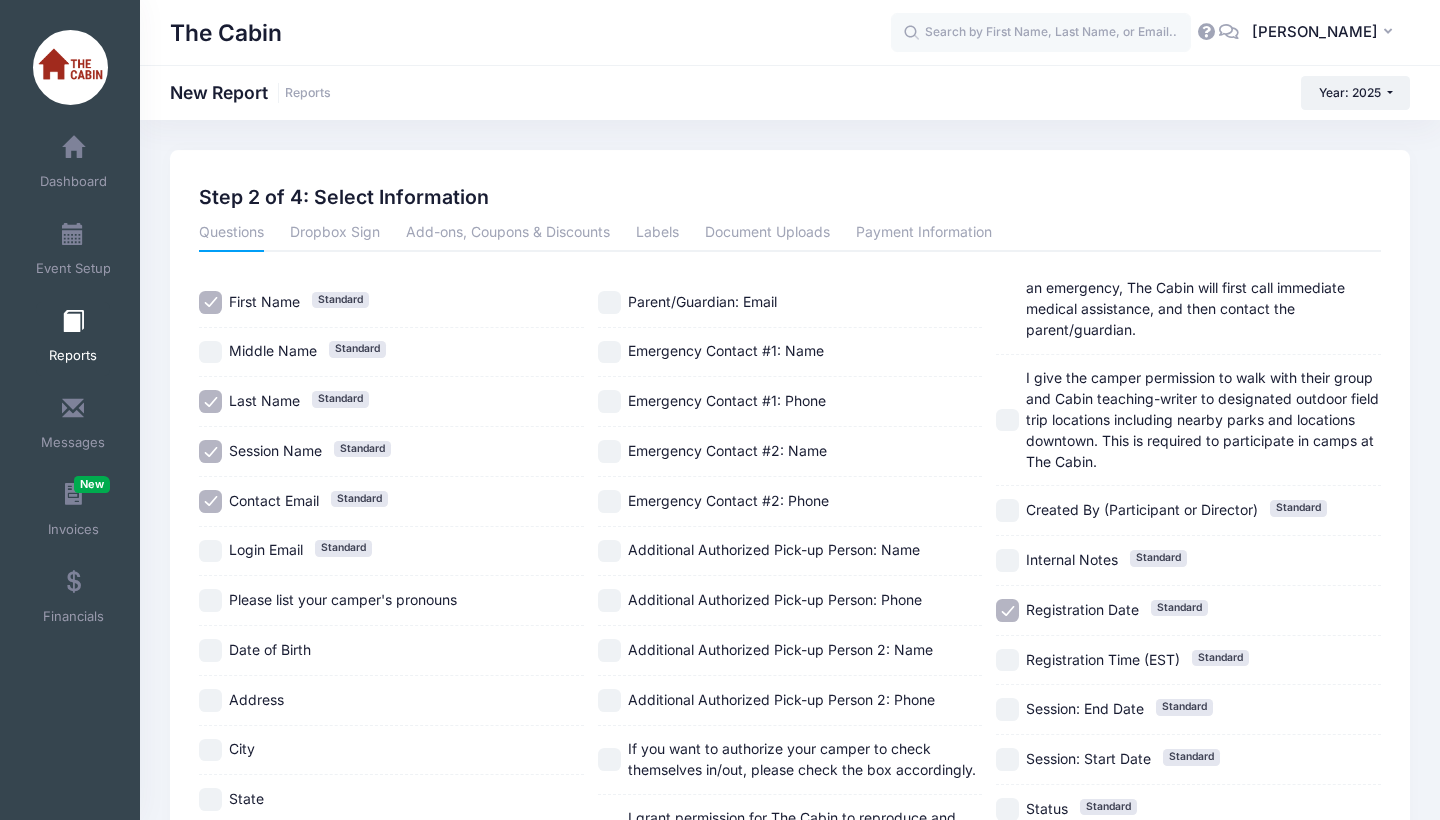 click on "Previous
Next
Step  2  of 4:  Select Information
1  Select Sessions
2 Select Information
3  Select Filters
4 Create Report
Created By Participant
Added by Director
Step 1 of 4: Select Sessions
Sessions
From" at bounding box center (790, 658) 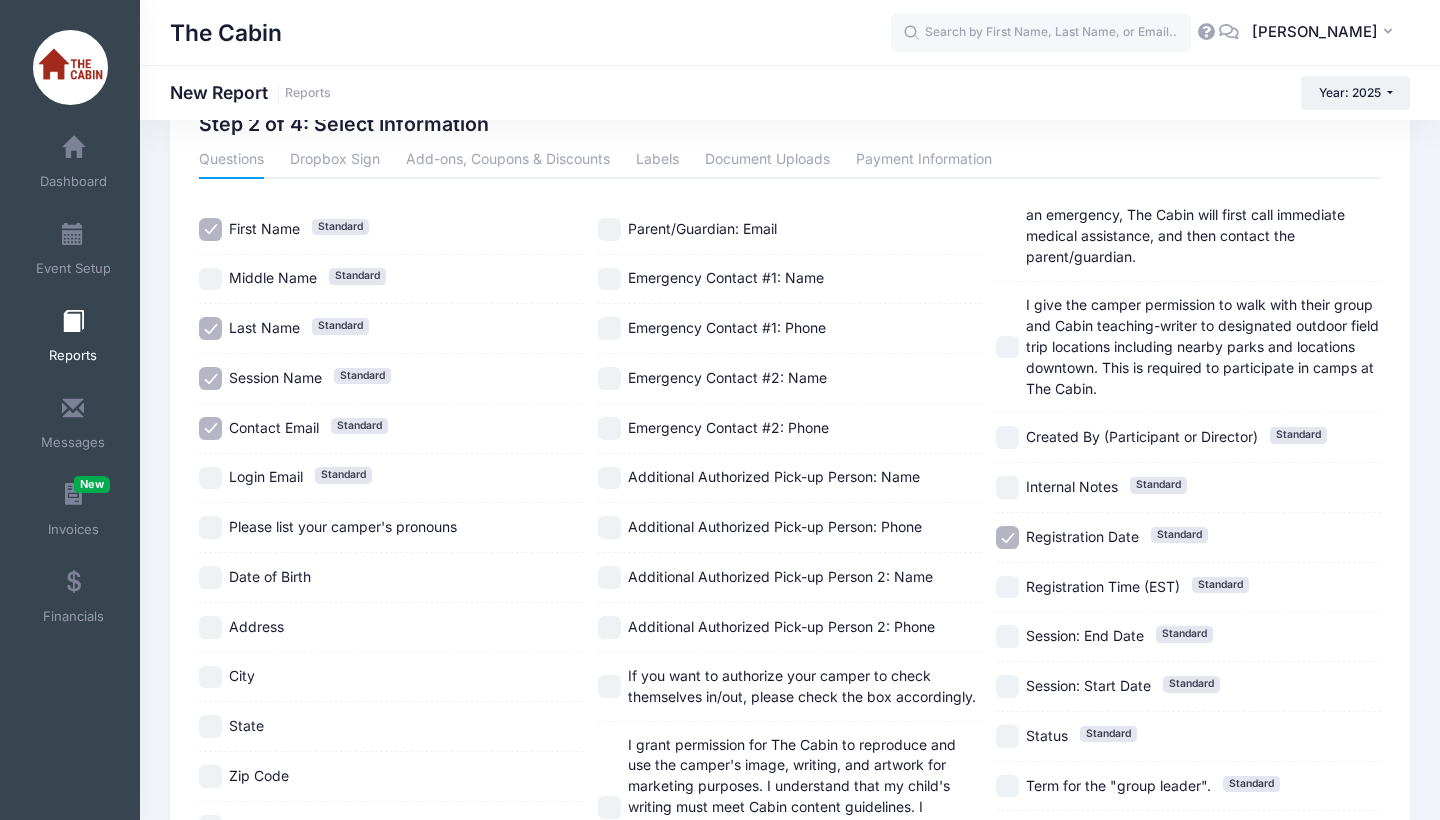 scroll, scrollTop: 75, scrollLeft: 0, axis: vertical 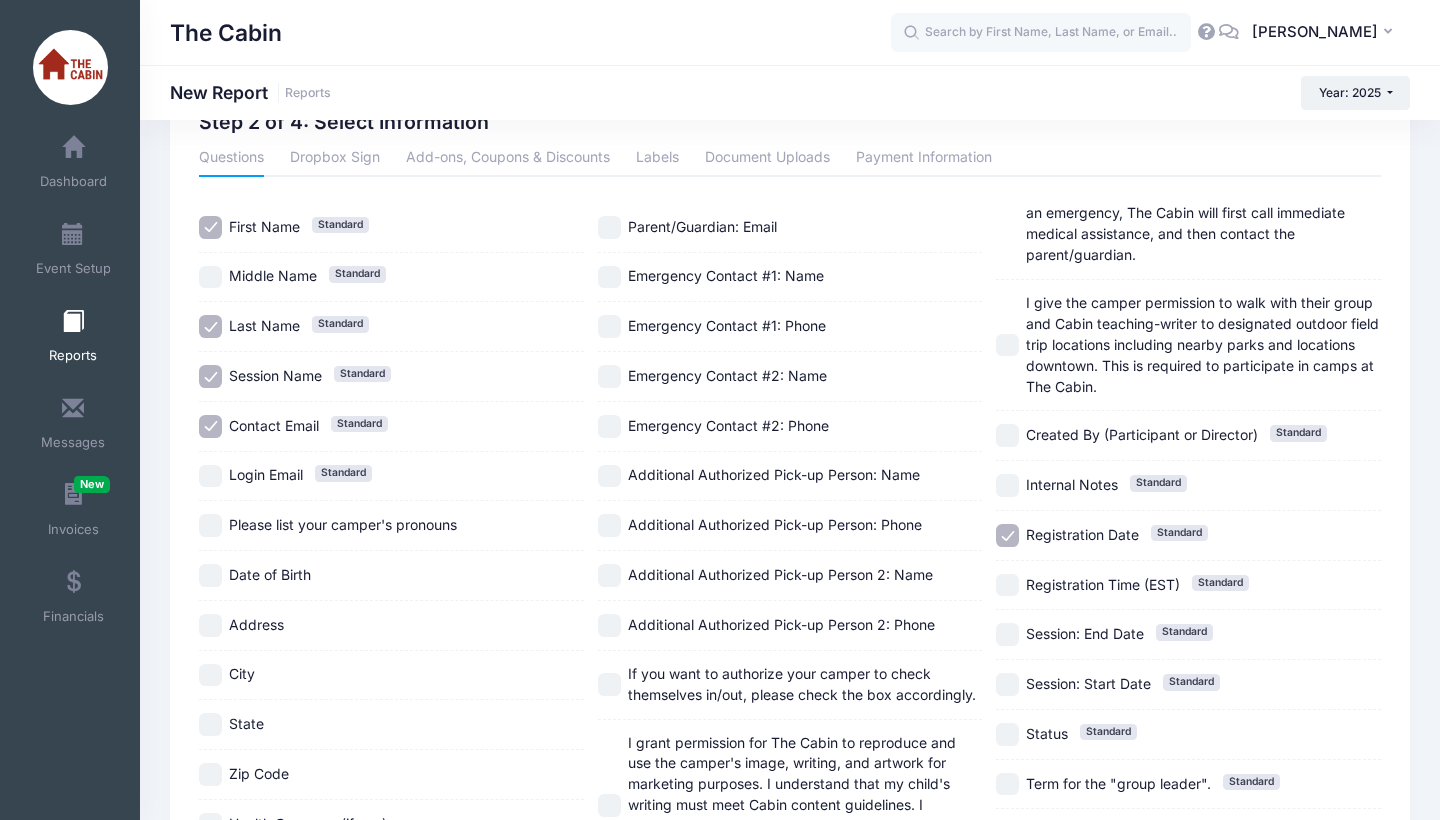 click on "Contact Email Standard" at bounding box center [210, 426] 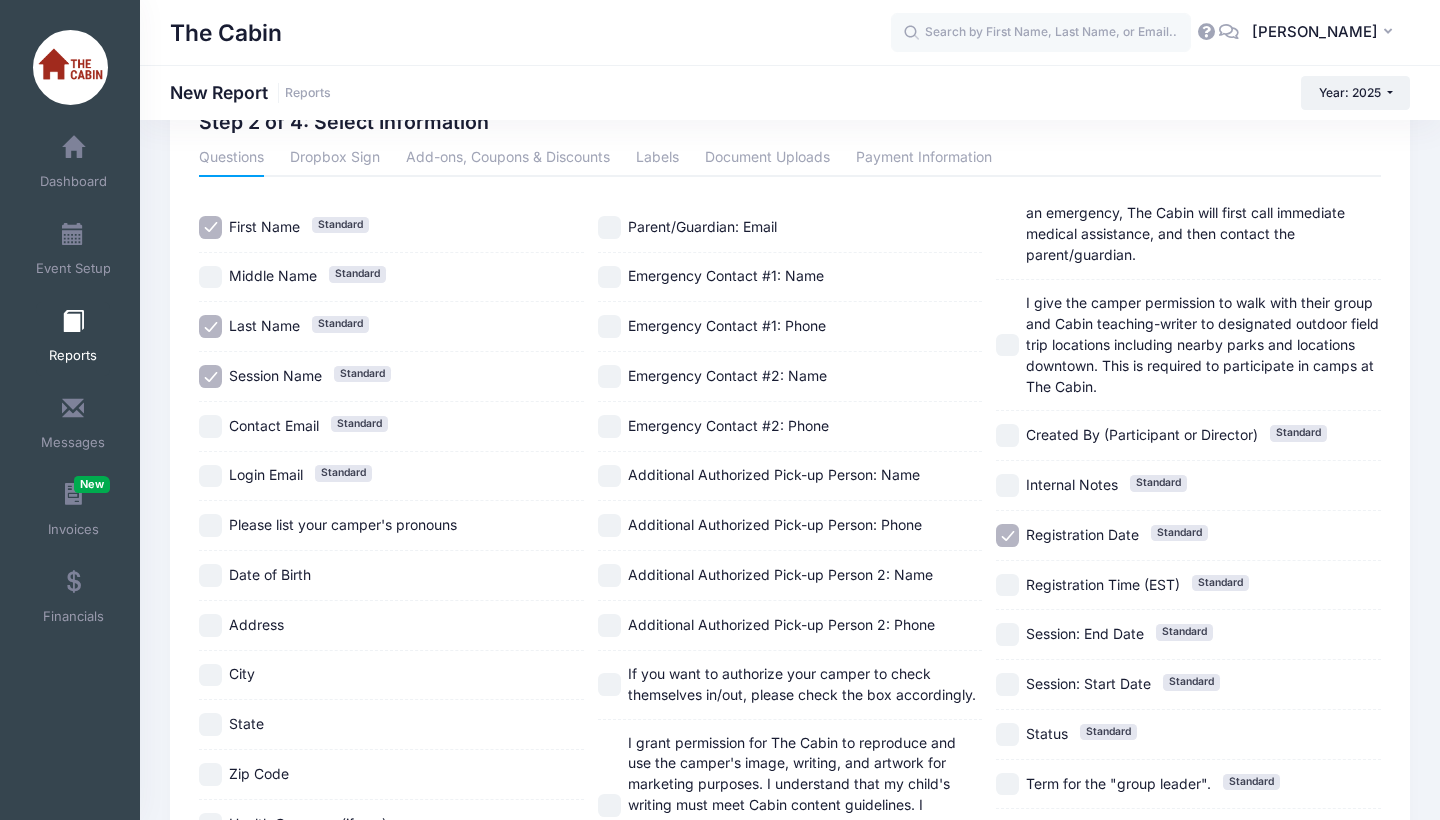 click on "Session Name Standard" at bounding box center (210, 376) 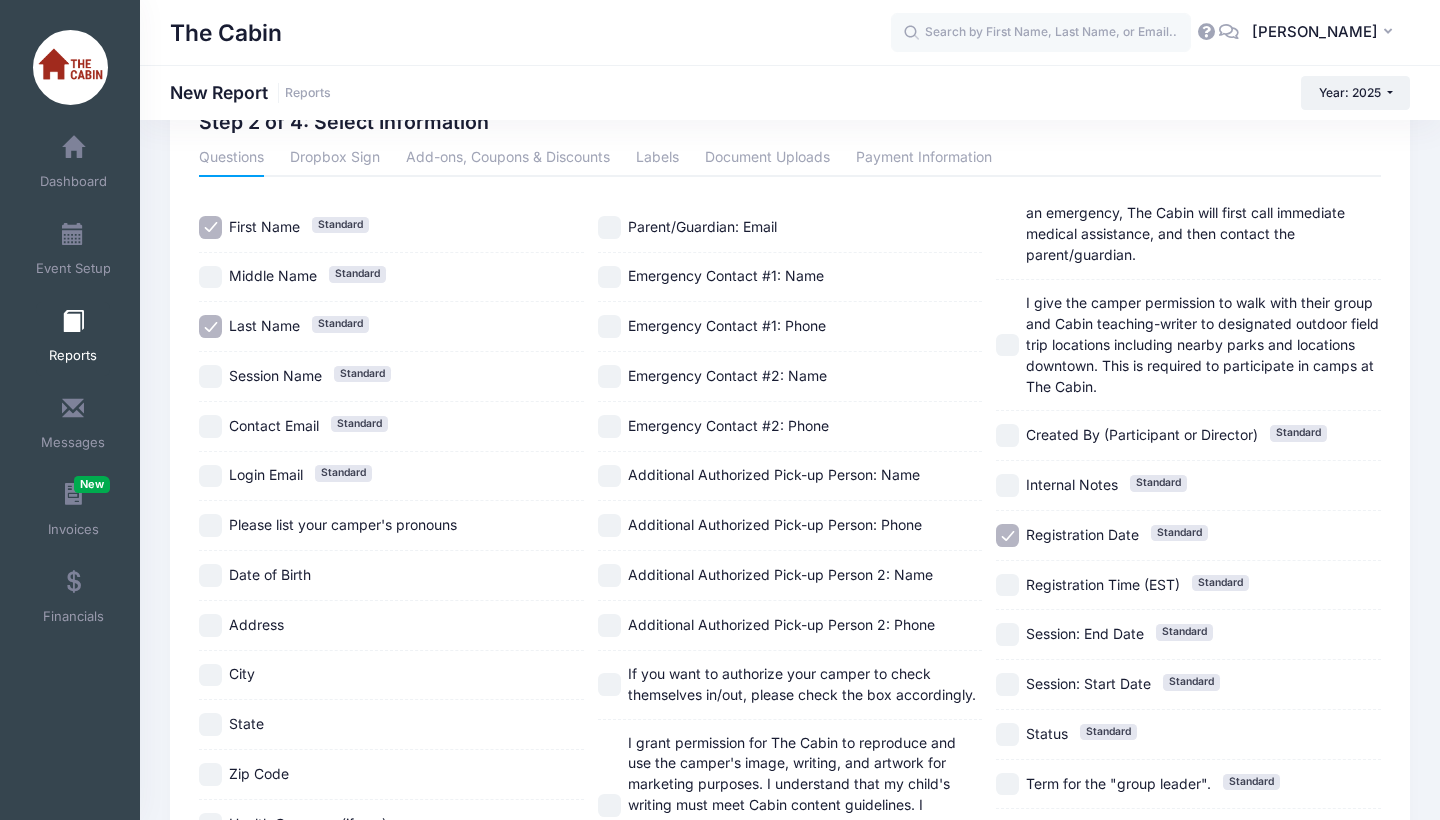 click on "Please list your camper's pronouns" at bounding box center (210, 525) 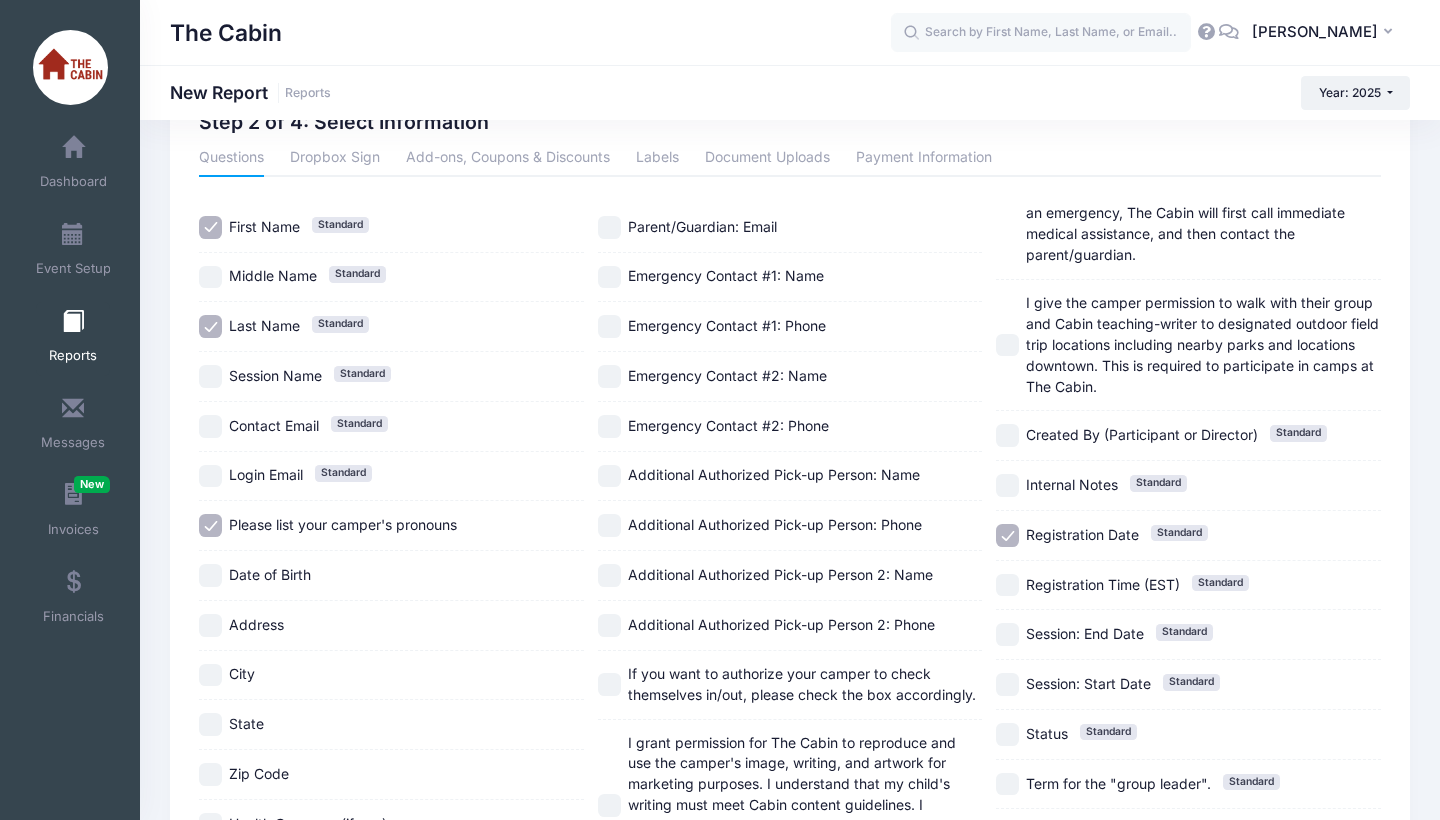 click on "Date of Birth" at bounding box center (391, 576) 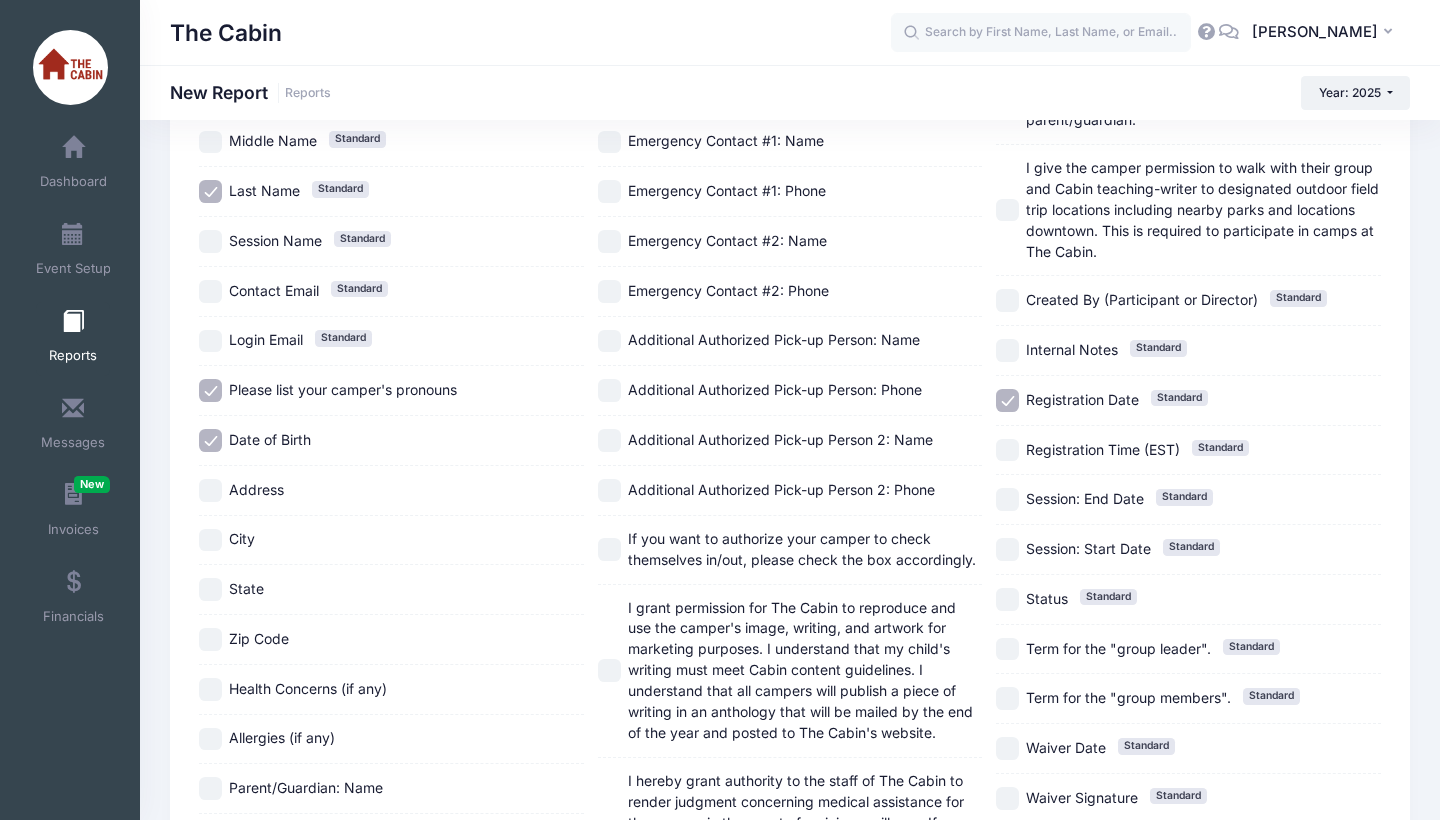 scroll, scrollTop: 214, scrollLeft: 0, axis: vertical 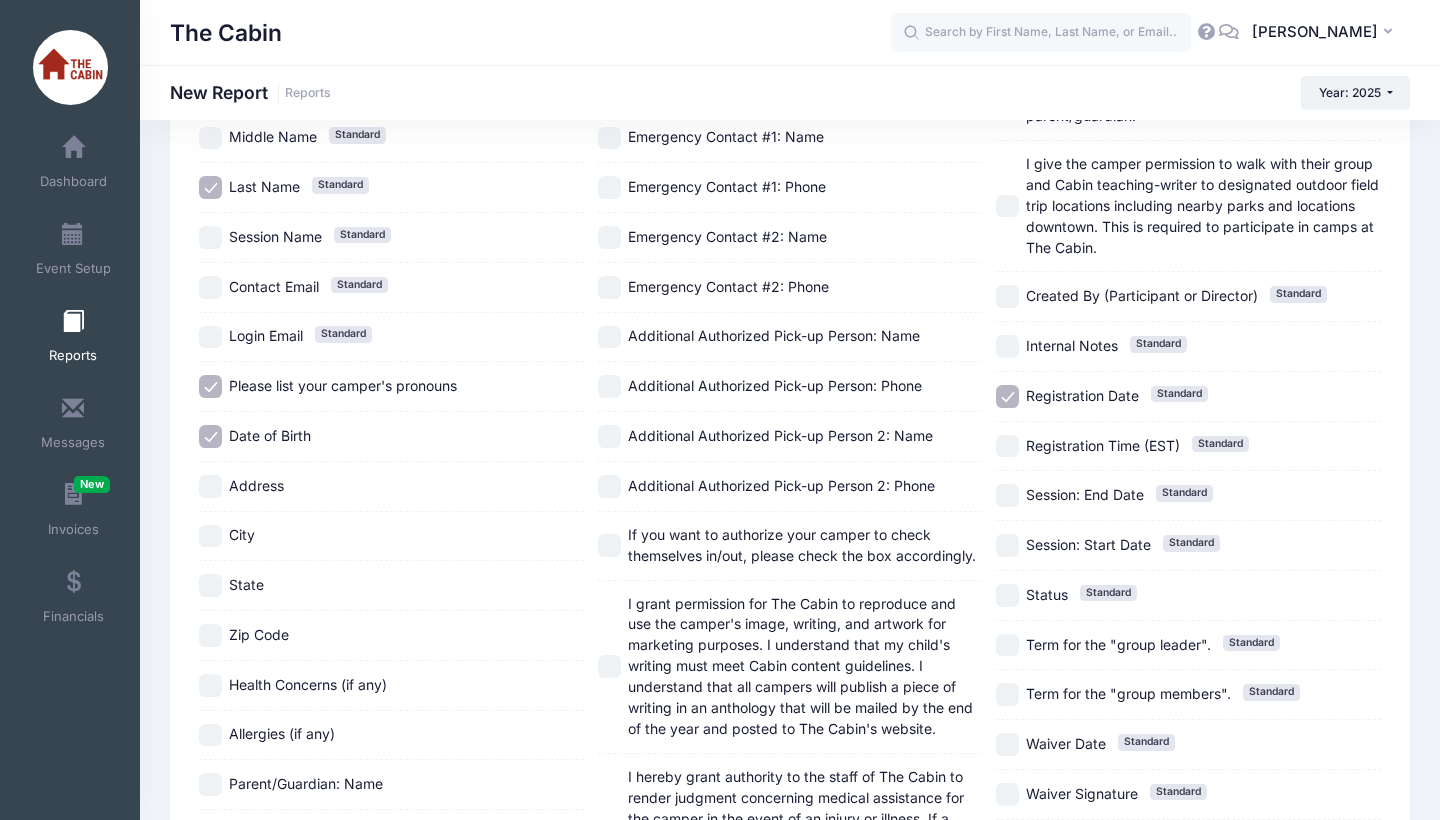 click on "Registration Date Standard" at bounding box center [1007, 396] 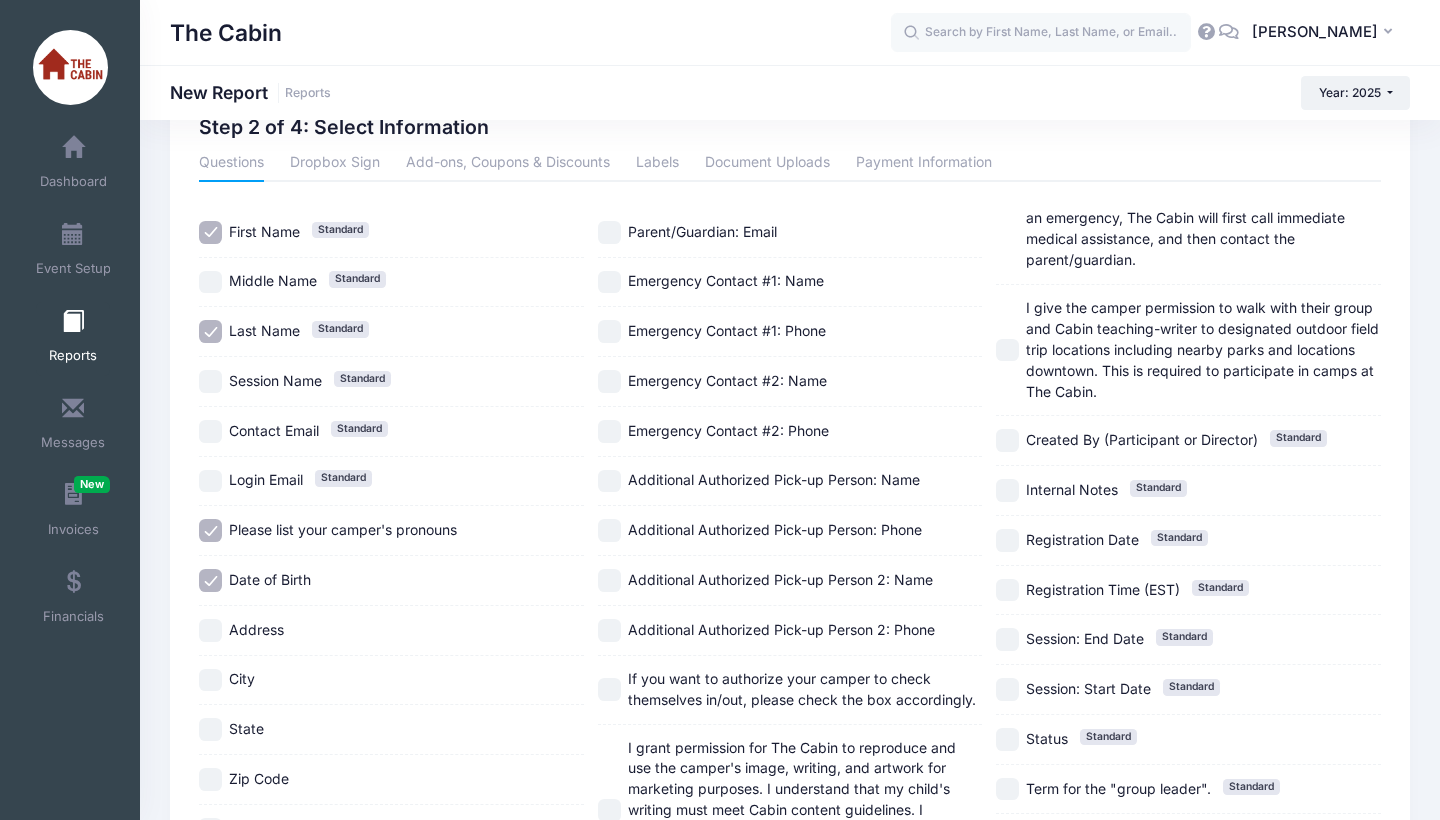 scroll, scrollTop: 52, scrollLeft: 0, axis: vertical 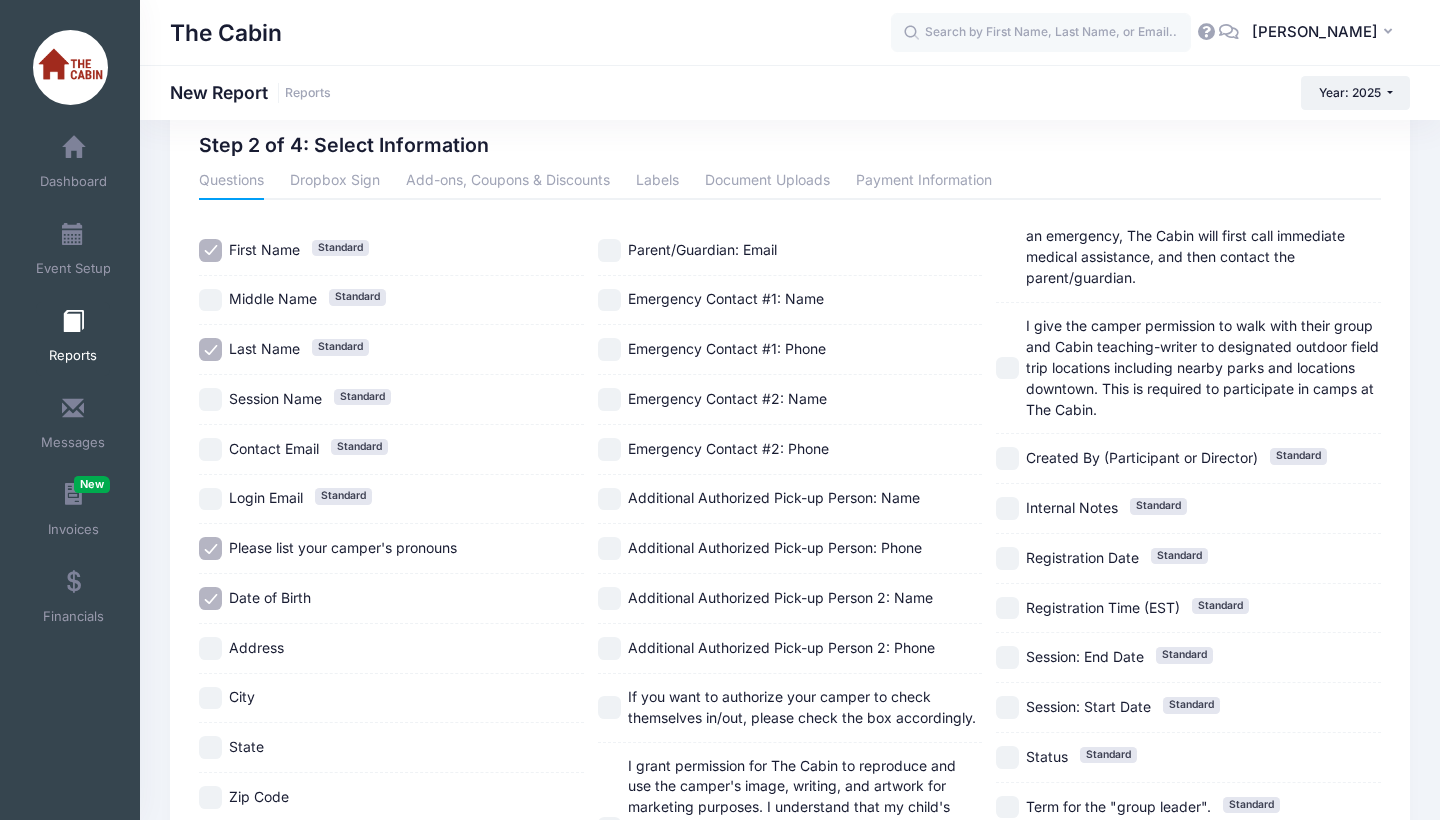 click on "I give the camper permission to walk with their group and Cabin teaching-writer to designated outdoor field trip locations including nearby parks and locations downtown. This is required to participate in camps at The Cabin." at bounding box center (1007, 368) 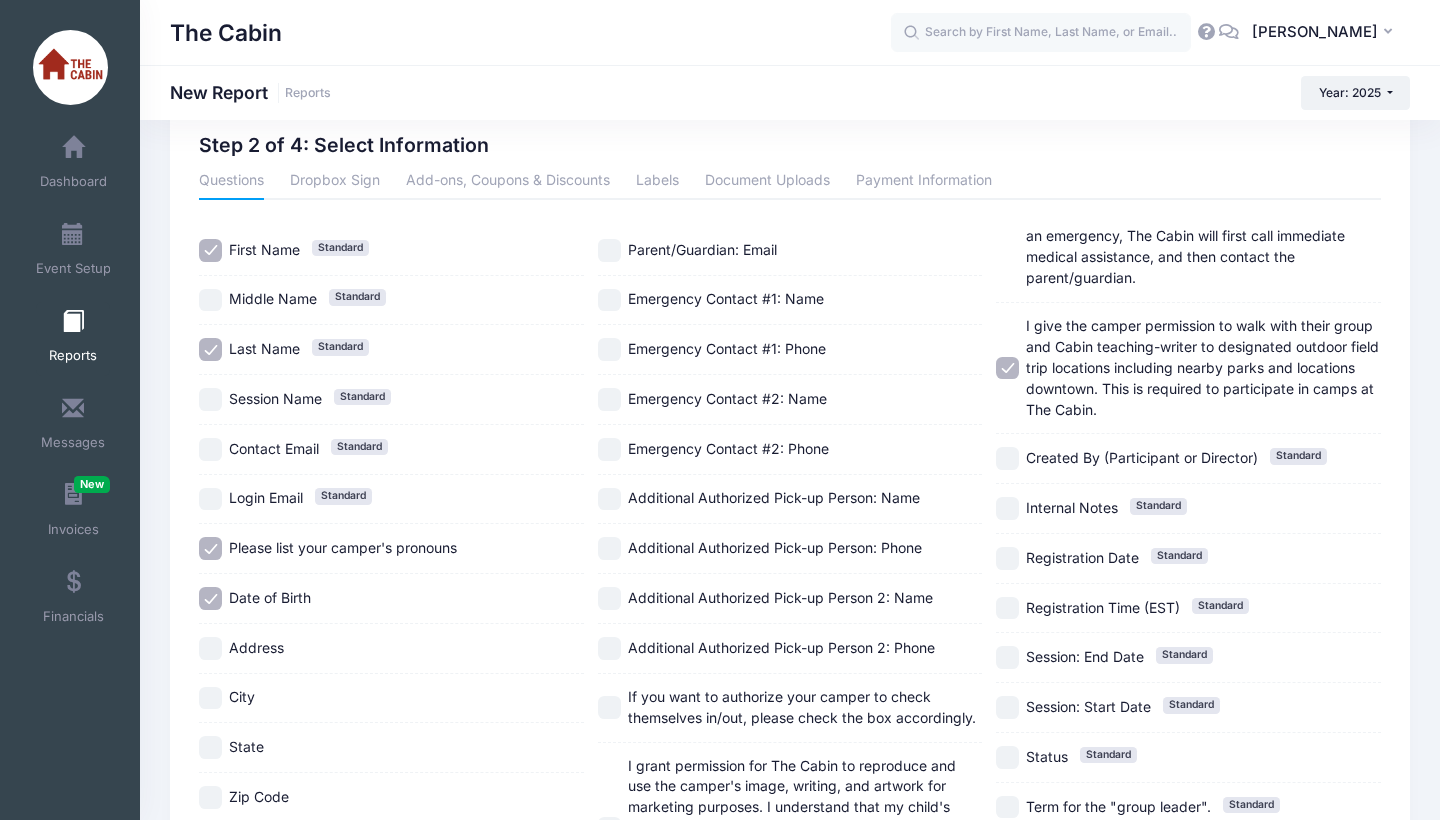 click on "Emergency Contact #1: Name" at bounding box center [609, 300] 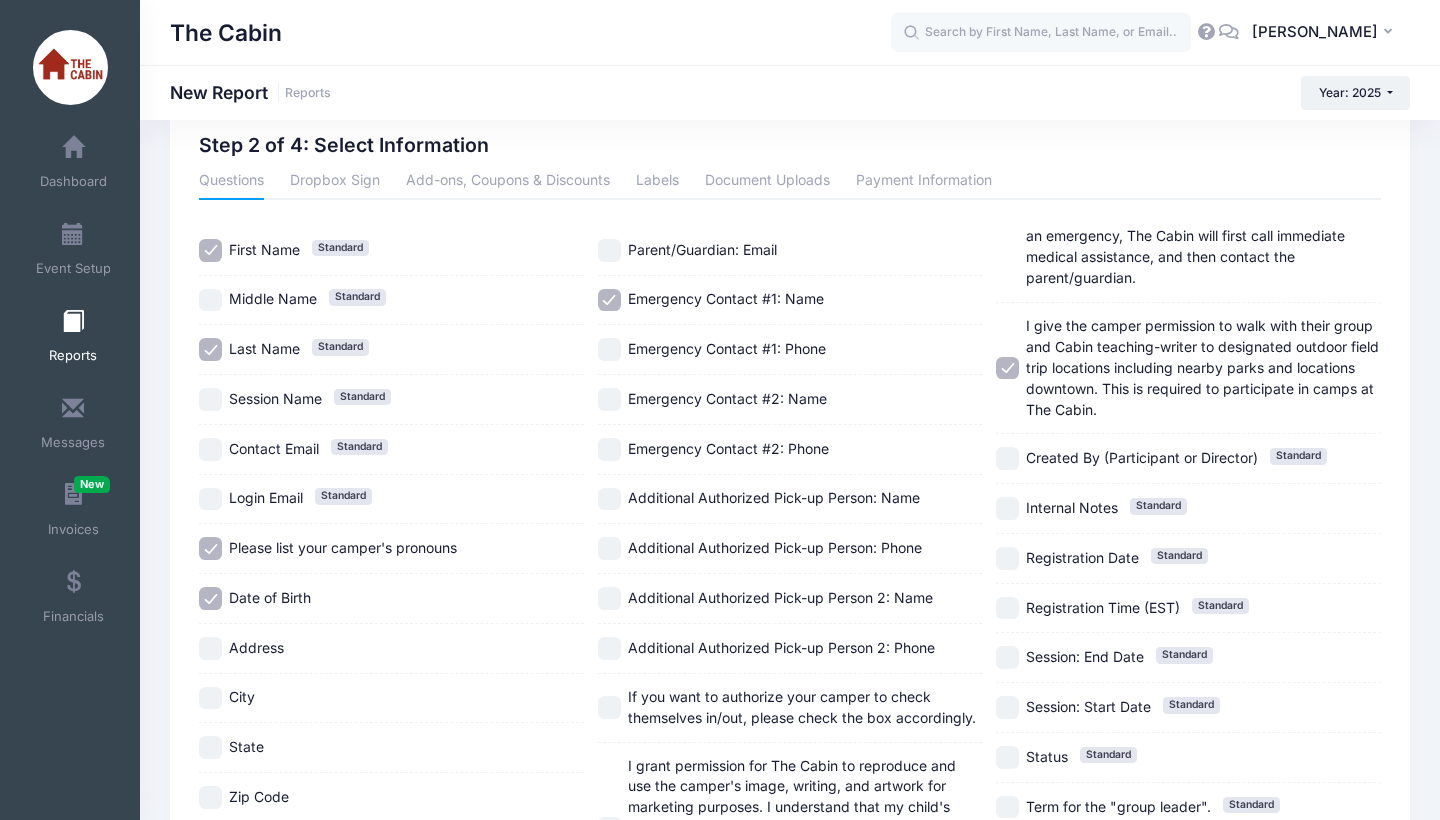click on "Emergency Contact #2: Name" at bounding box center [609, 399] 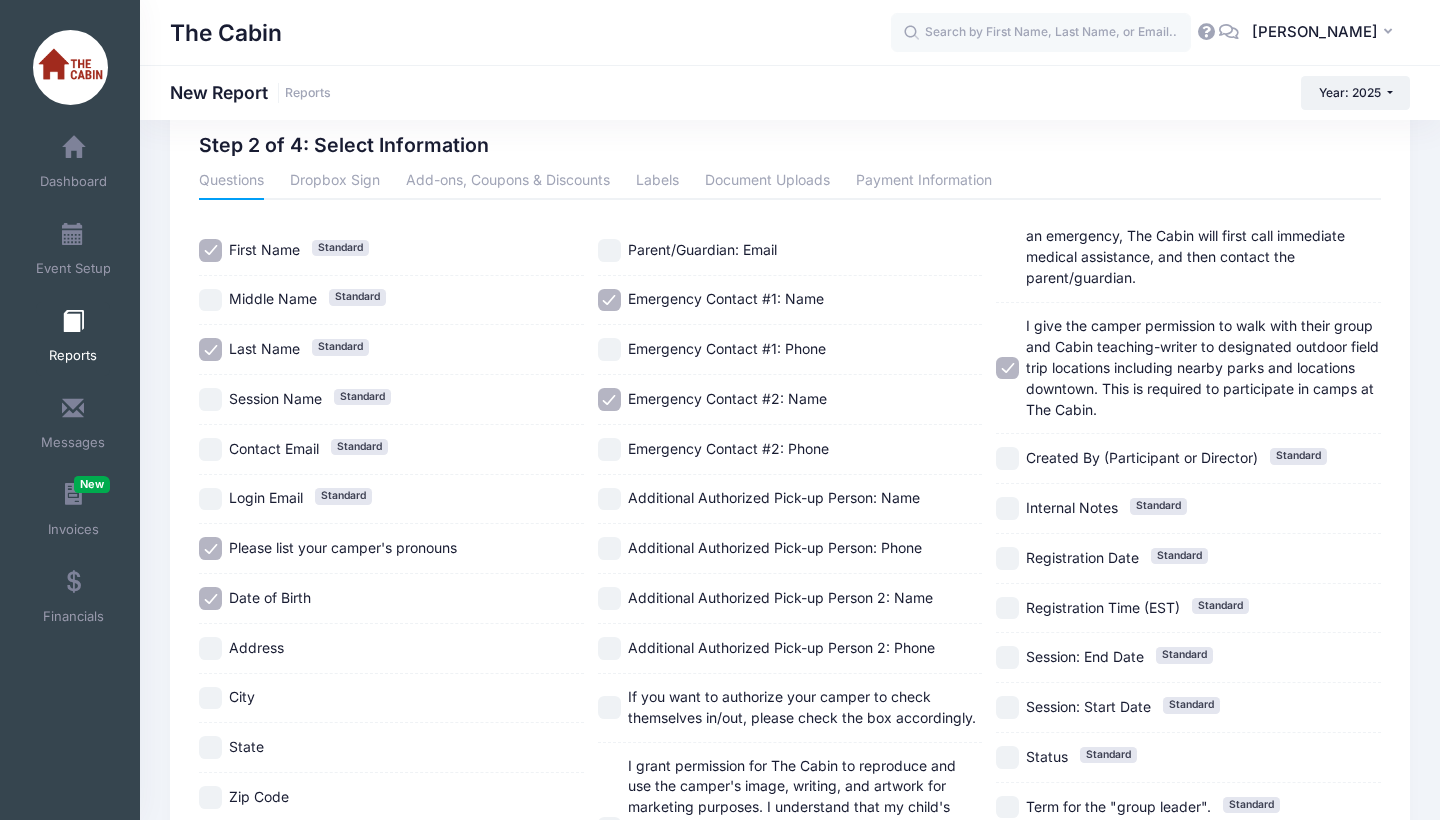 click on "Emergency Contact #2: Name" at bounding box center [609, 399] 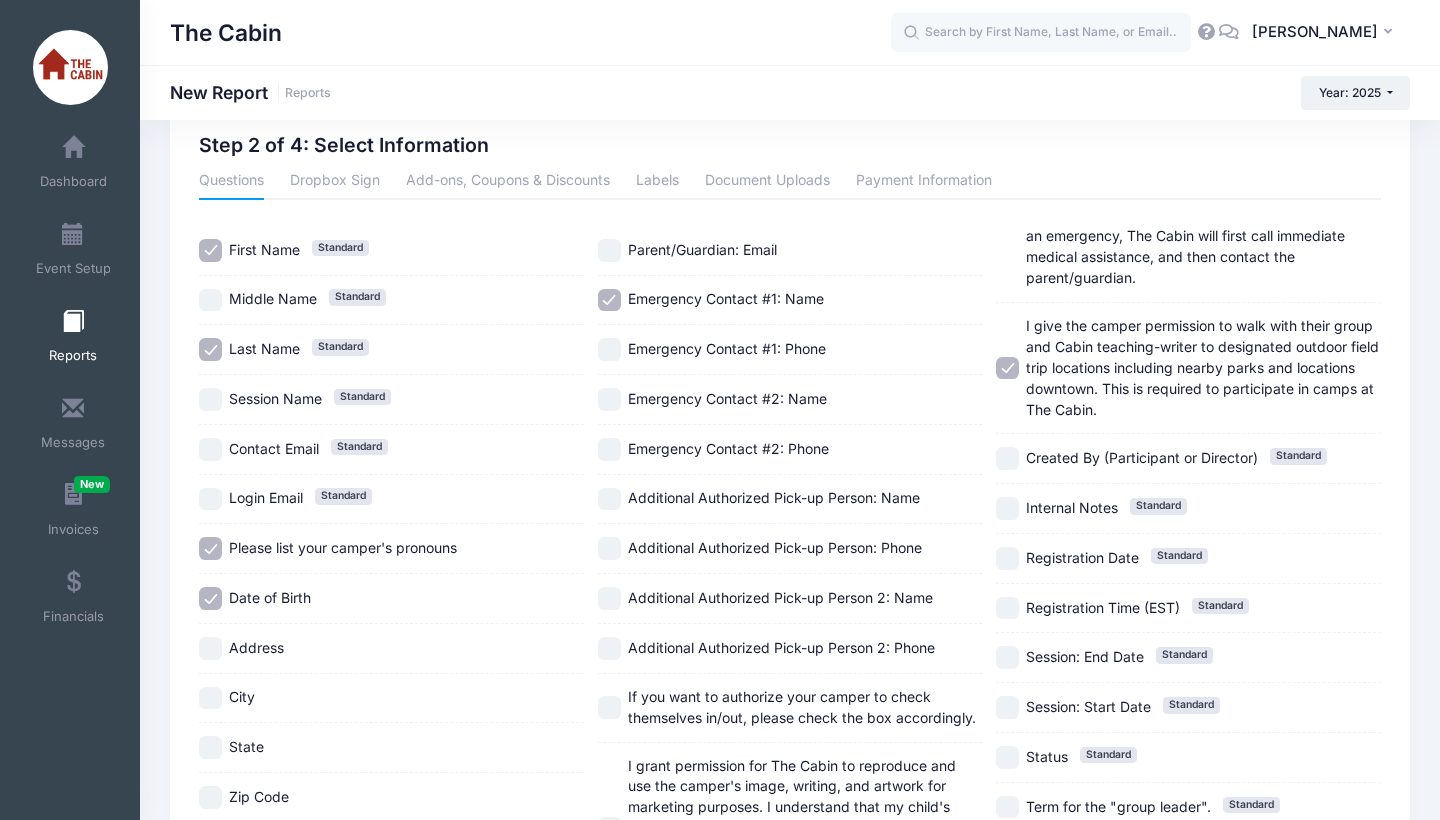 click on "Emergency Contact #1: Phone" at bounding box center [609, 349] 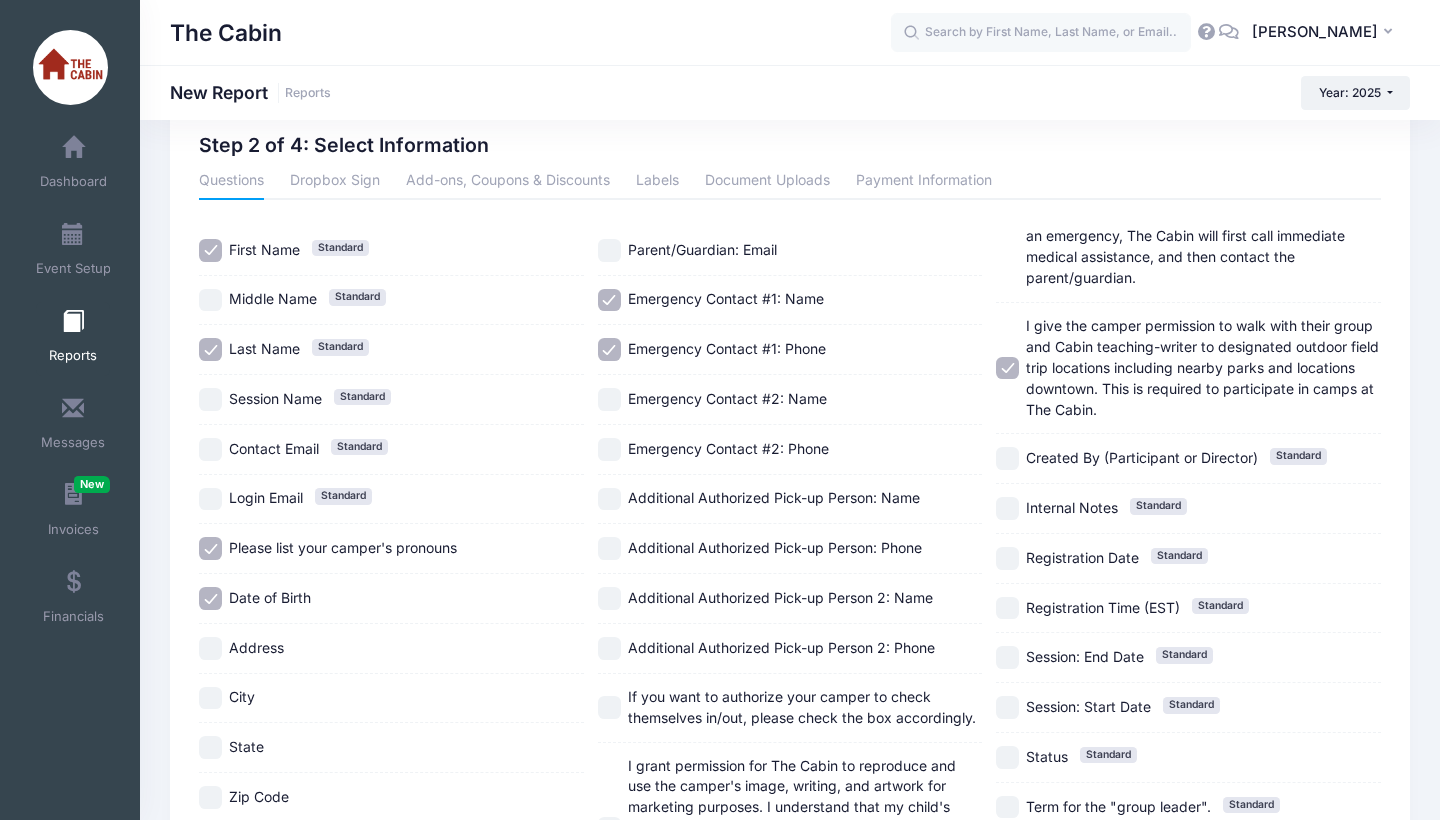 click on "Additional Authorized Pick-up Person: Name" at bounding box center (609, 499) 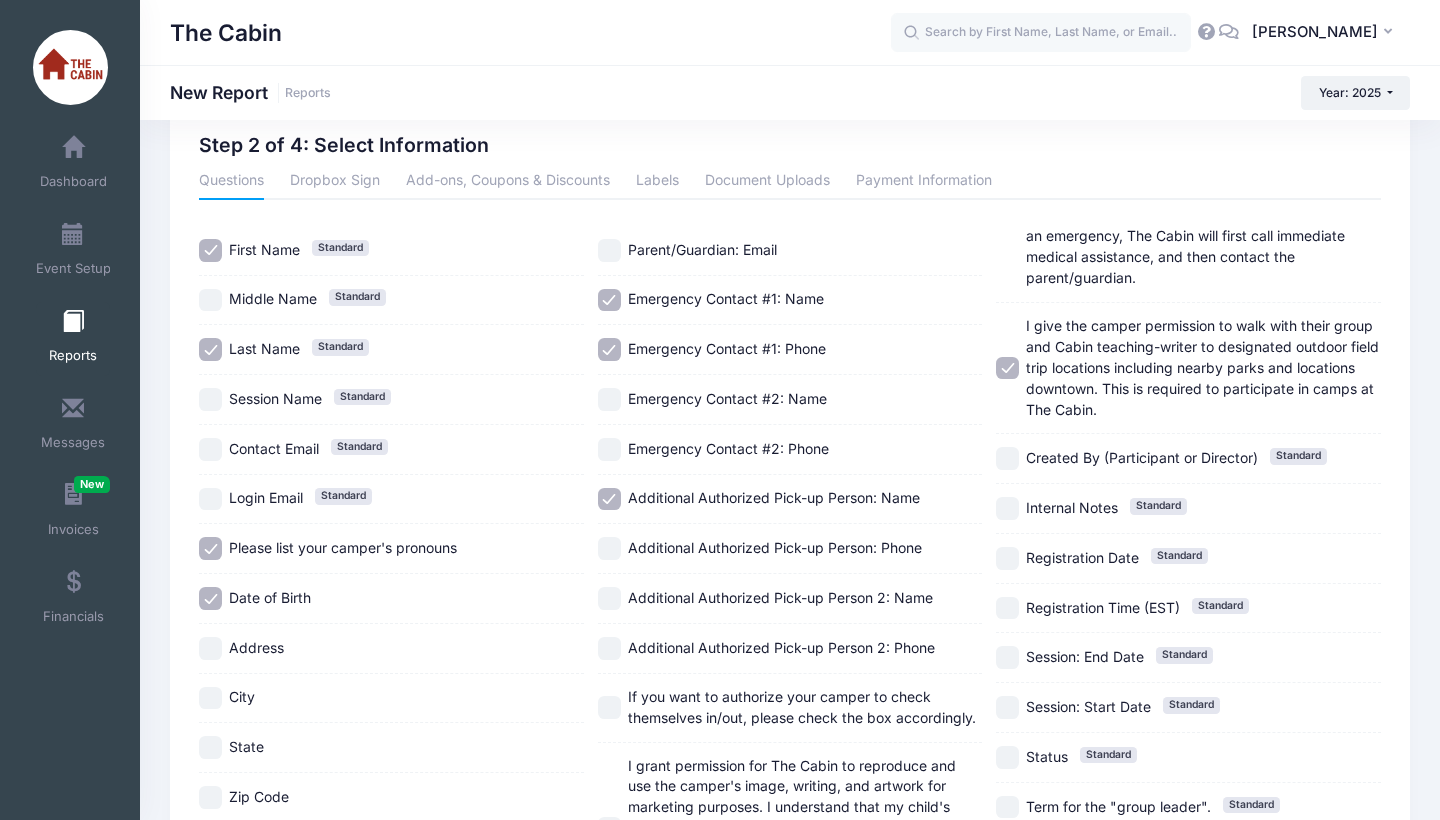 click on "Additional Authorized Pick-up Person 2: Name" at bounding box center (609, 598) 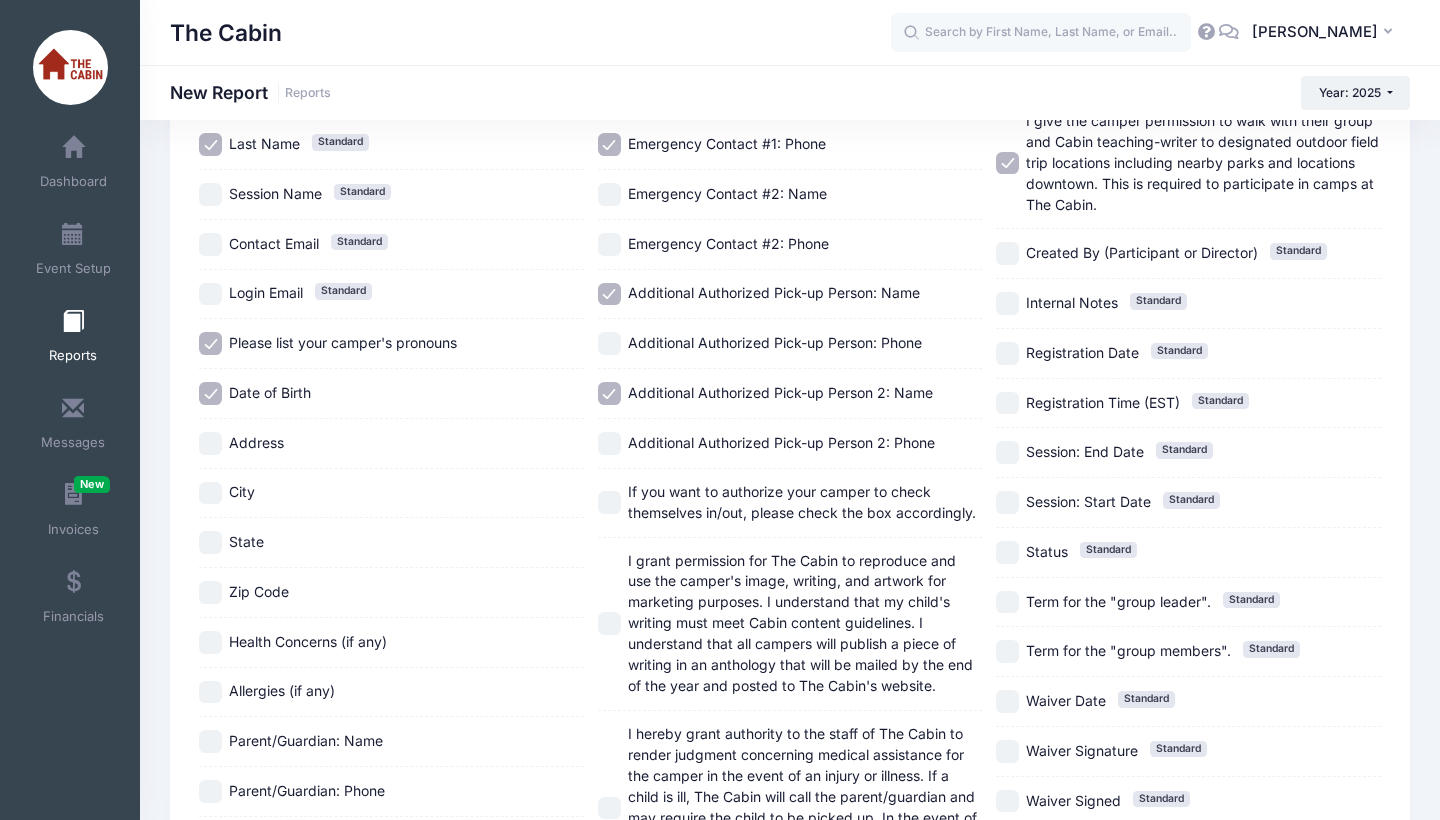 scroll, scrollTop: 303, scrollLeft: 0, axis: vertical 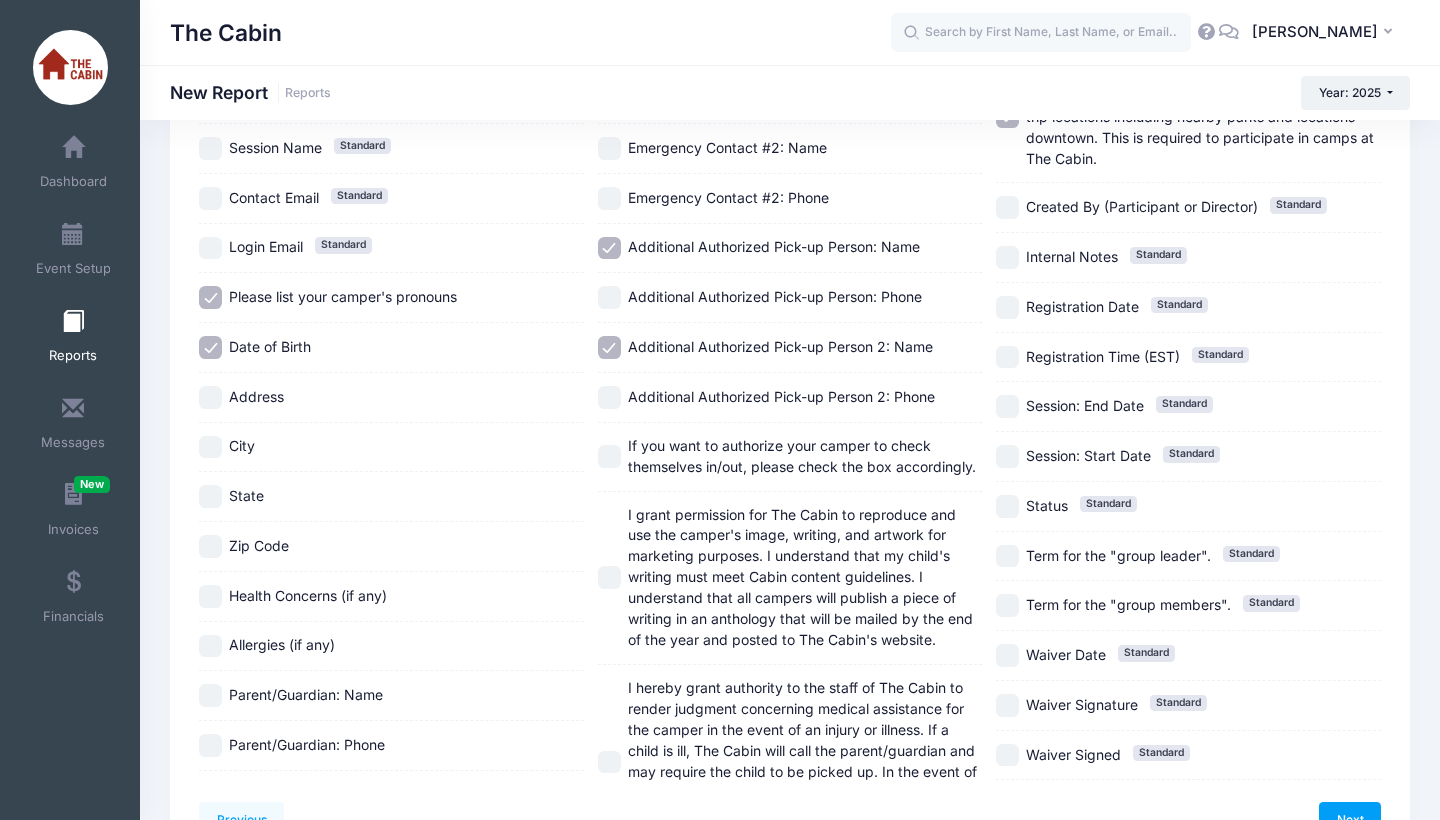 click on "If you want to authorize your camper to check themselves in/out, please check the box accordingly." at bounding box center (609, 456) 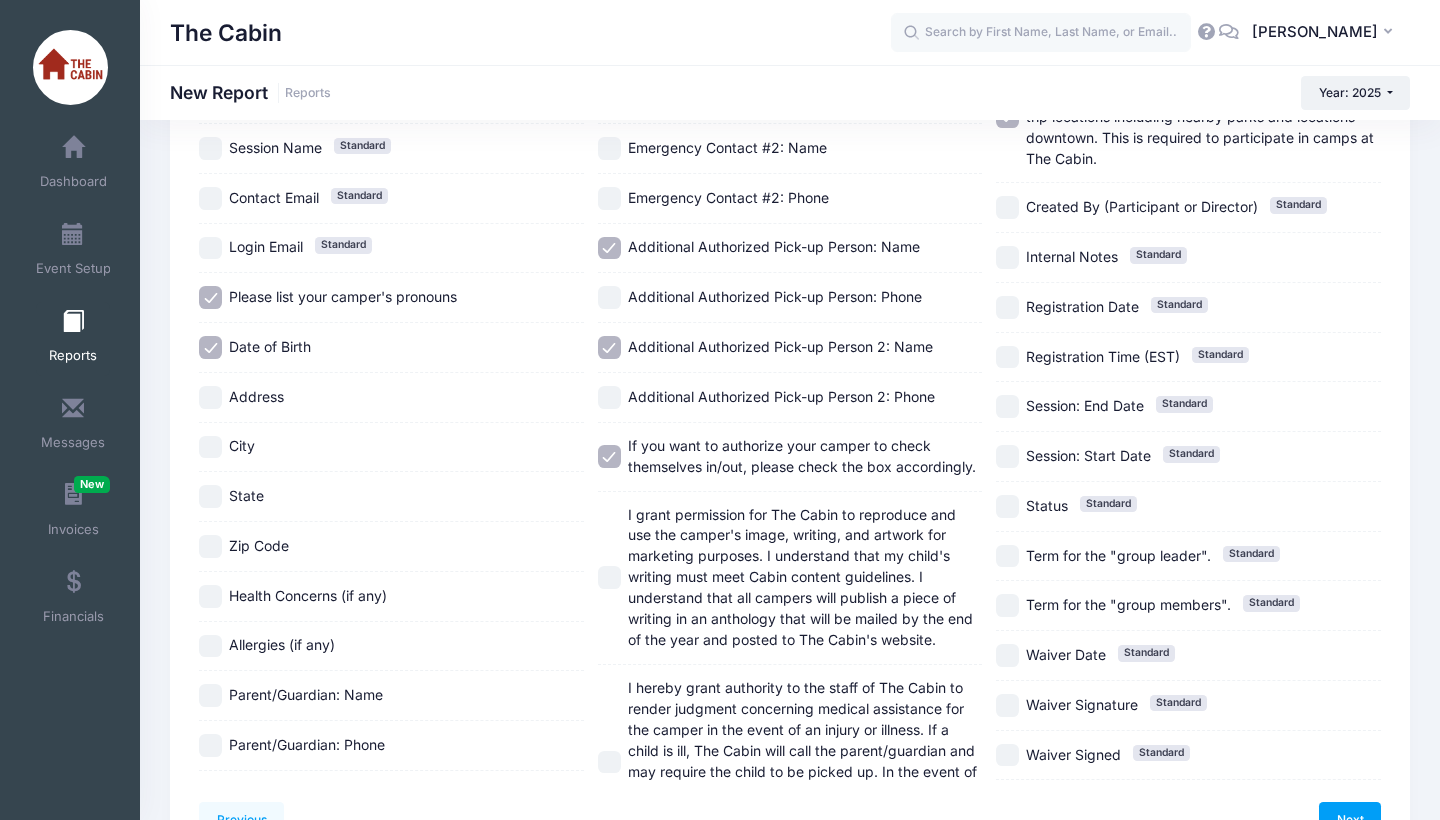 click on "I grant permission for The Cabin to reproduce and use the camper's image, writing, and artwork for marketing purposes. I understand that my child's writing must meet Cabin content guidelines. I understand that all campers will publish a piece of writing in an anthology that will be mailed by the end of the year and posted to The Cabin's website." at bounding box center (609, 577) 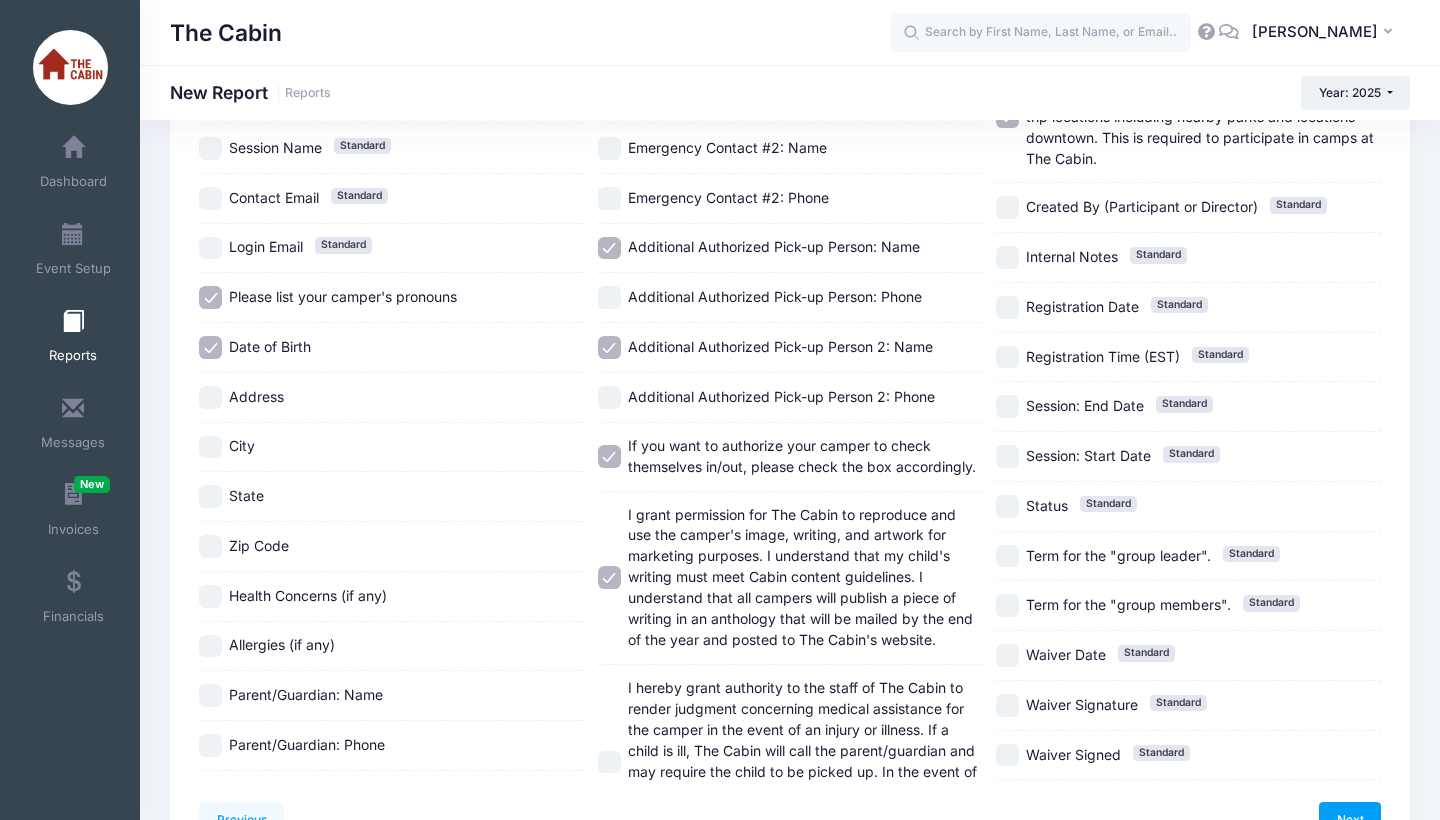 click on "I hereby grant authority to the staff of The Cabin to render judgment concerning medical assistance for the camper in the event of an injury or illness. If a child is ill, The Cabin will call the parent/guardian and may require the child to be picked up. In the event of an emergency, The Cabin will first call immediate medical assistance, and then contact the parent/guardian." at bounding box center [609, 762] 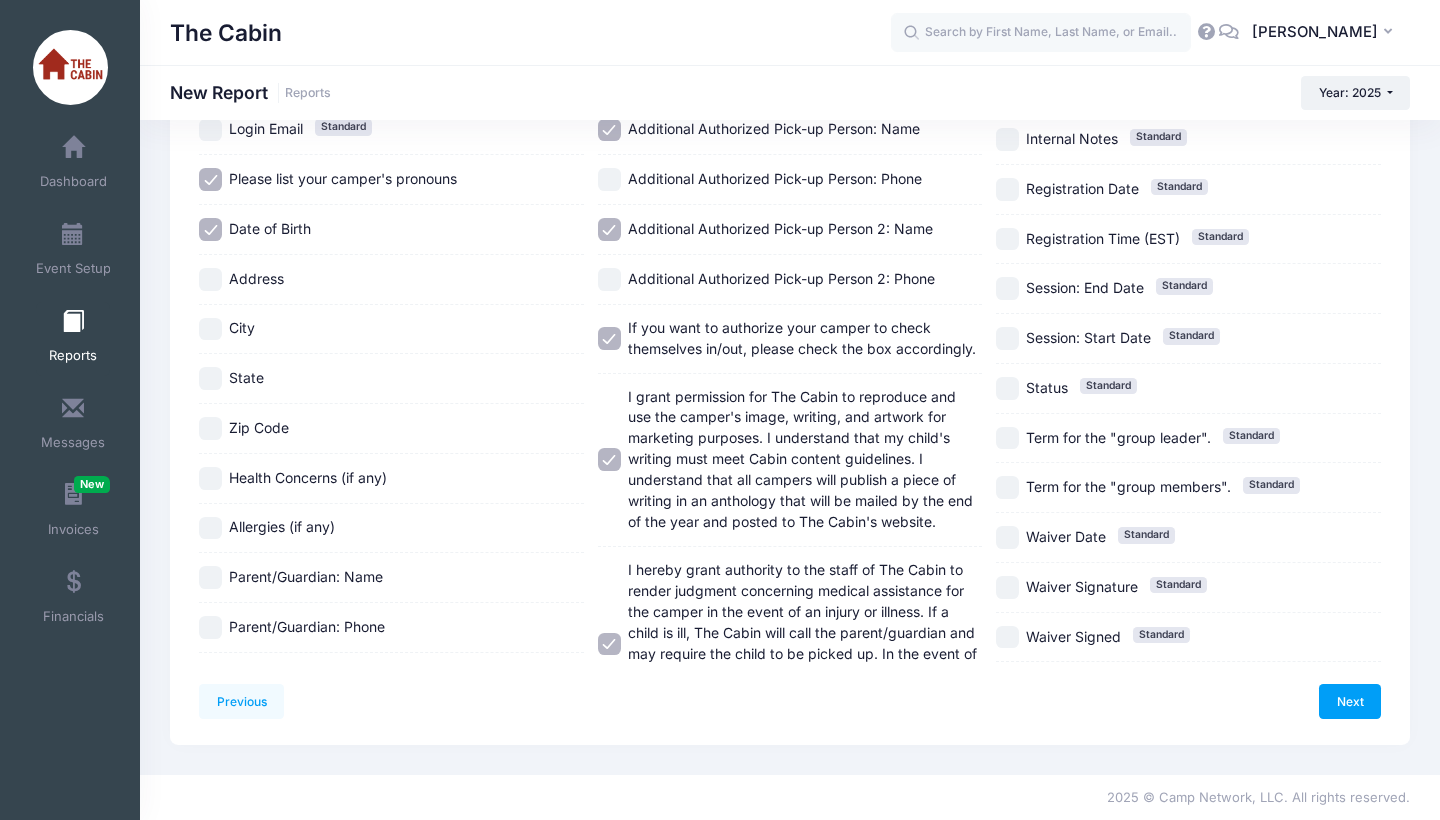 scroll, scrollTop: 465, scrollLeft: 0, axis: vertical 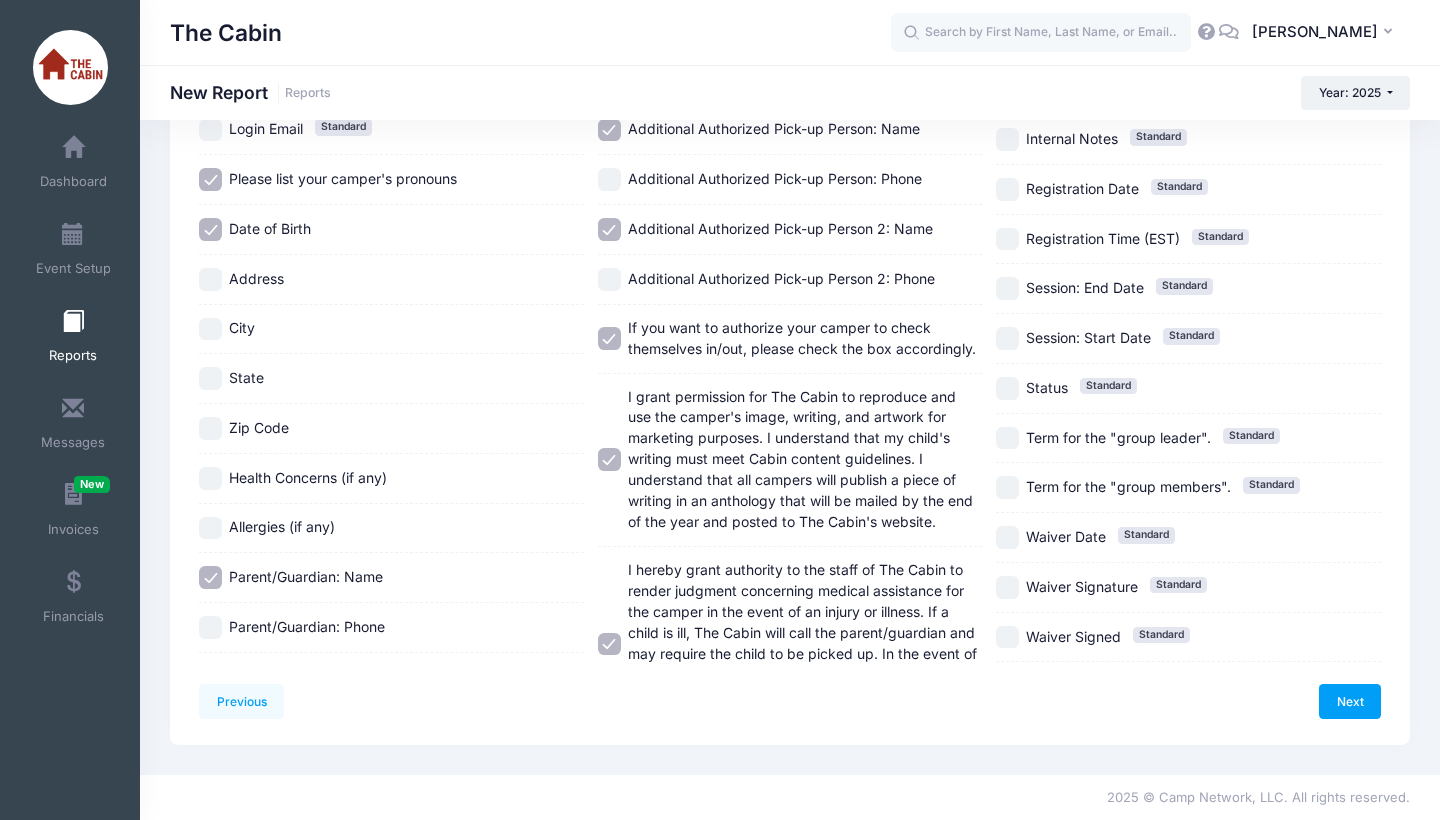 click on "Parent/Guardian: Phone" at bounding box center [391, 628] 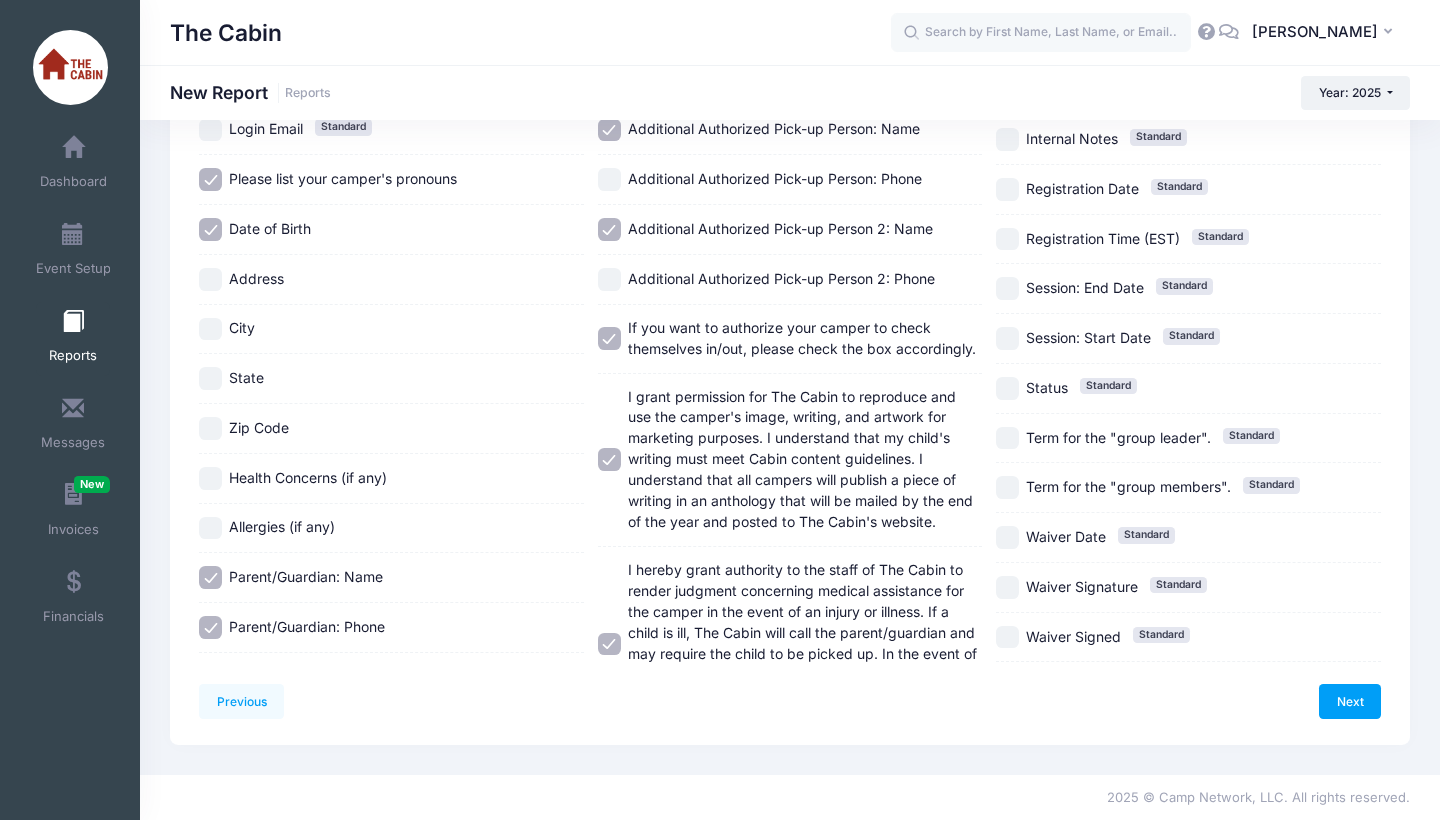 click on "Allergies (if any)" at bounding box center (210, 528) 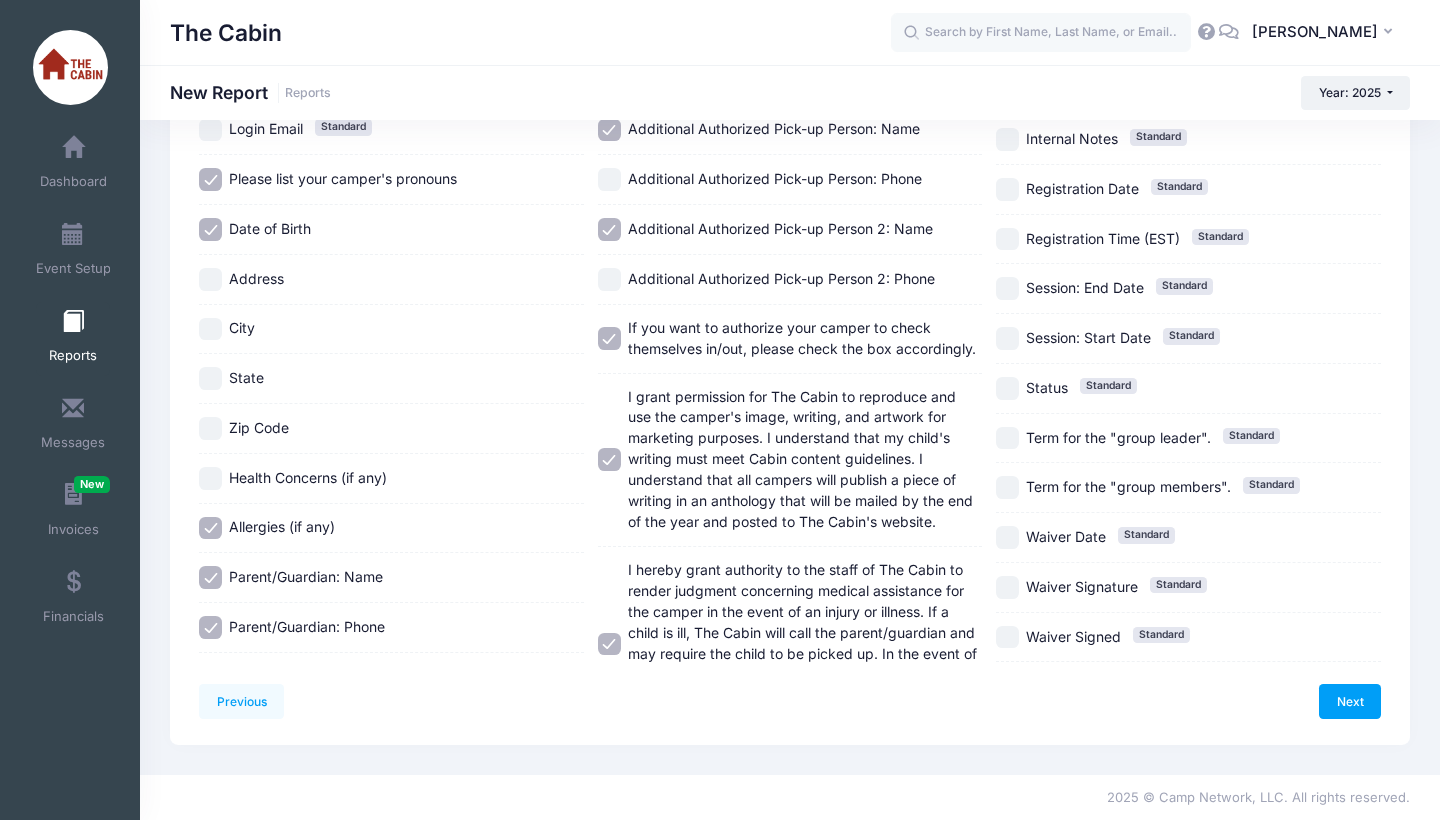 click on "Health Concerns (if any)" at bounding box center (210, 478) 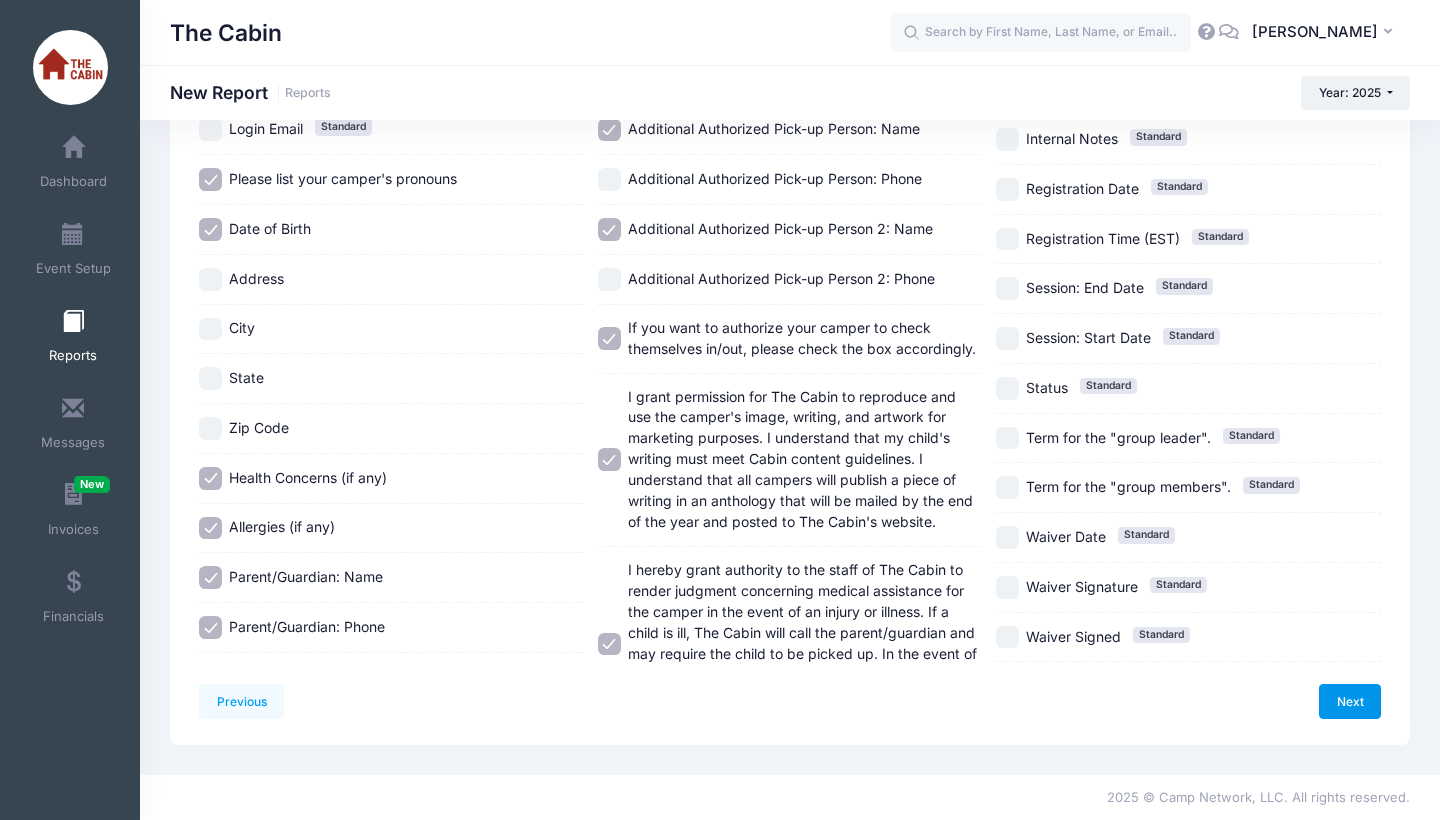 click on "Next" at bounding box center (1350, 701) 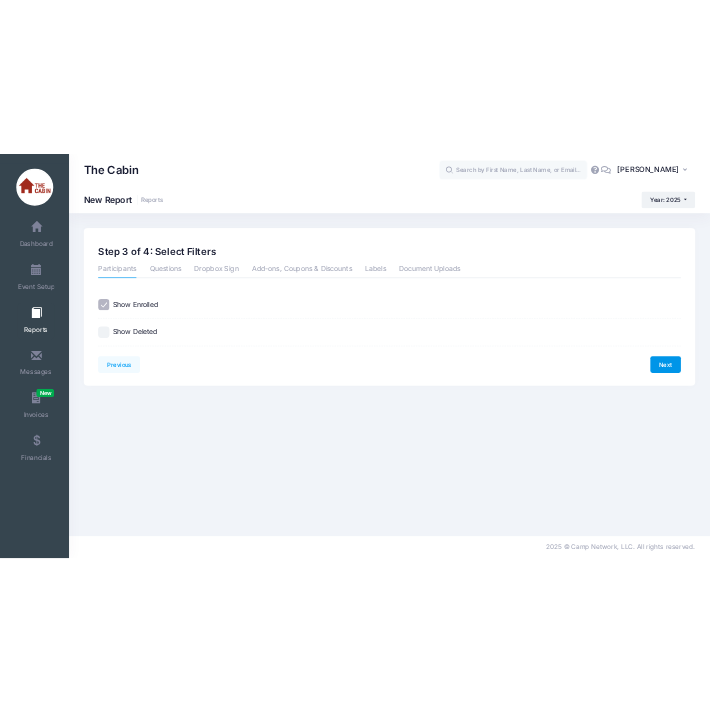 scroll, scrollTop: 0, scrollLeft: 0, axis: both 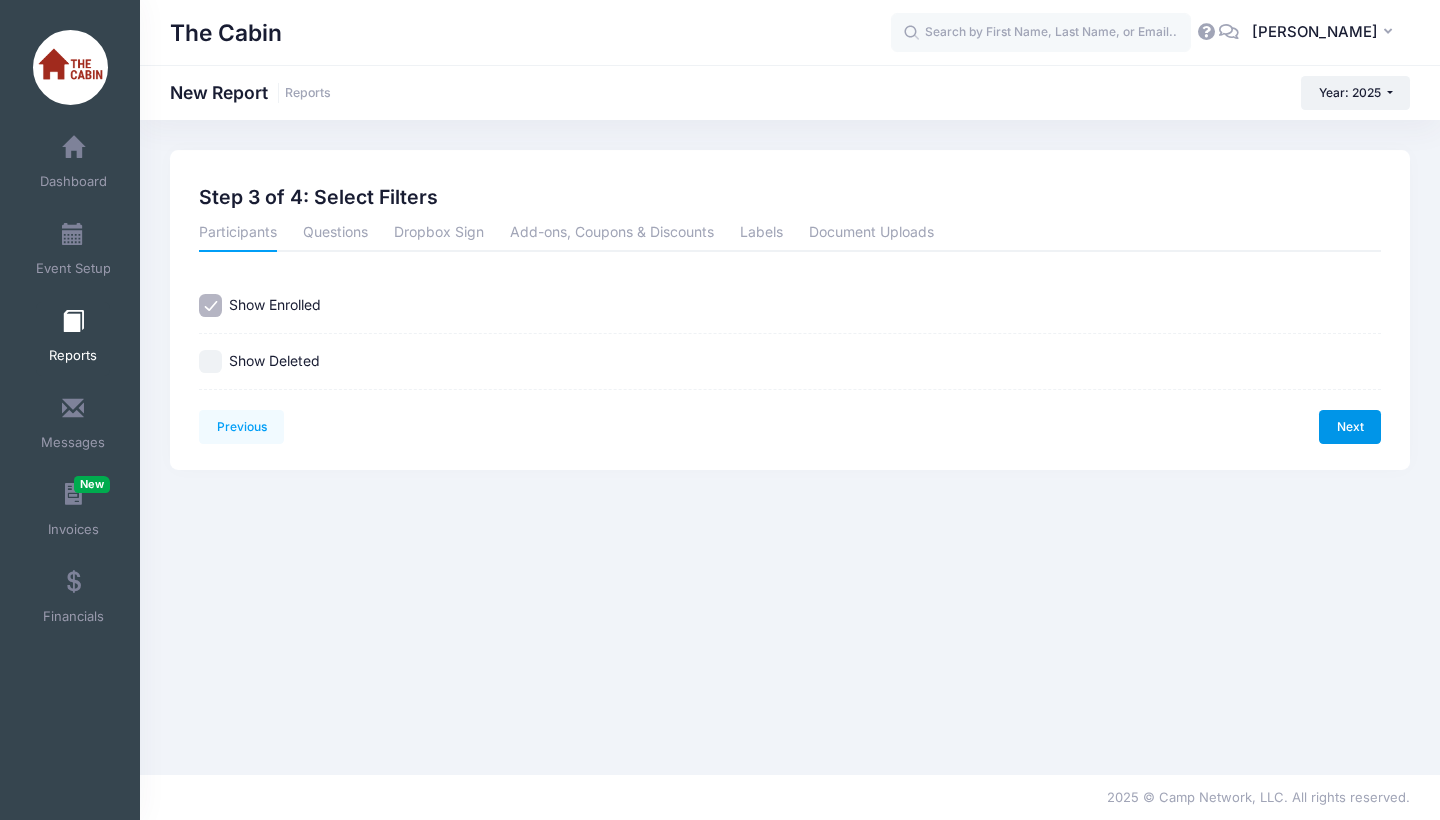 click on "Next" at bounding box center [1350, 427] 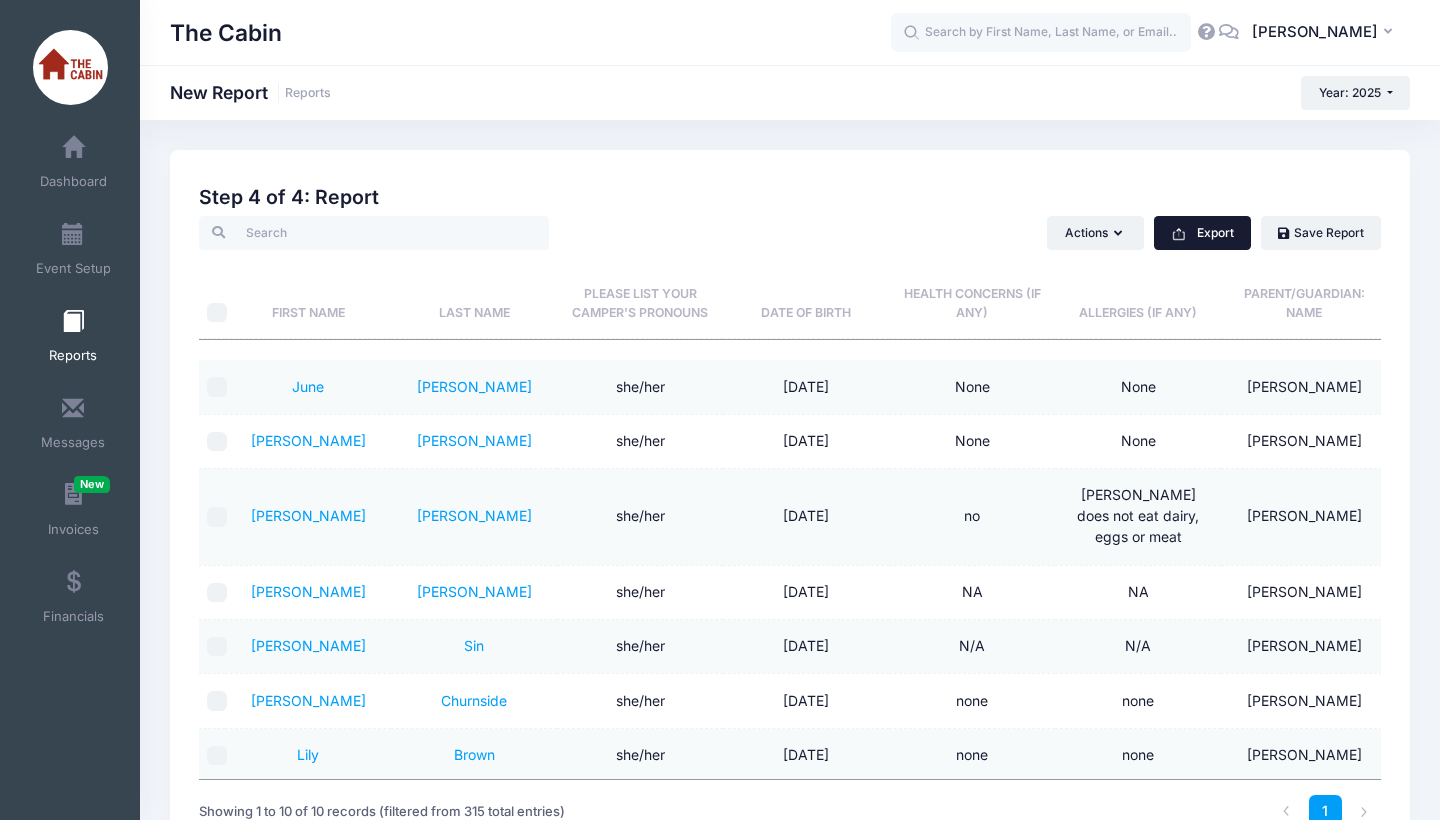 click on "Export" at bounding box center (1202, 233) 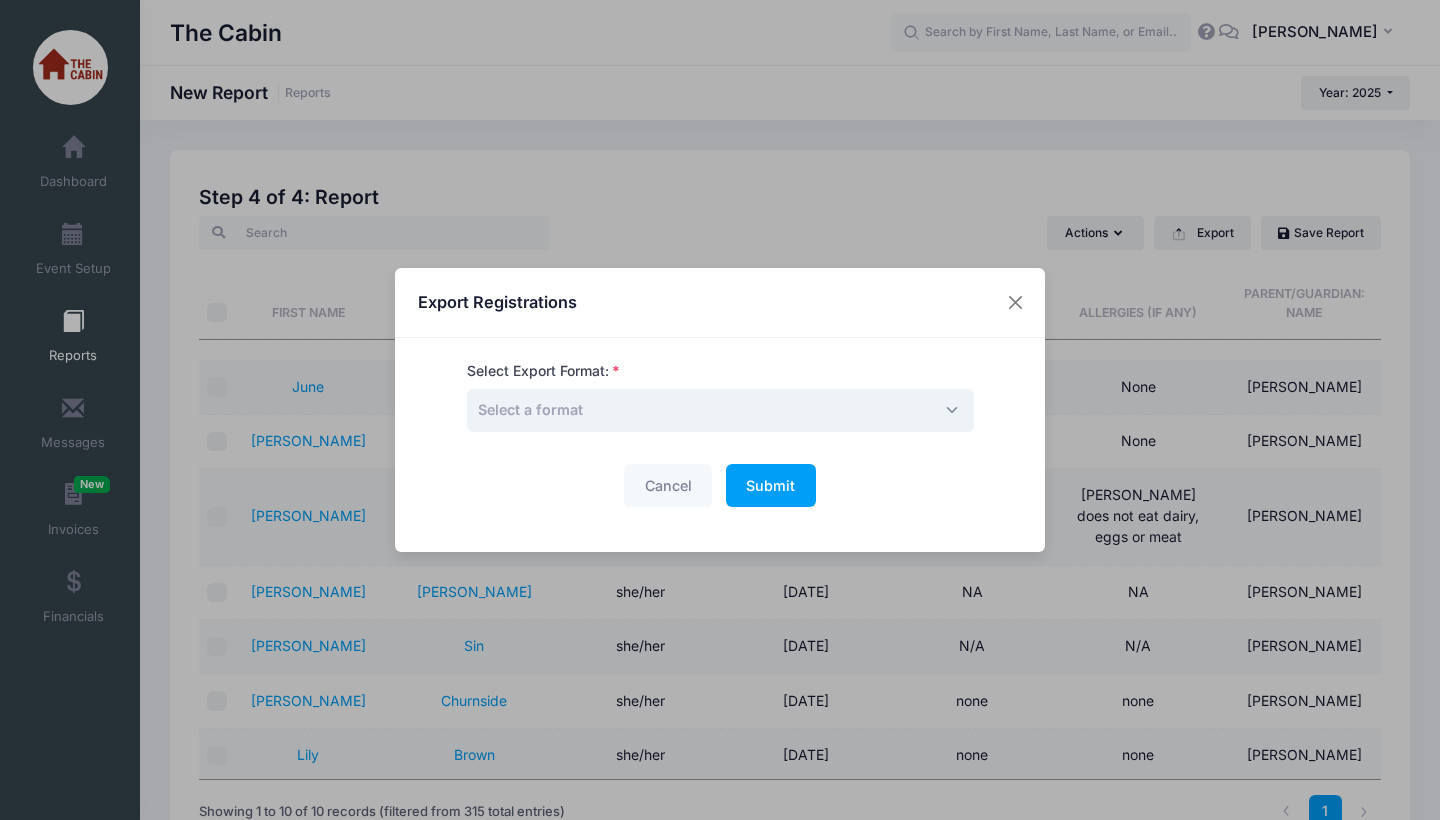 click on "Select a format" at bounding box center (720, 410) 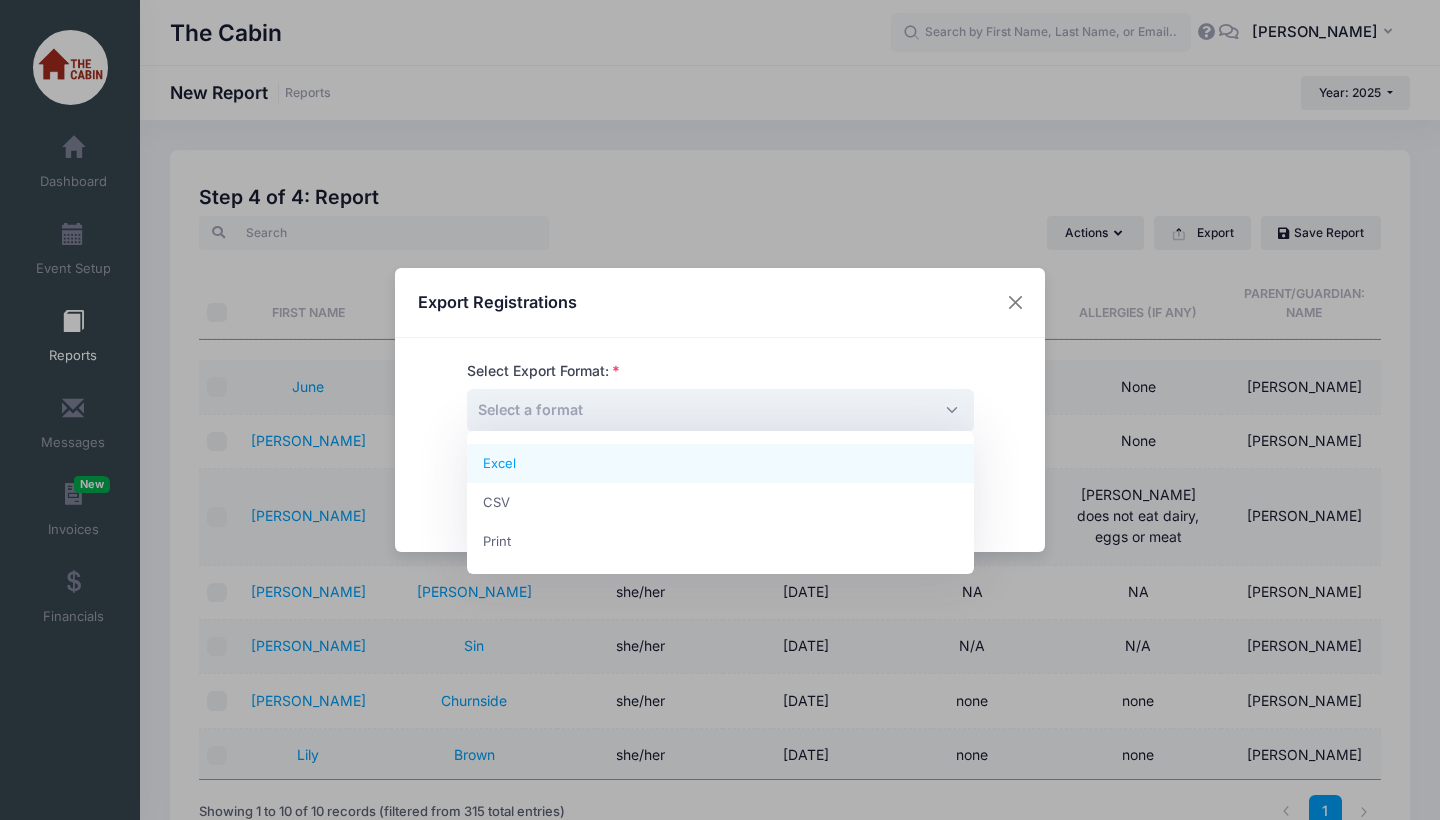 select on "excel" 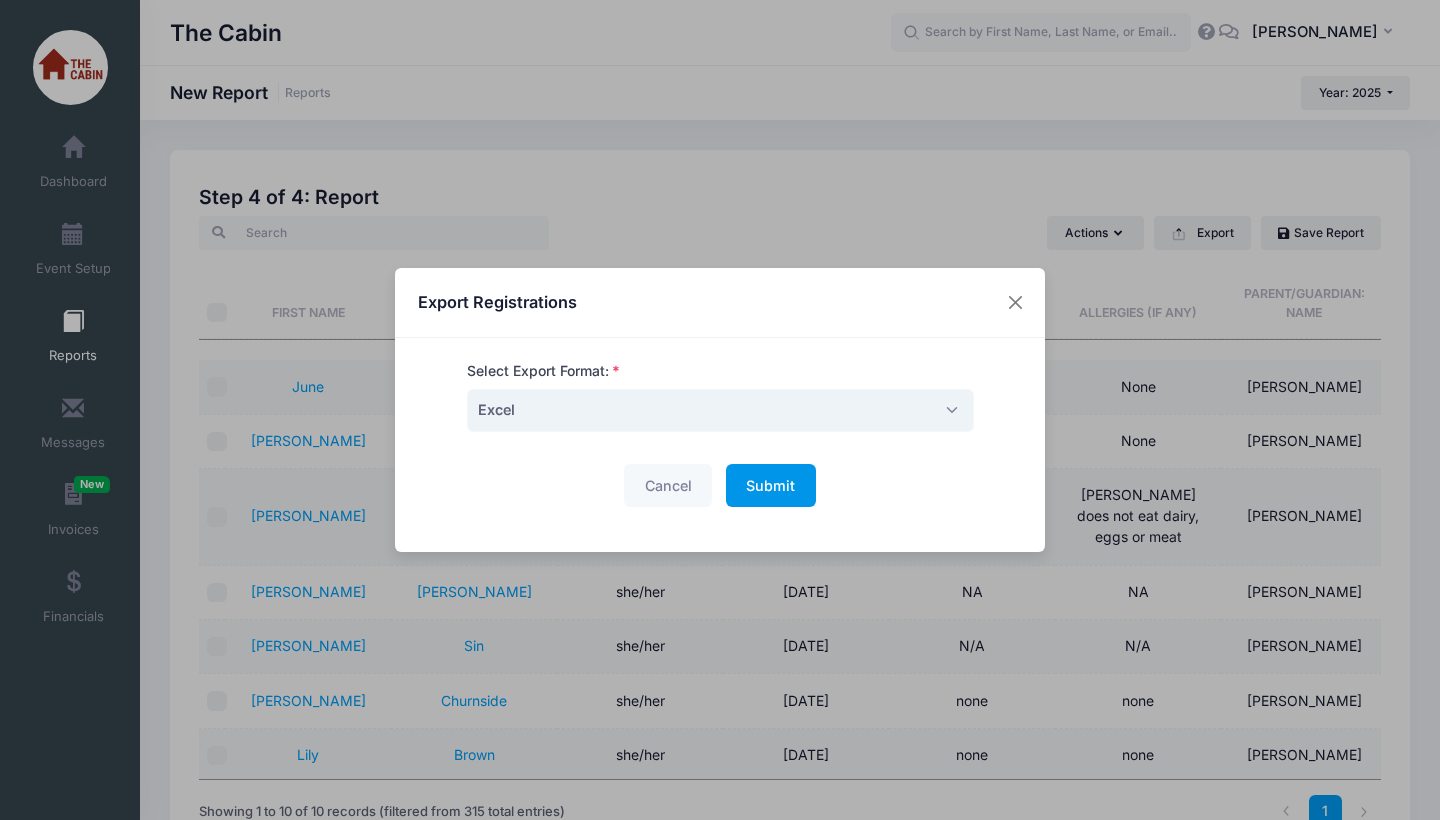 click on "Submit
Please wait..." at bounding box center [771, 485] 